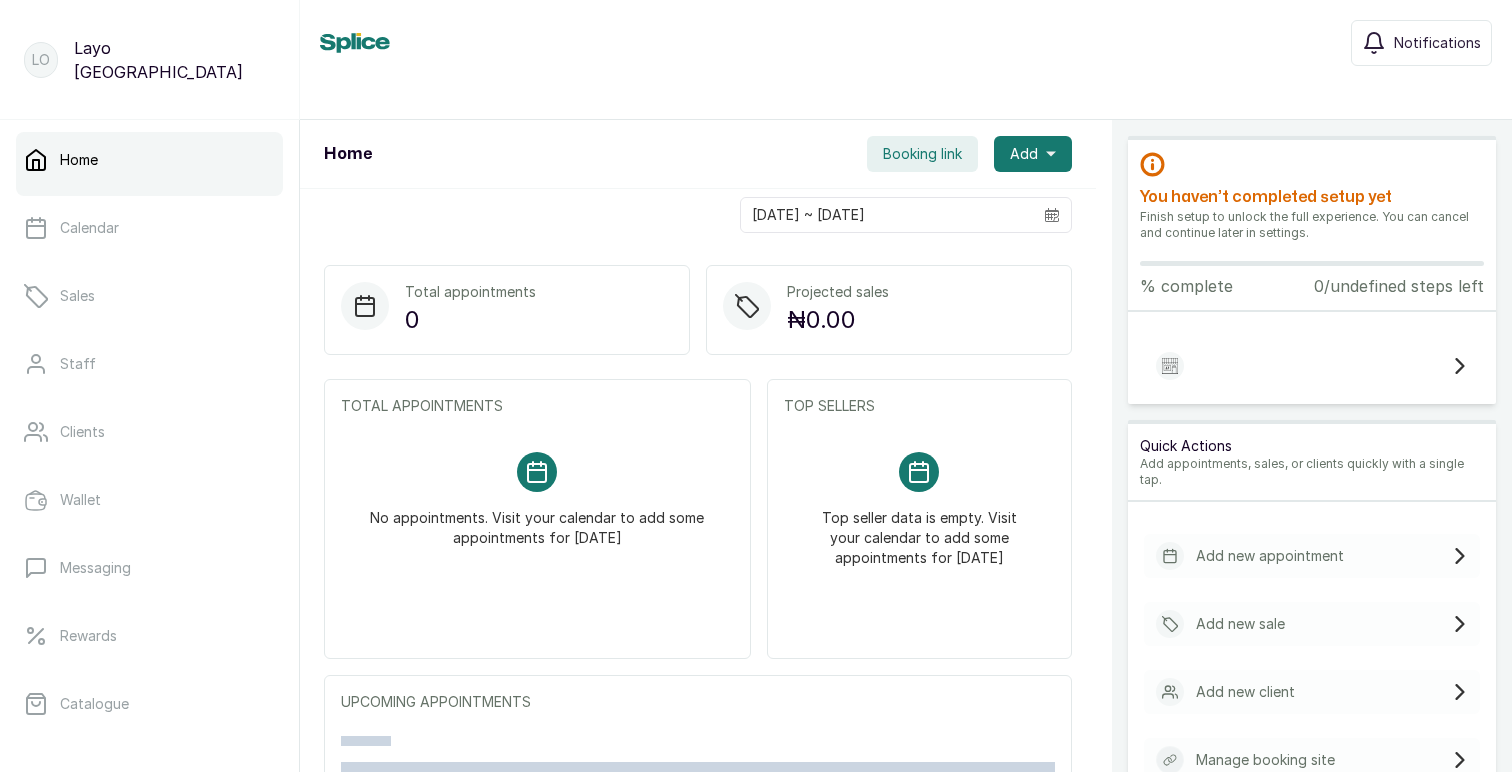scroll, scrollTop: 0, scrollLeft: 0, axis: both 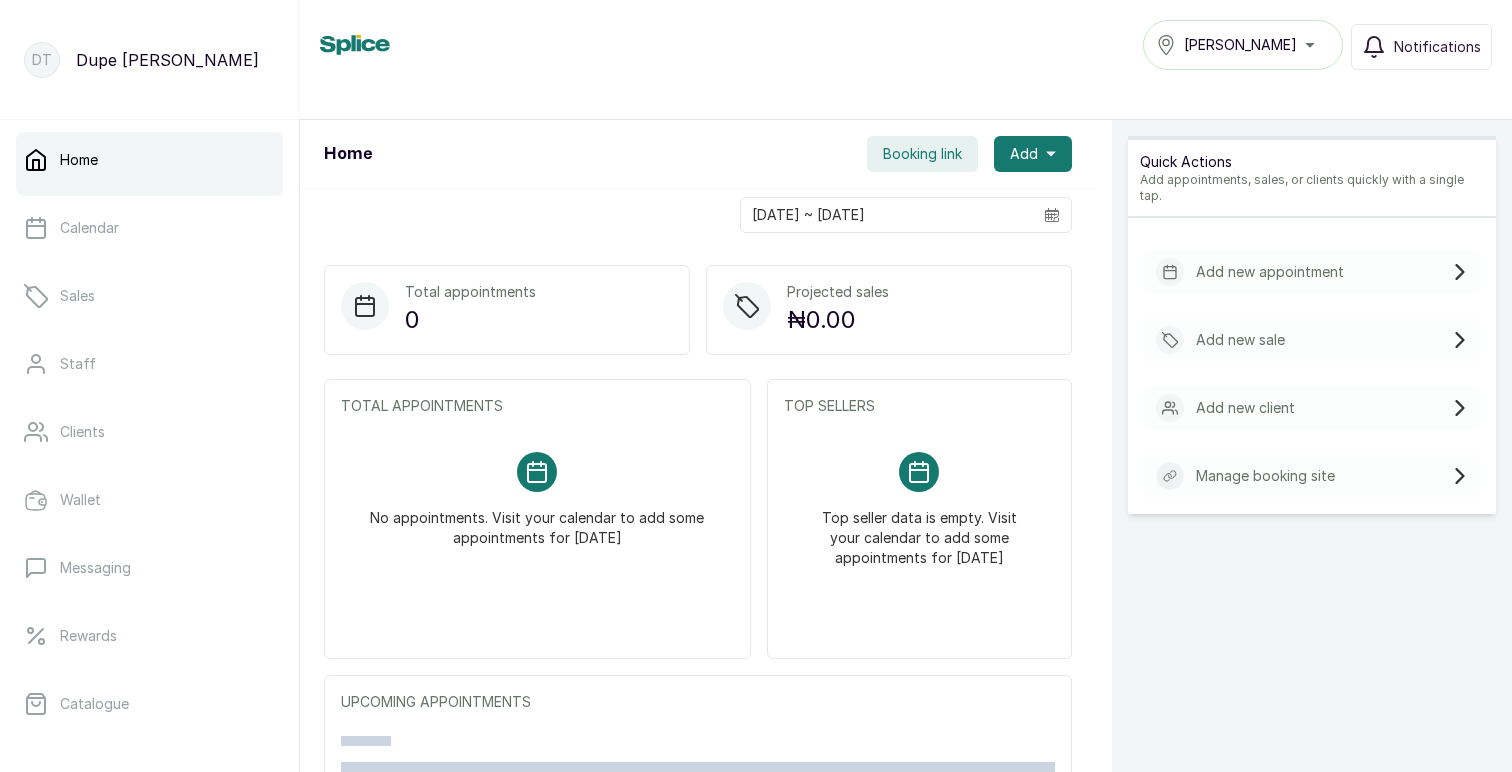 click on "Tasala Ikoyi" at bounding box center [1243, 45] 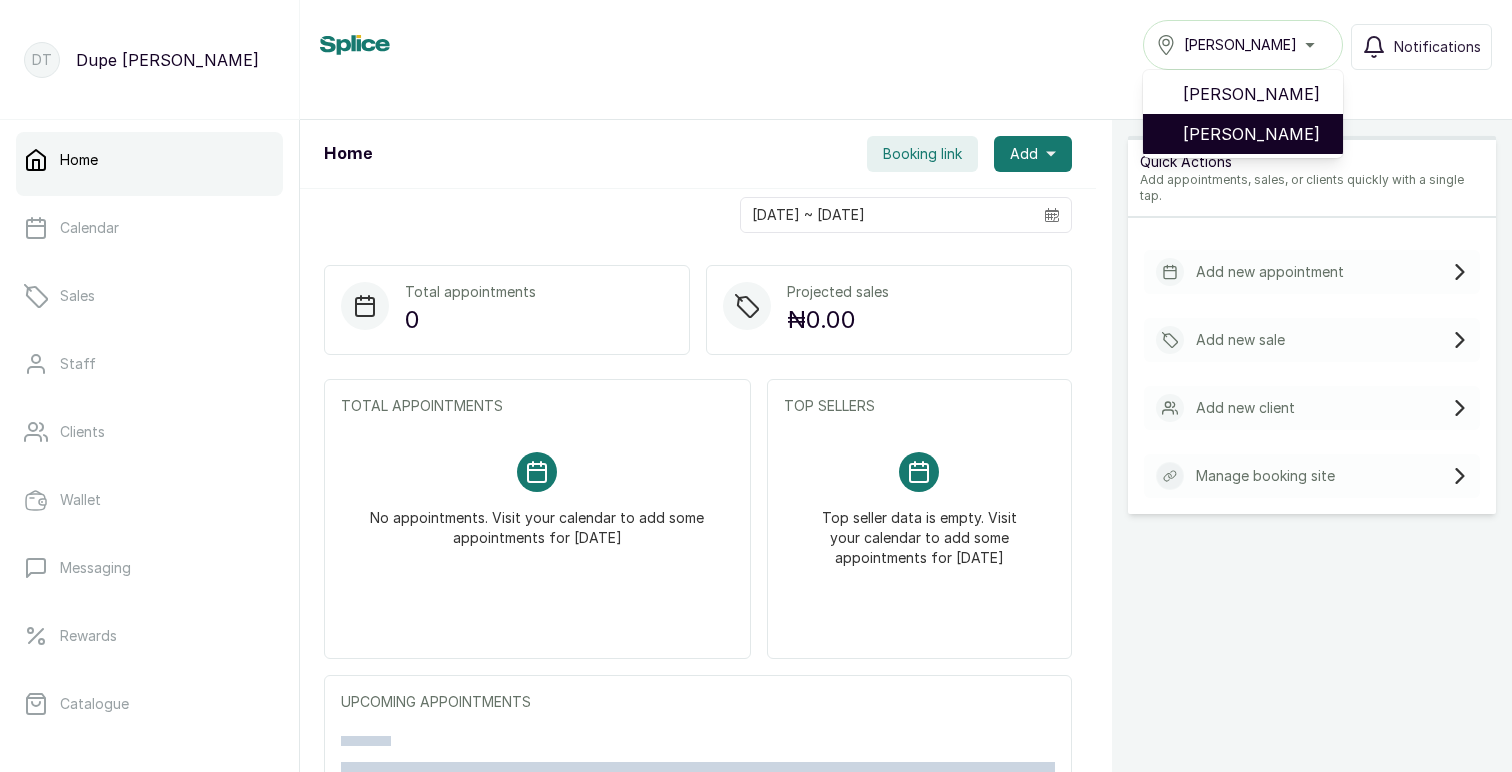 click on "Tasala Lekki" at bounding box center [1255, 134] 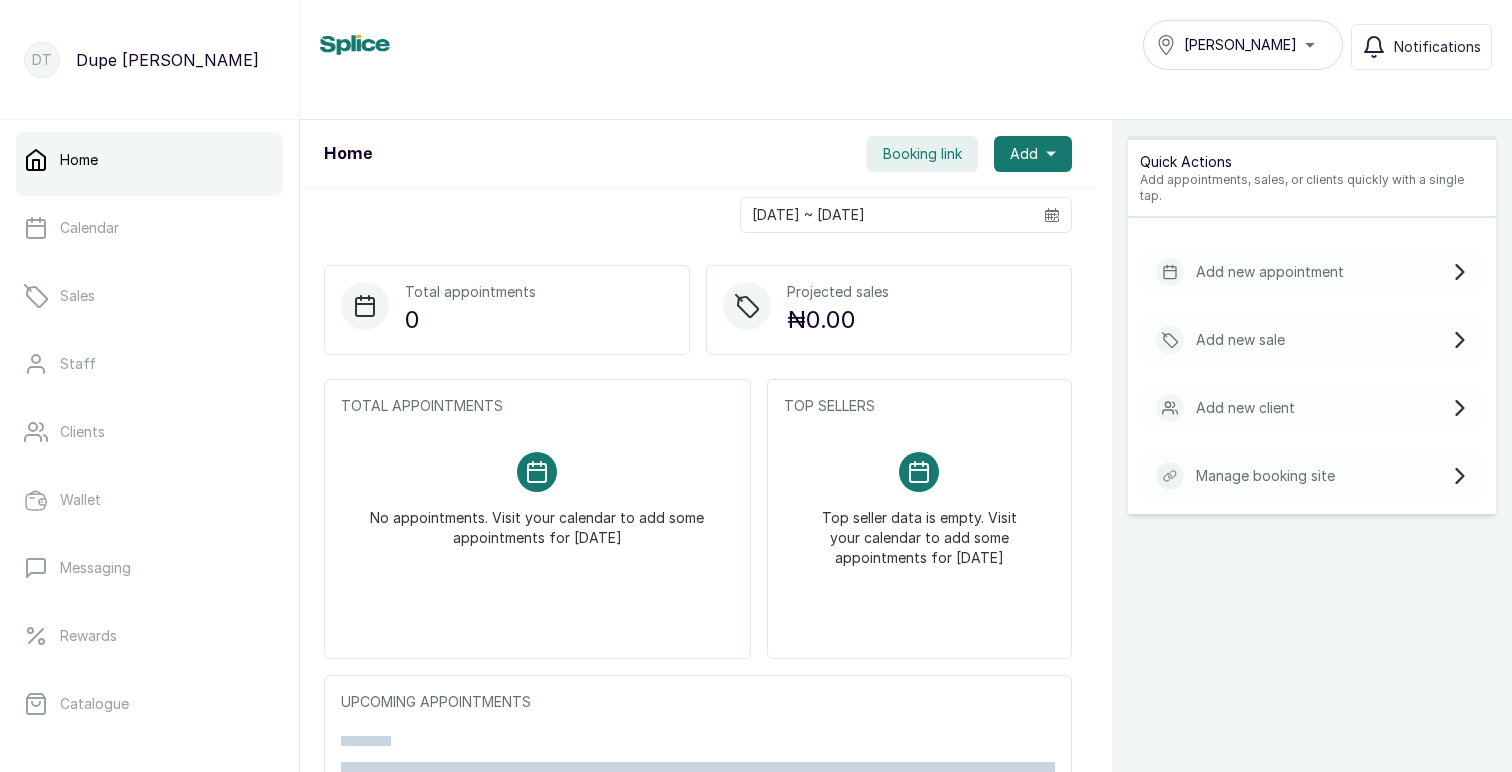 scroll, scrollTop: 0, scrollLeft: 0, axis: both 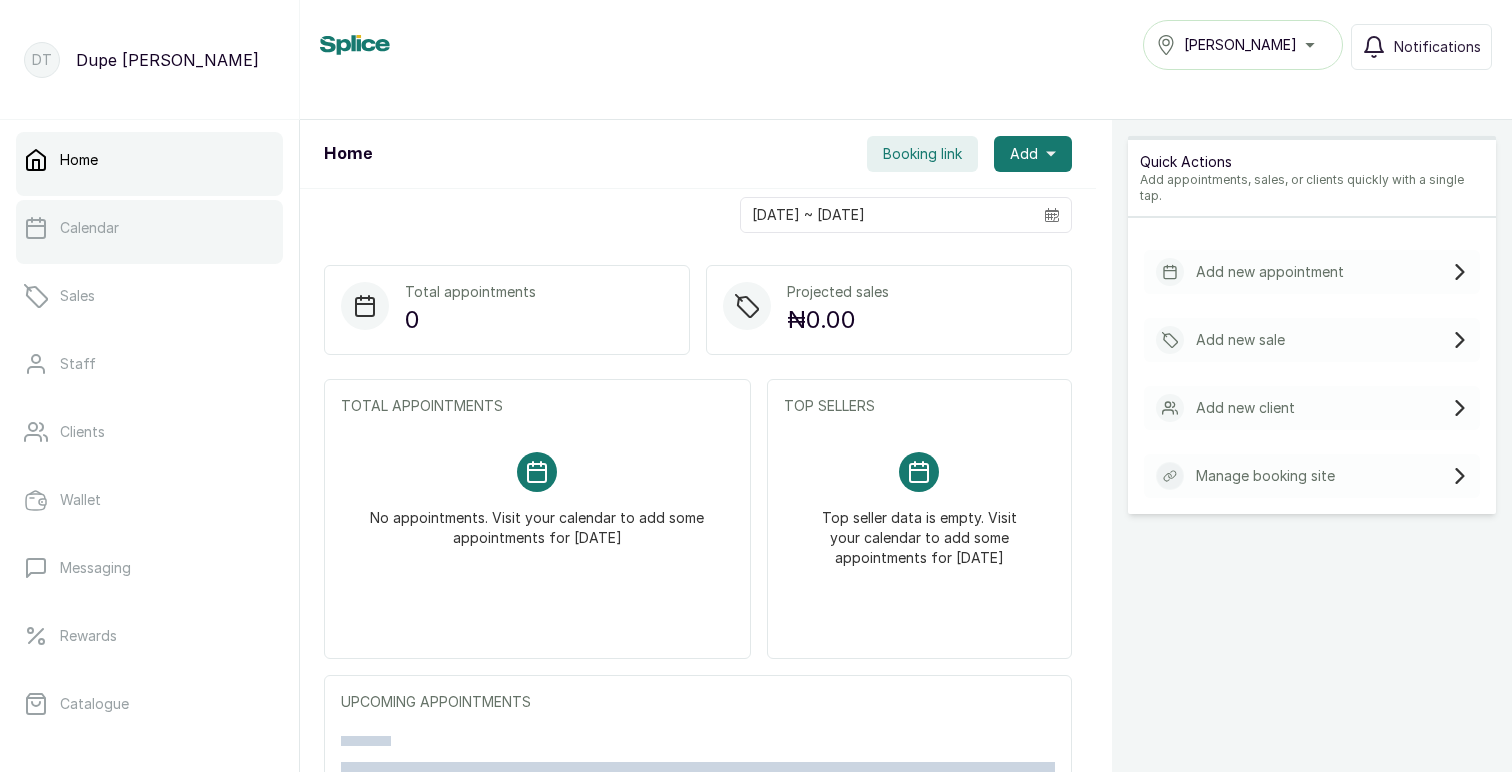 click on "Calendar" at bounding box center [89, 228] 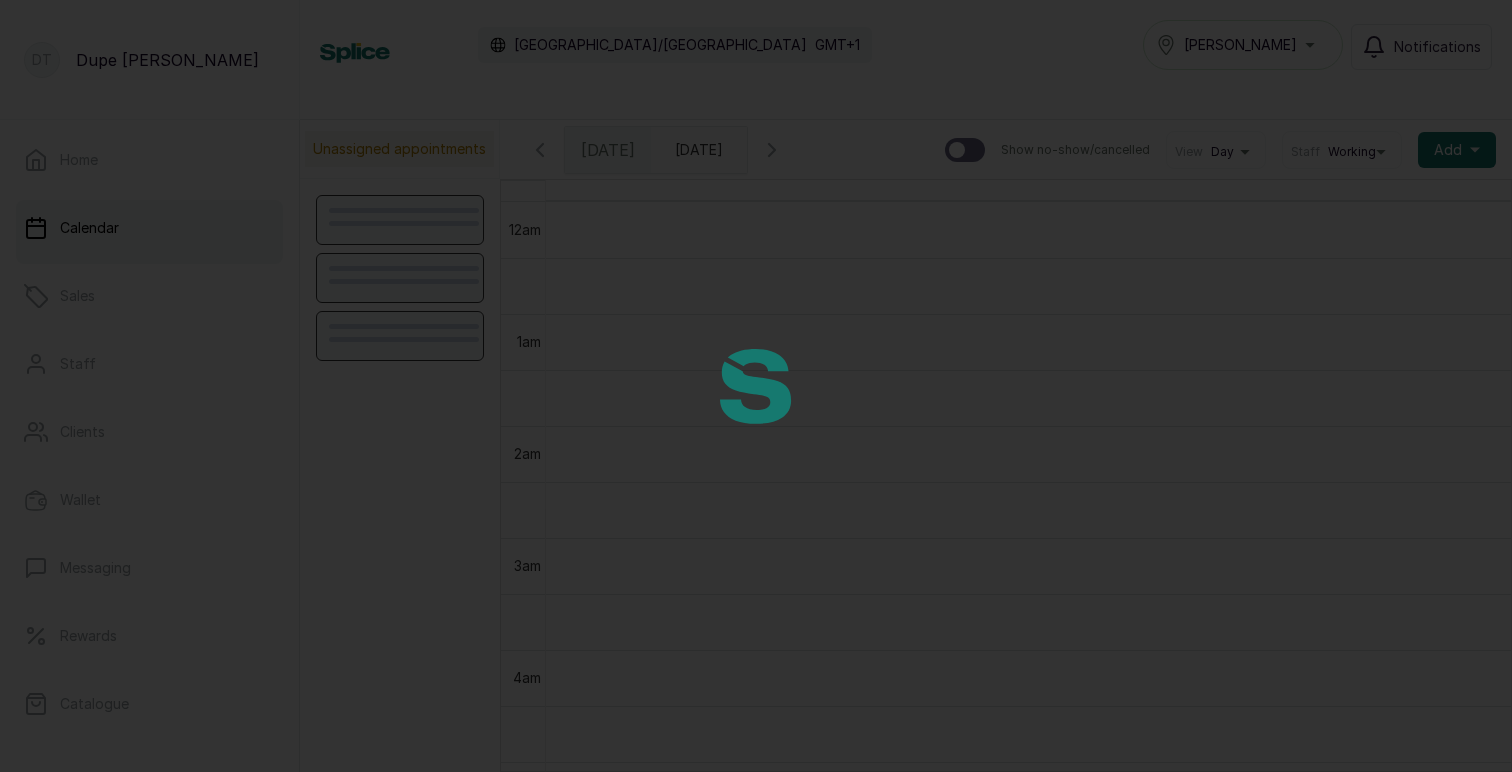 scroll, scrollTop: 673, scrollLeft: 0, axis: vertical 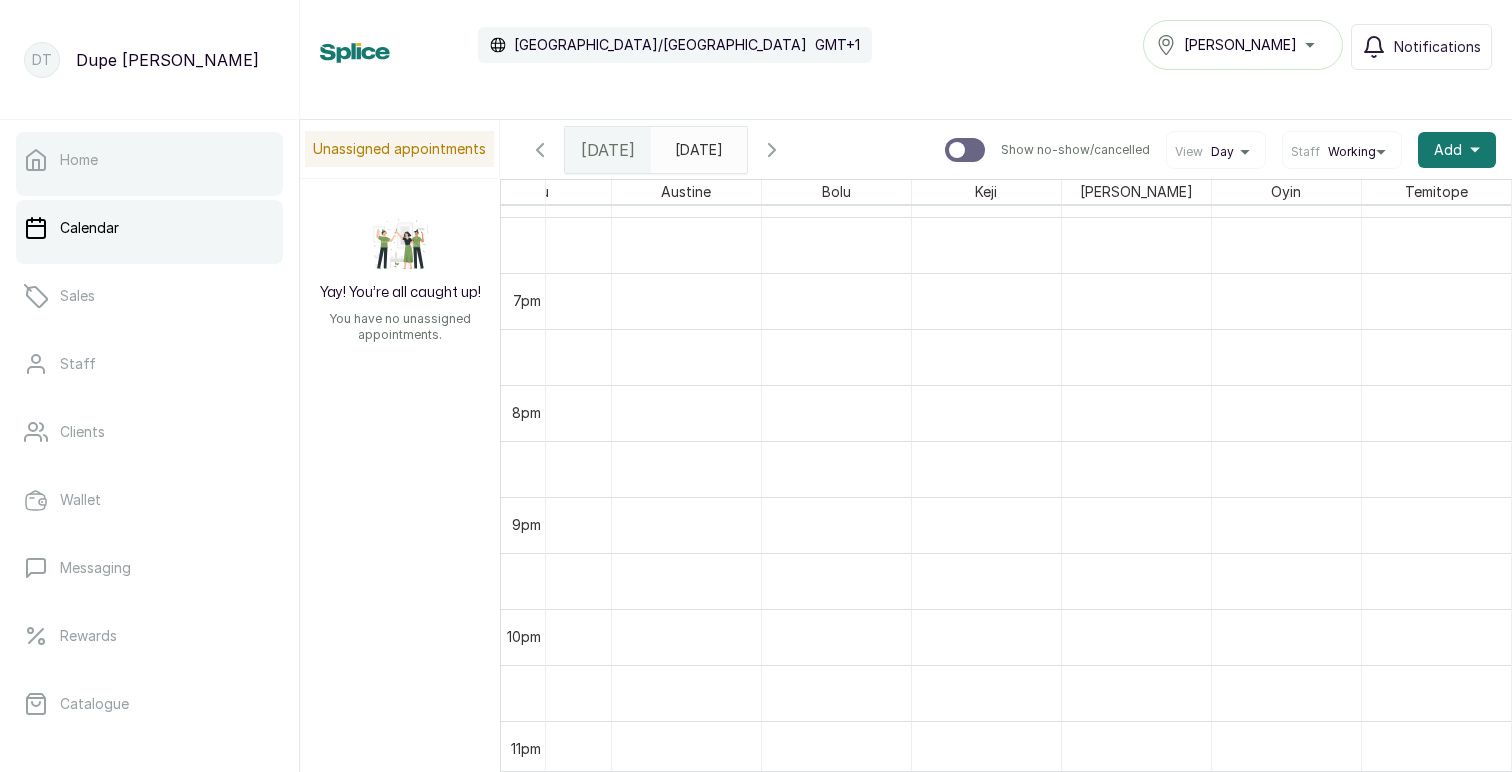 click on "Home" at bounding box center (149, 160) 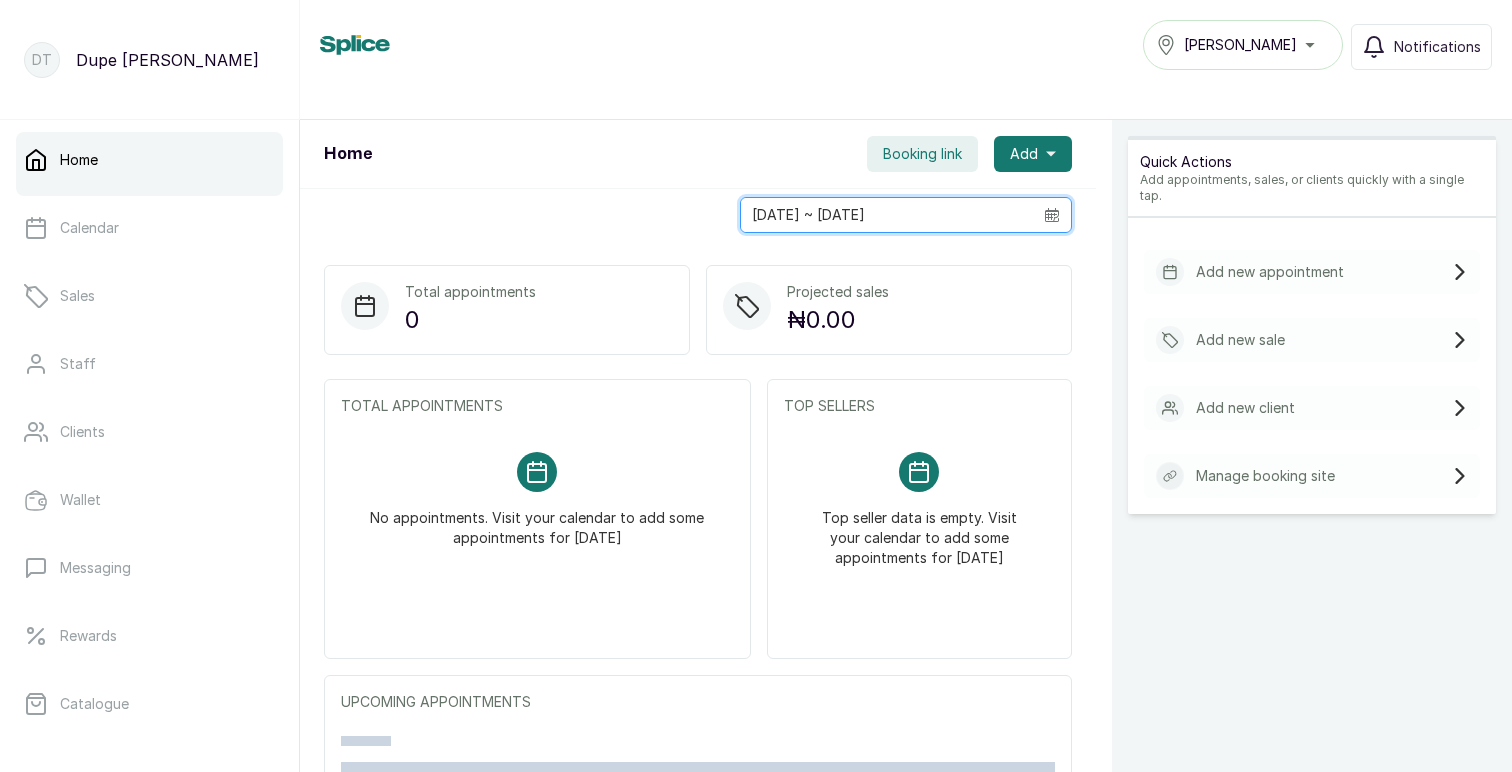 click on "2025-07-09 ~ 2025-07-09" at bounding box center [887, 215] 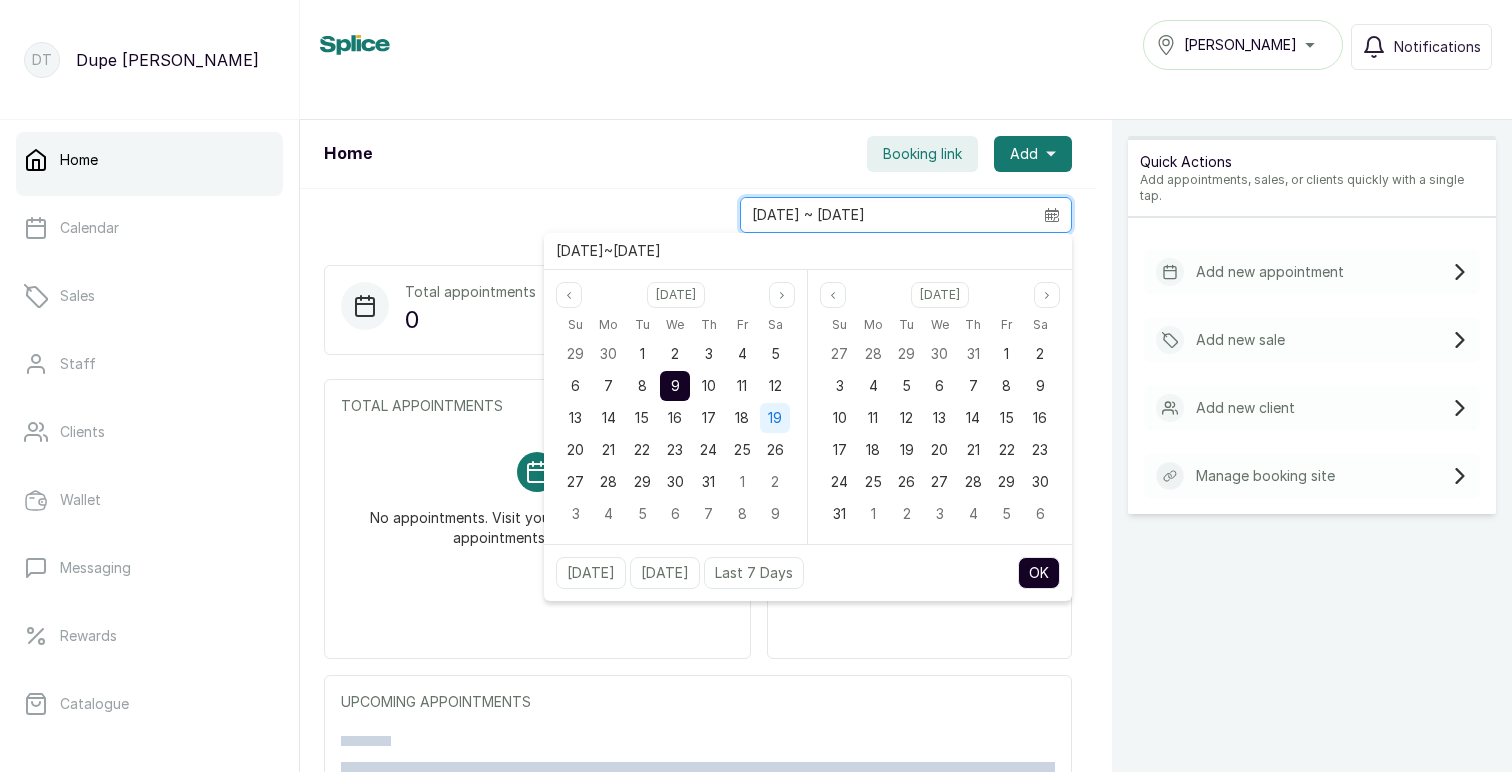 click on "19" at bounding box center (775, 417) 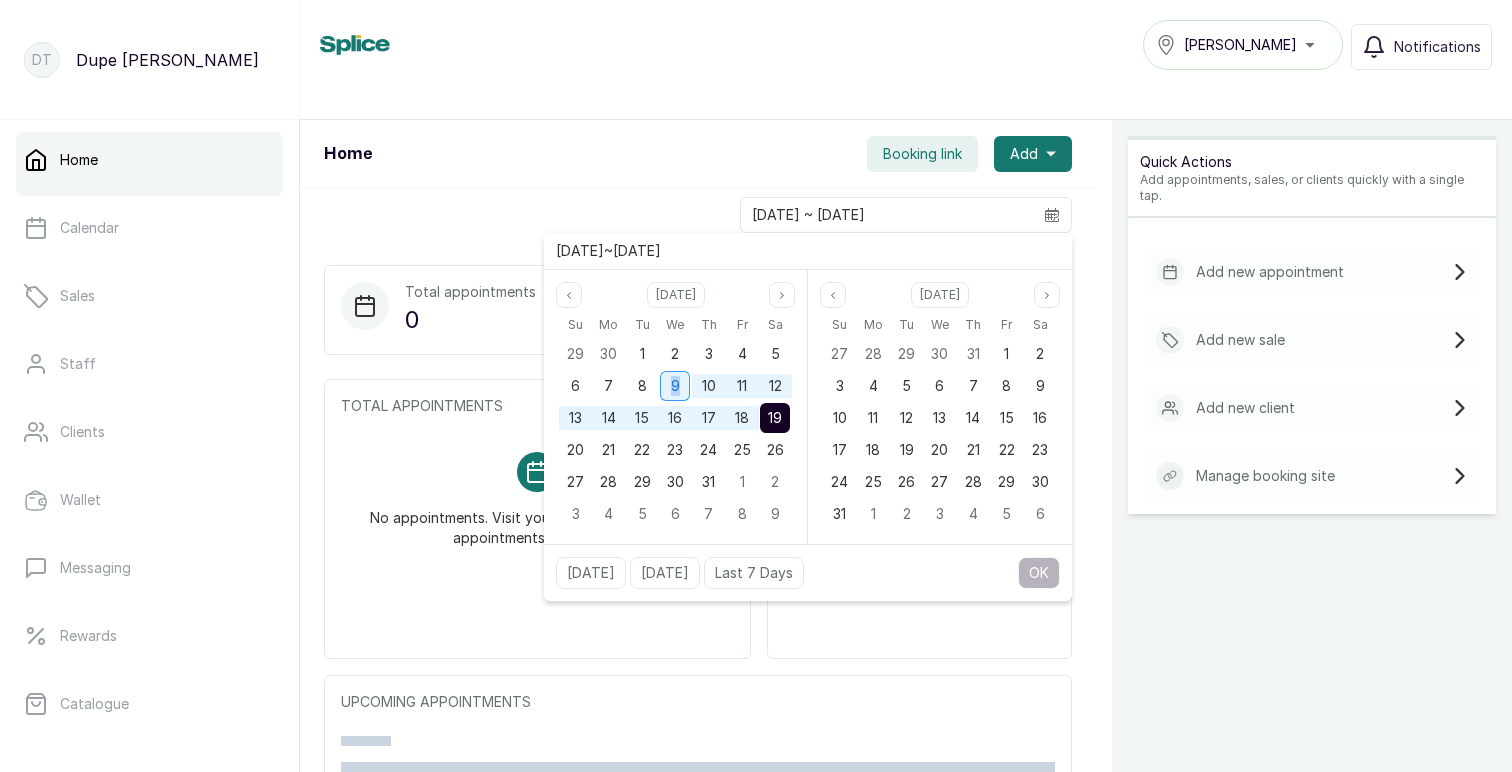 click on "9" at bounding box center [675, 385] 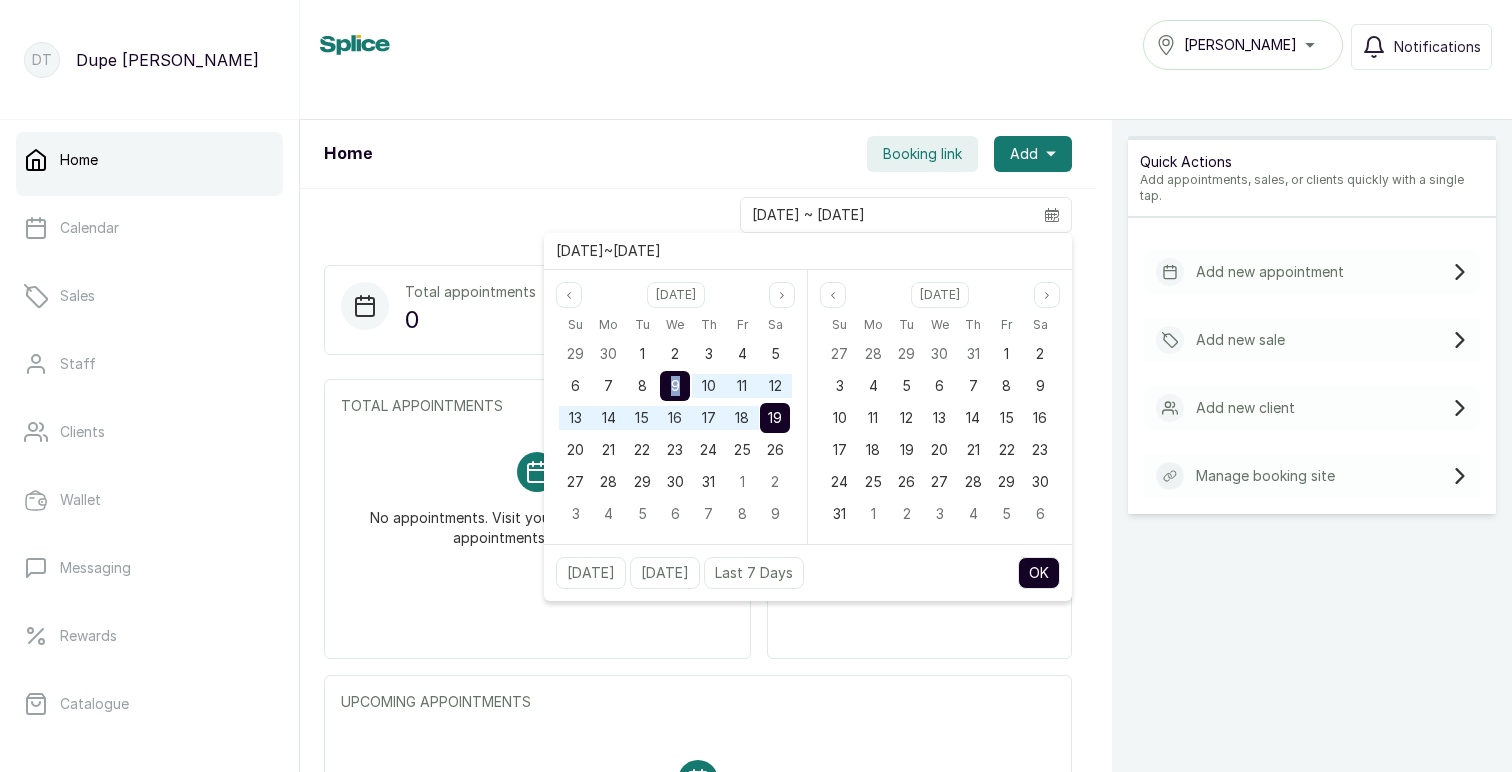 click on "OK" at bounding box center [1039, 573] 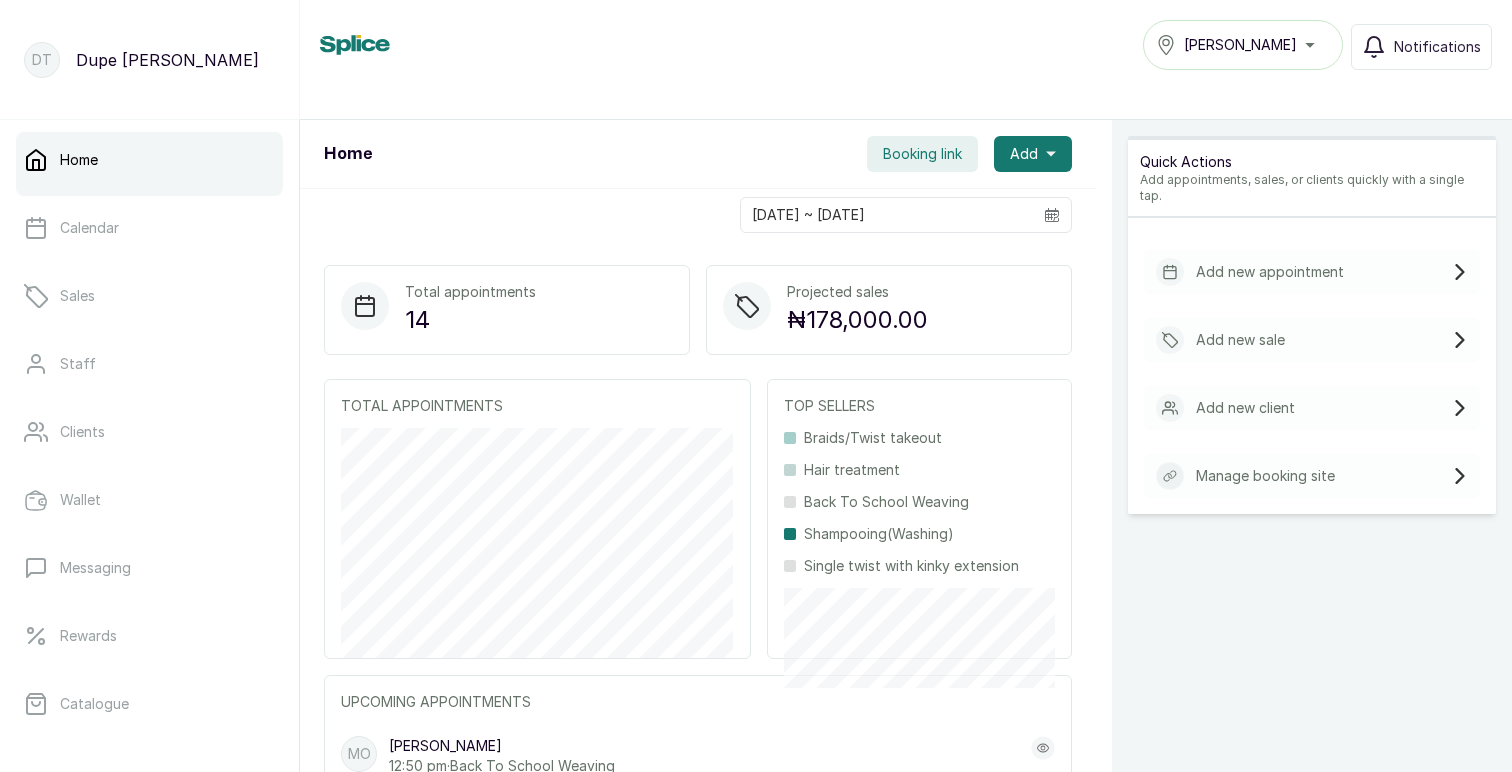 scroll, scrollTop: 19, scrollLeft: 0, axis: vertical 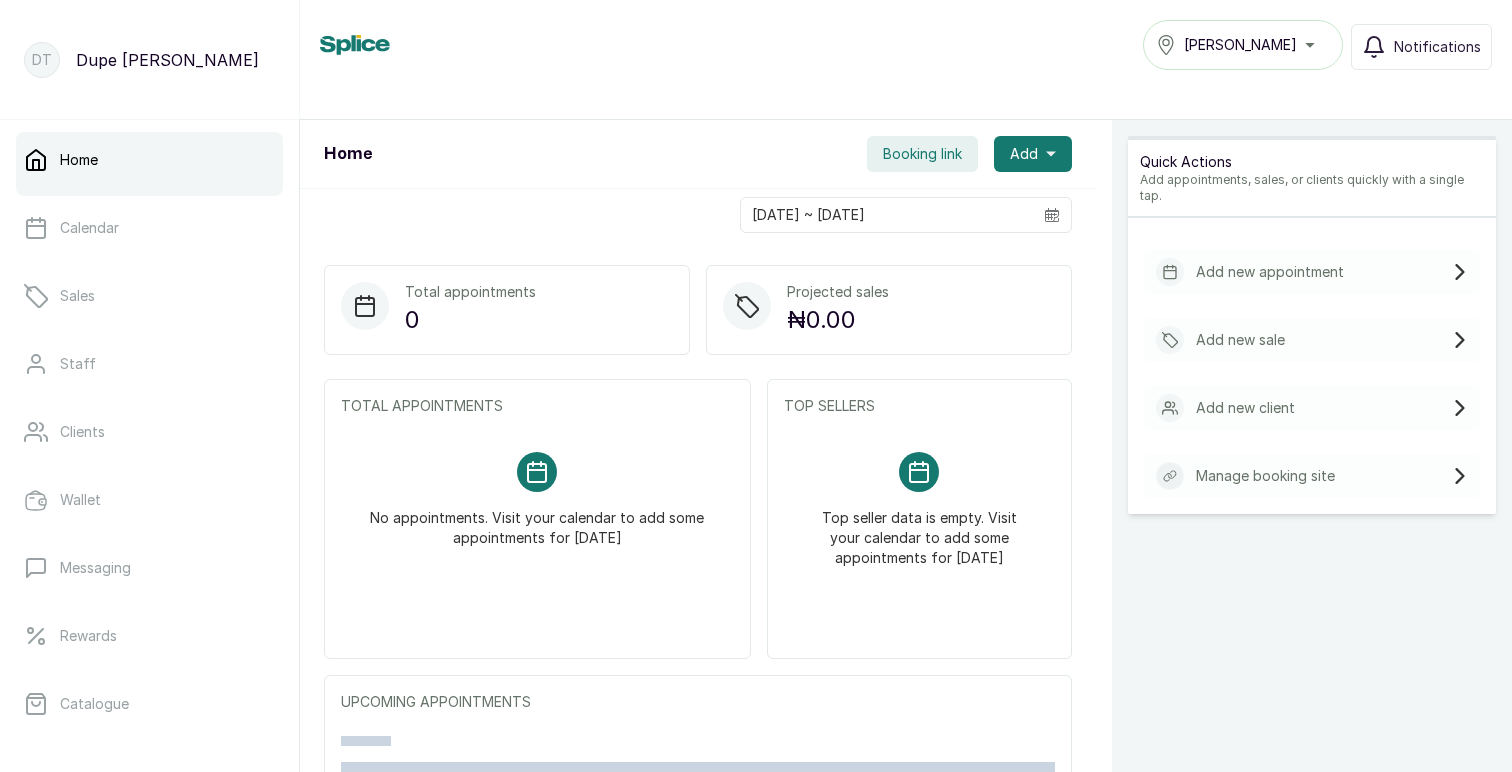 click on "Booking link" at bounding box center [922, 154] 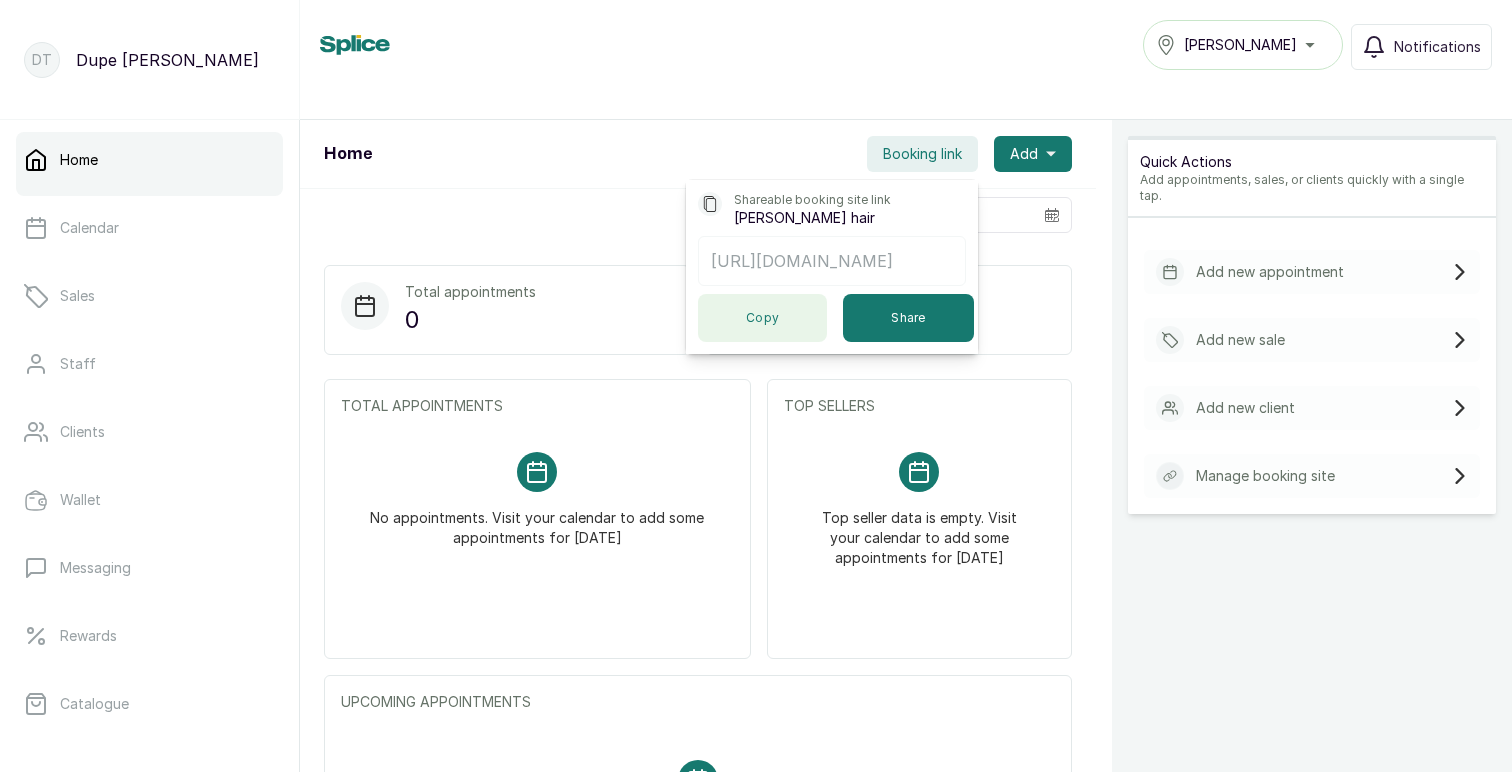click on "Copy" at bounding box center (762, 318) 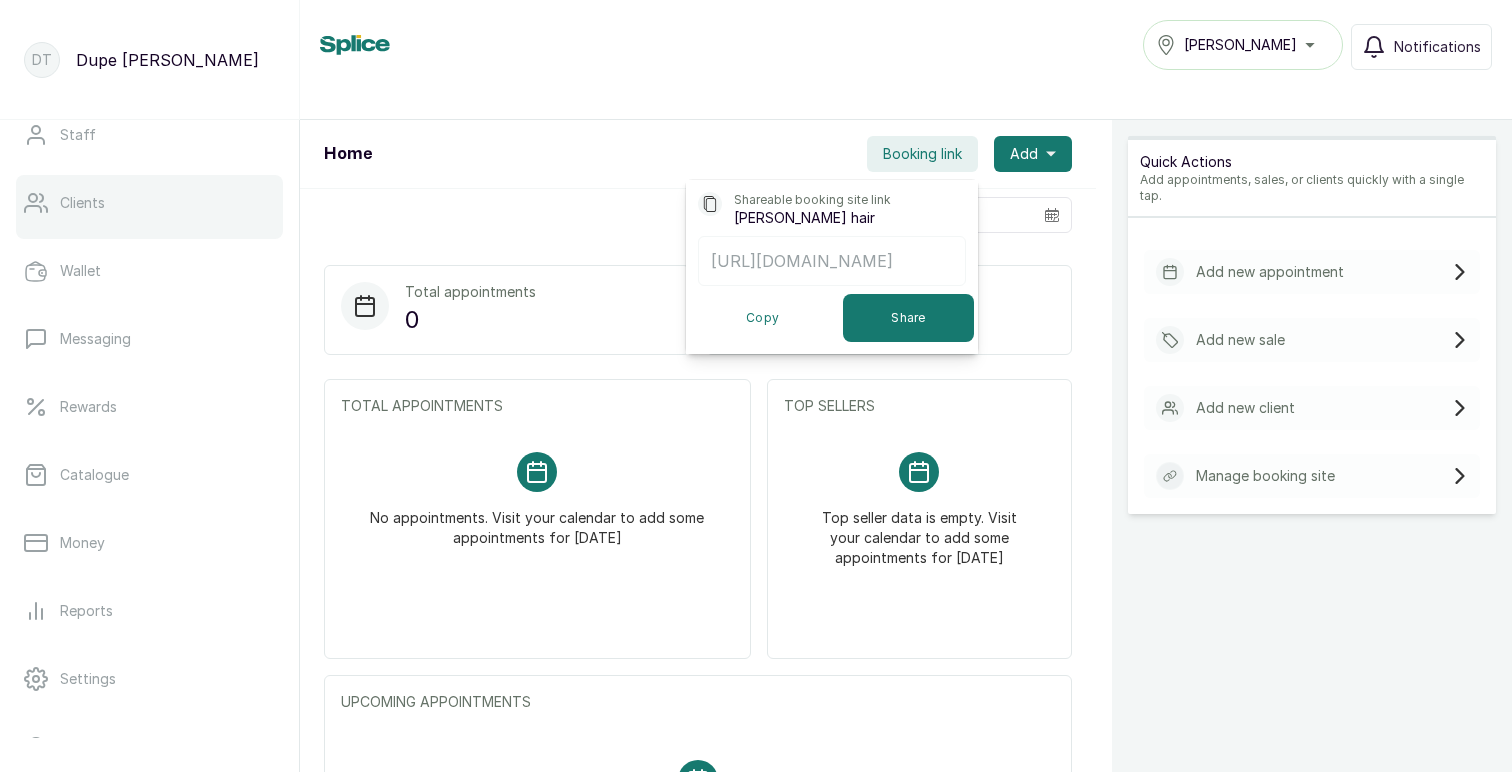 scroll, scrollTop: 356, scrollLeft: 0, axis: vertical 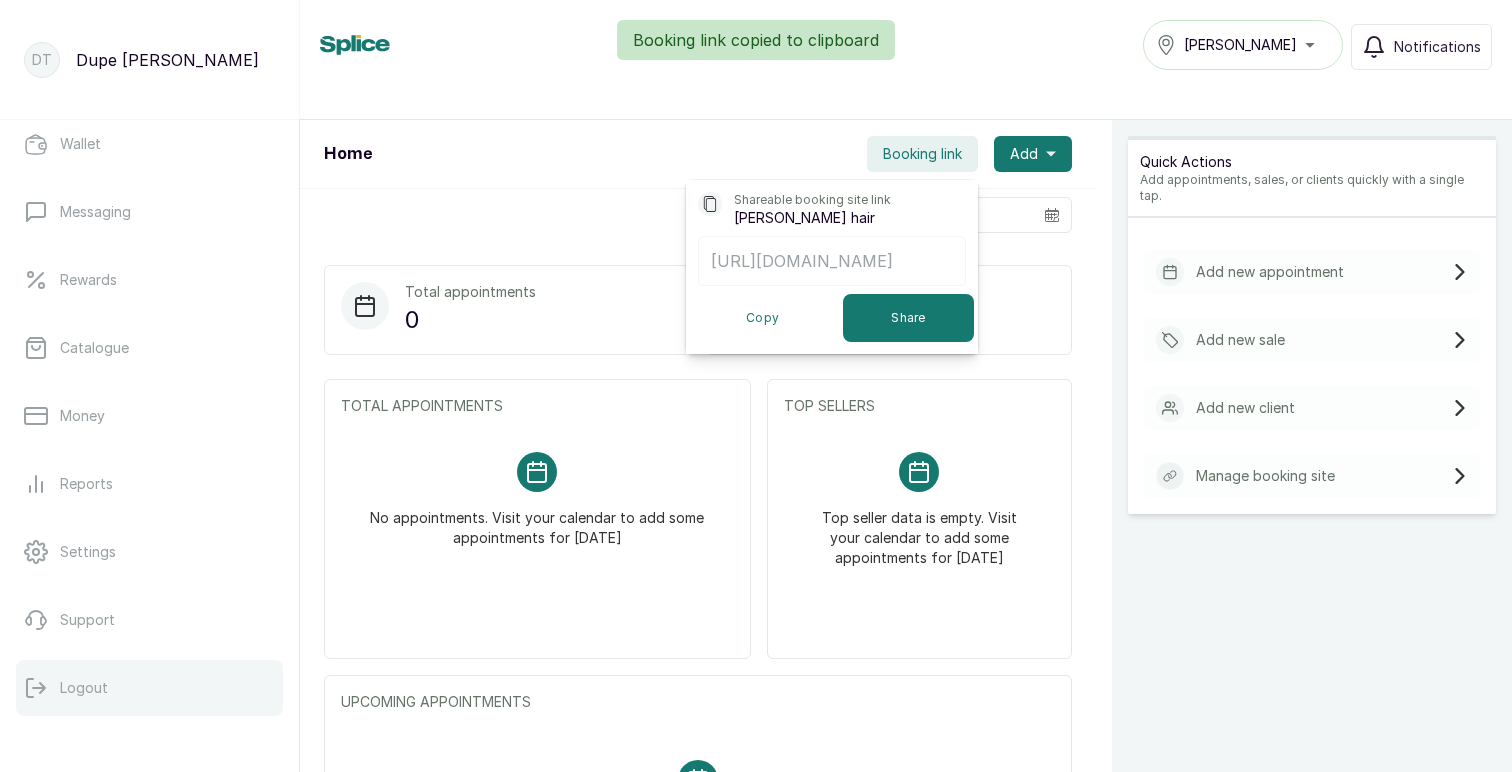 click on "Logout" at bounding box center (149, 688) 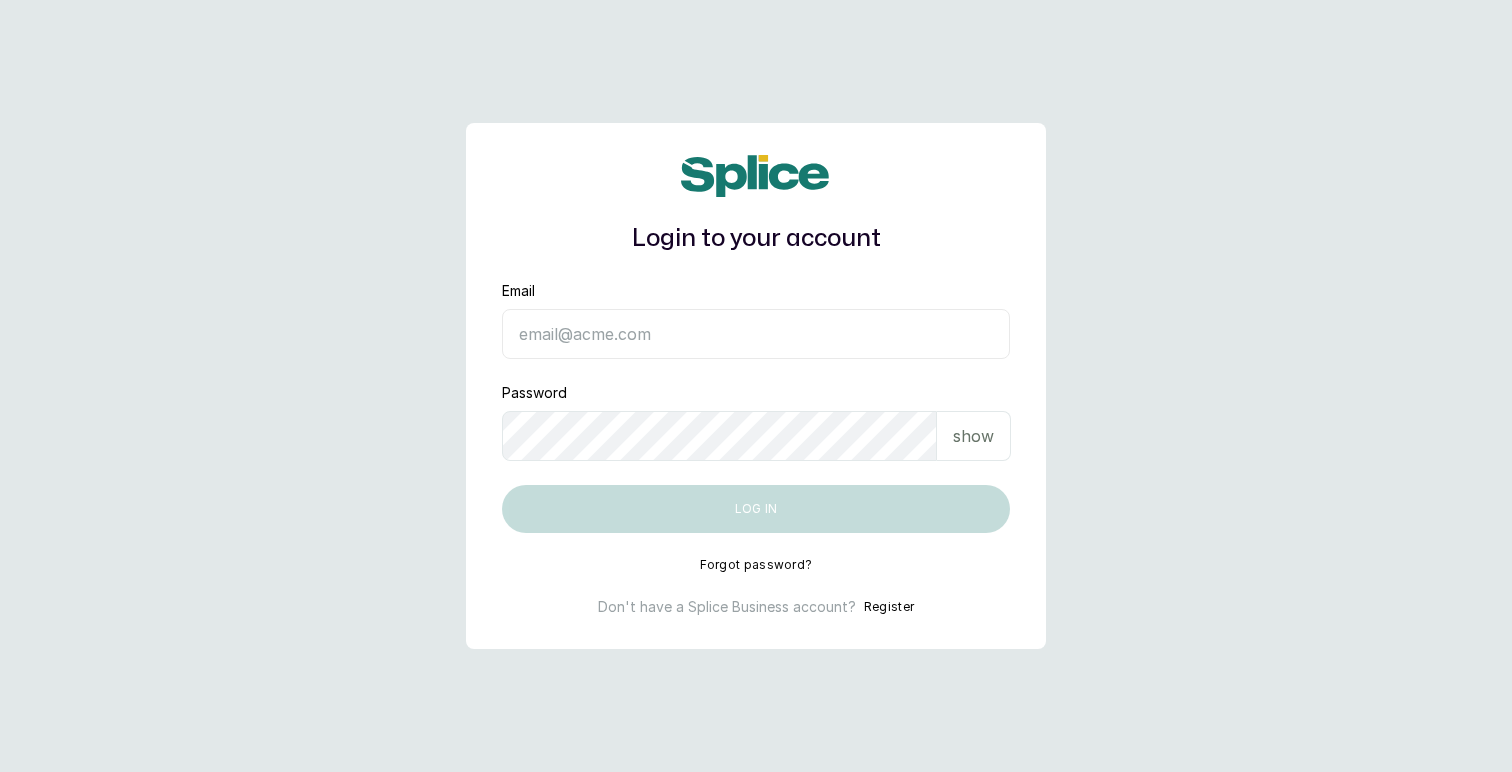 scroll, scrollTop: 0, scrollLeft: 0, axis: both 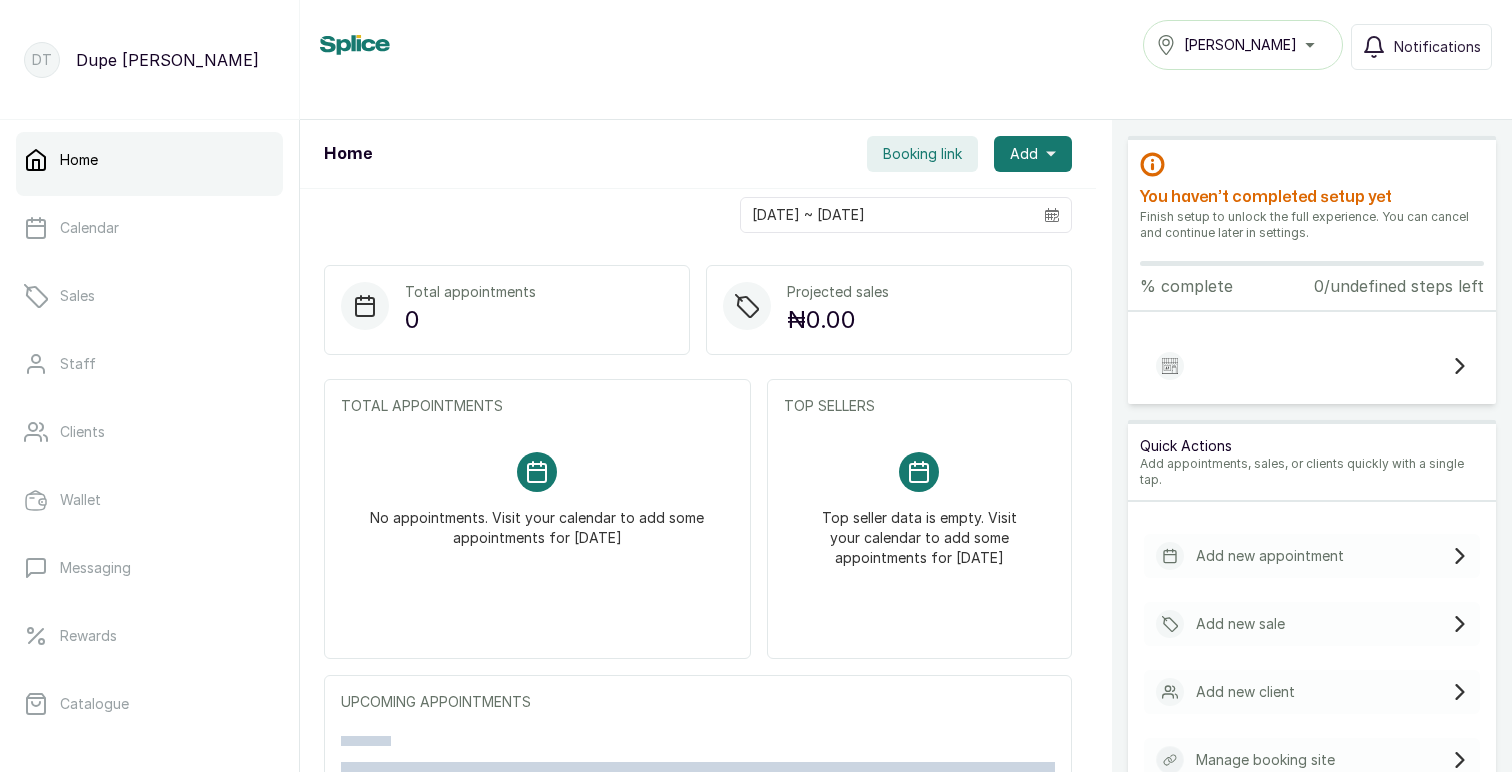 click on "Booking link" at bounding box center (922, 154) 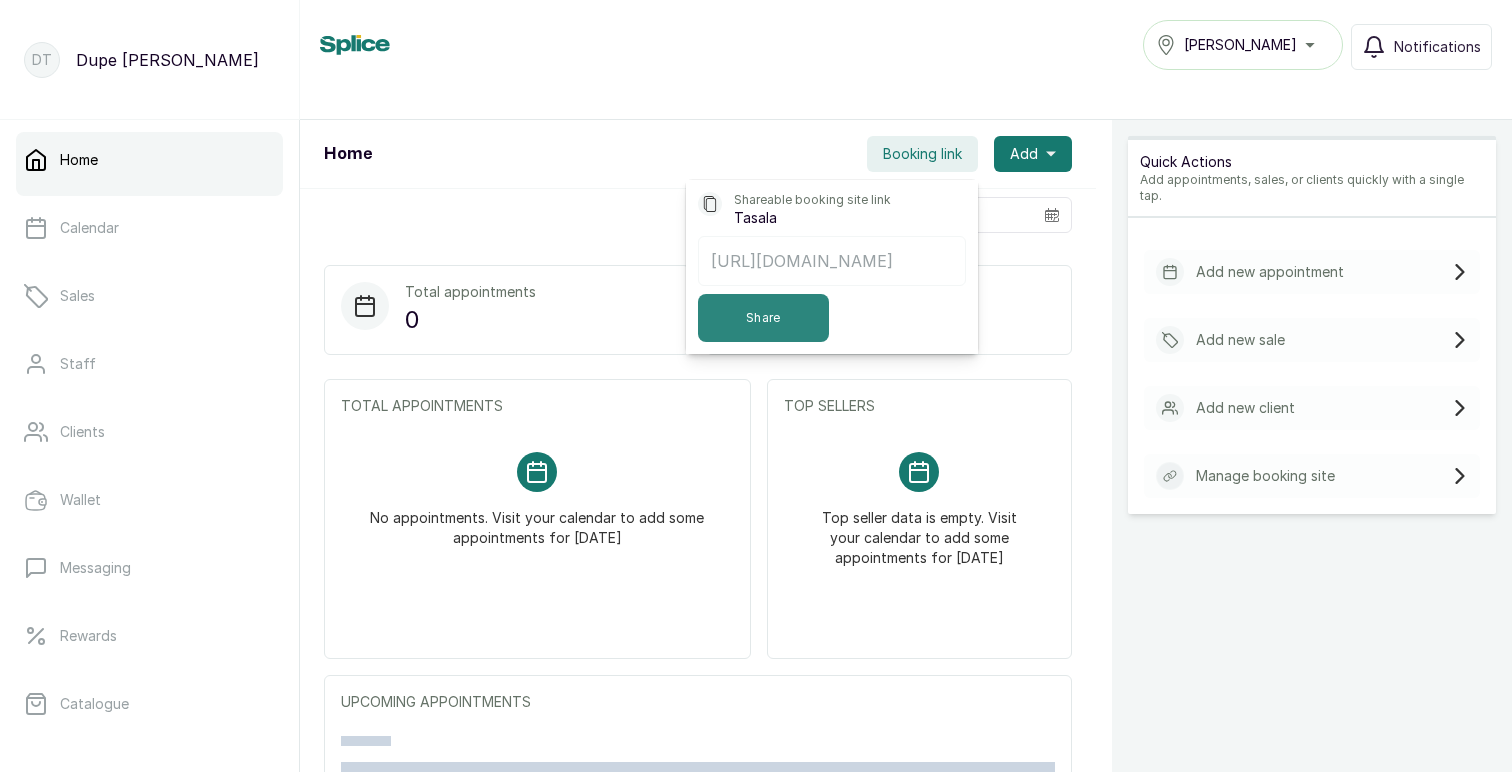 click on "Share" at bounding box center [763, 318] 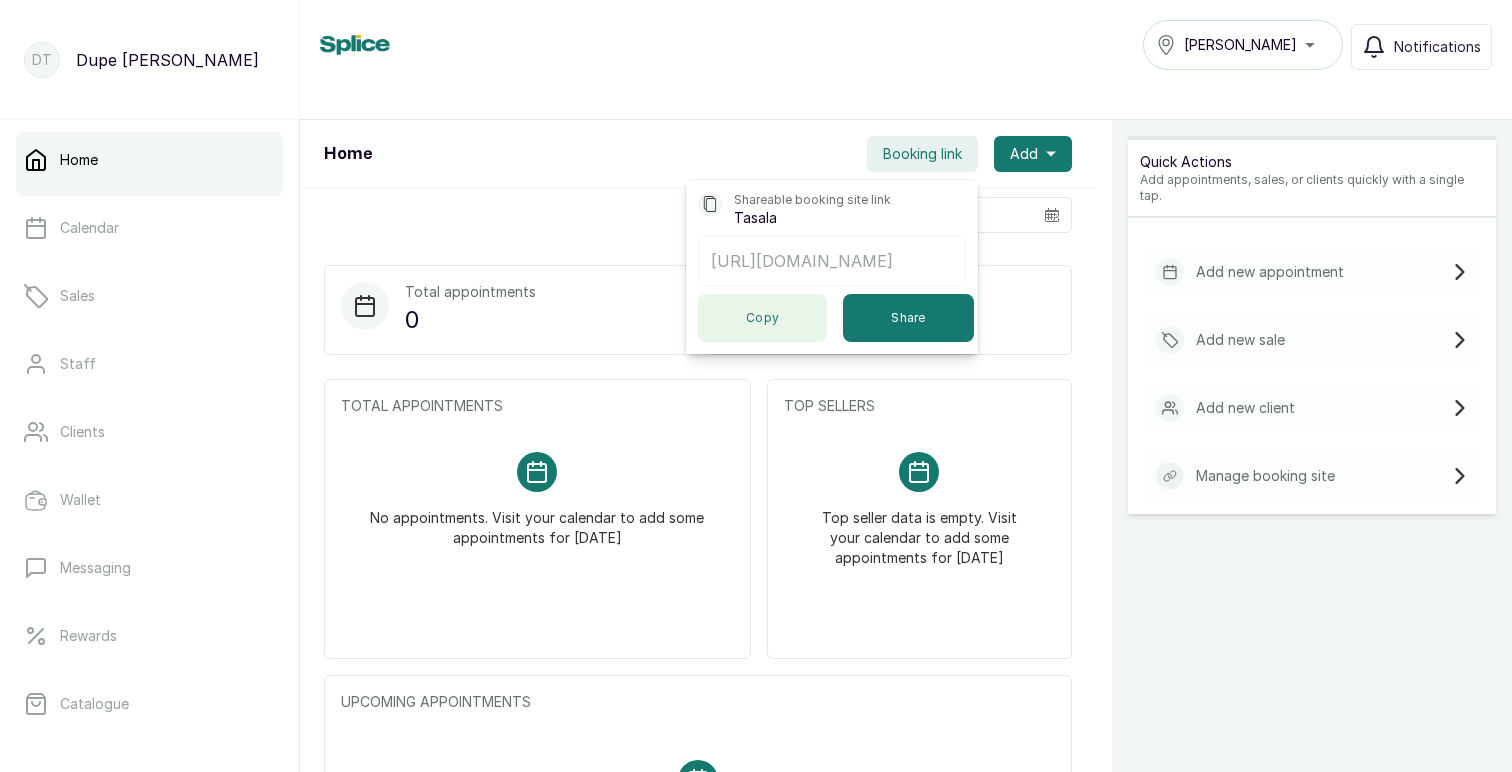 click on "Copy" at bounding box center [762, 318] 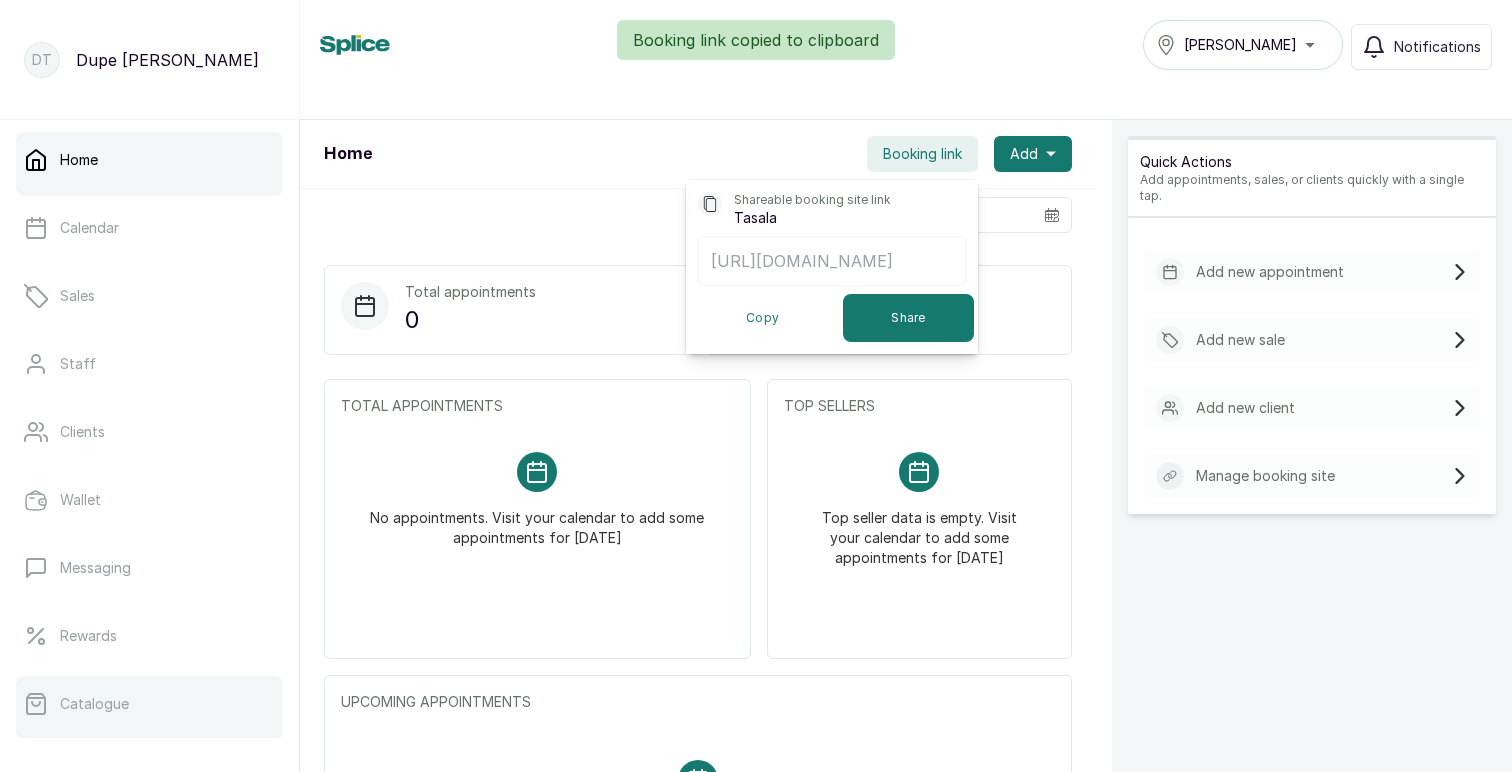 click on "Catalogue" at bounding box center (94, 704) 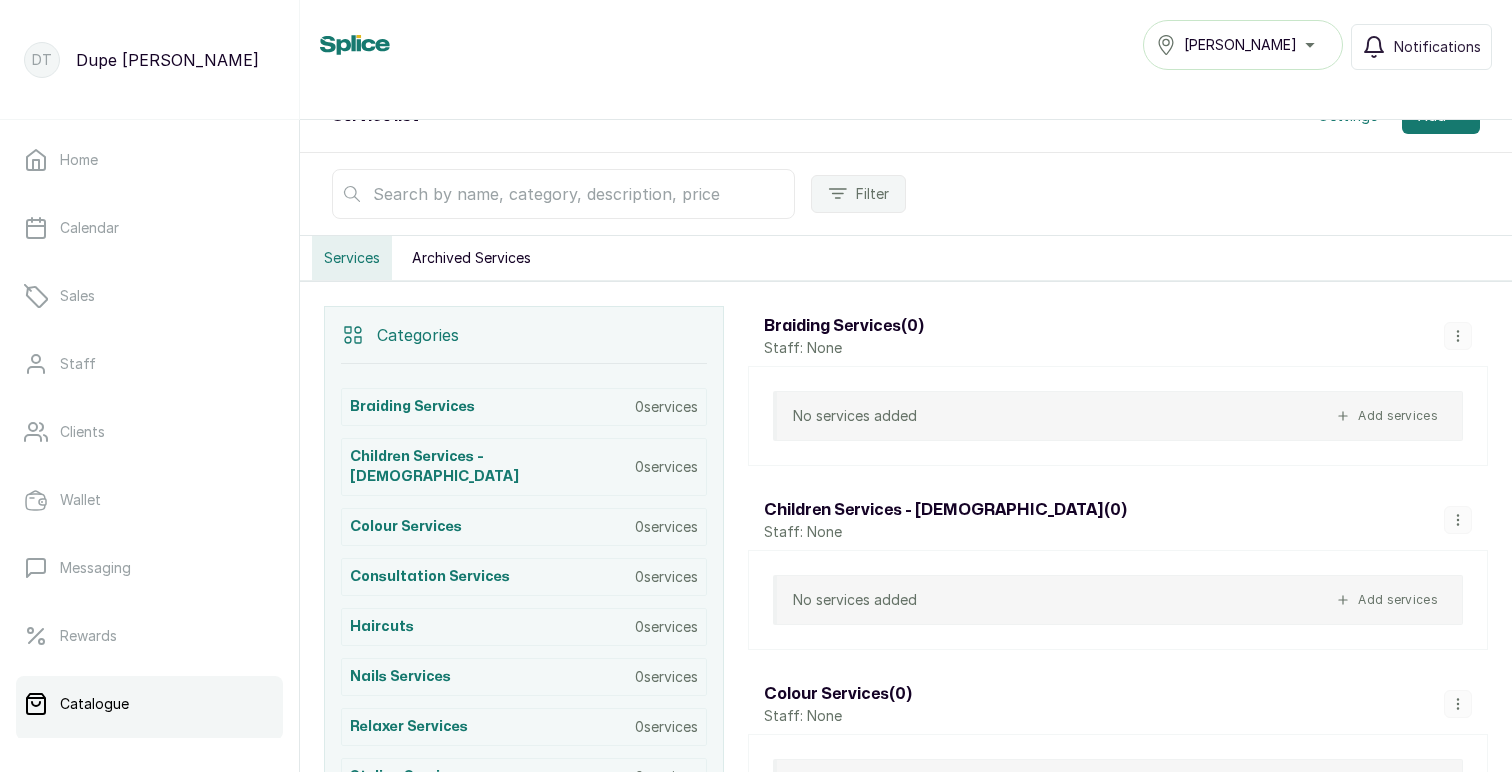 scroll, scrollTop: 0, scrollLeft: 0, axis: both 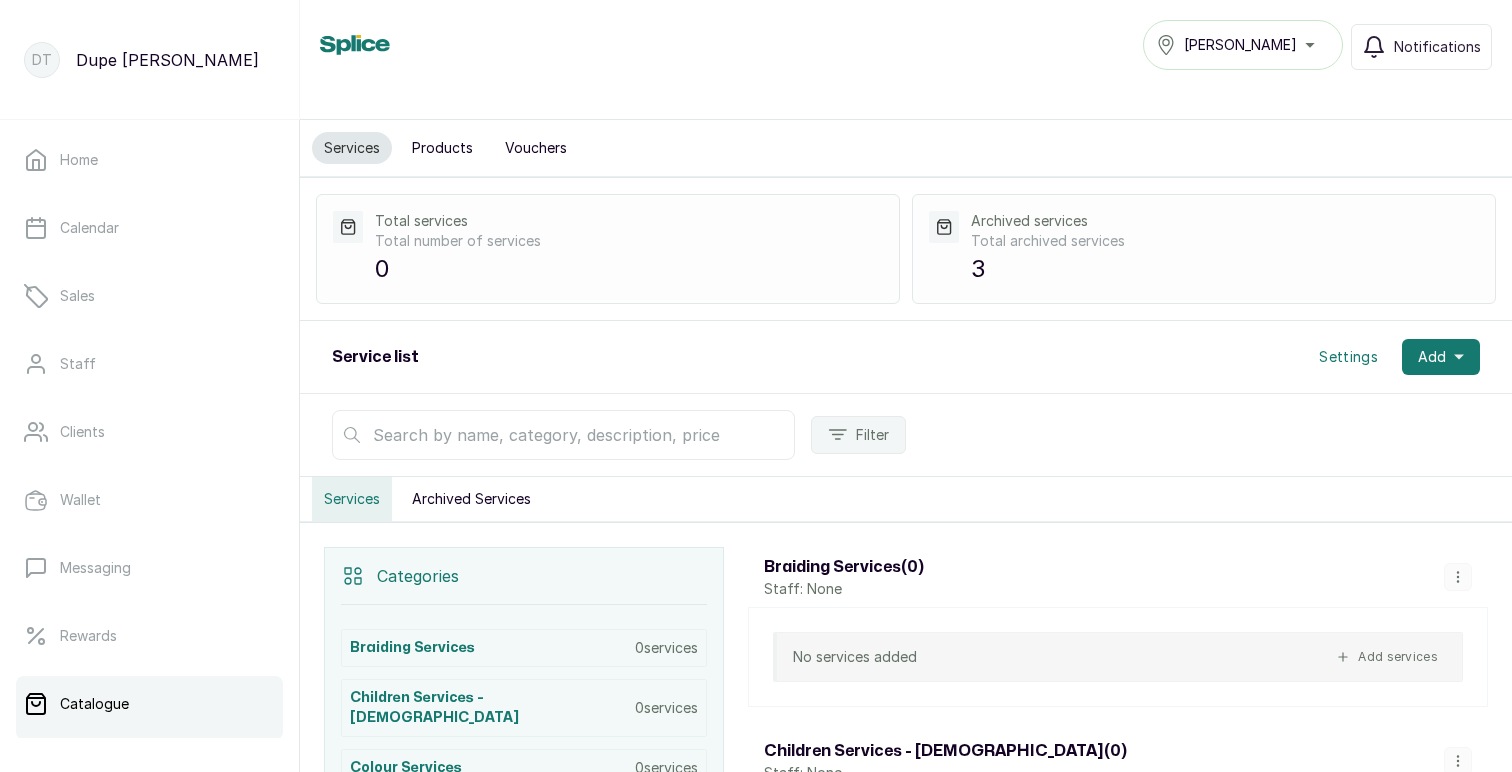 click on "[PERSON_NAME]" at bounding box center [1240, 45] 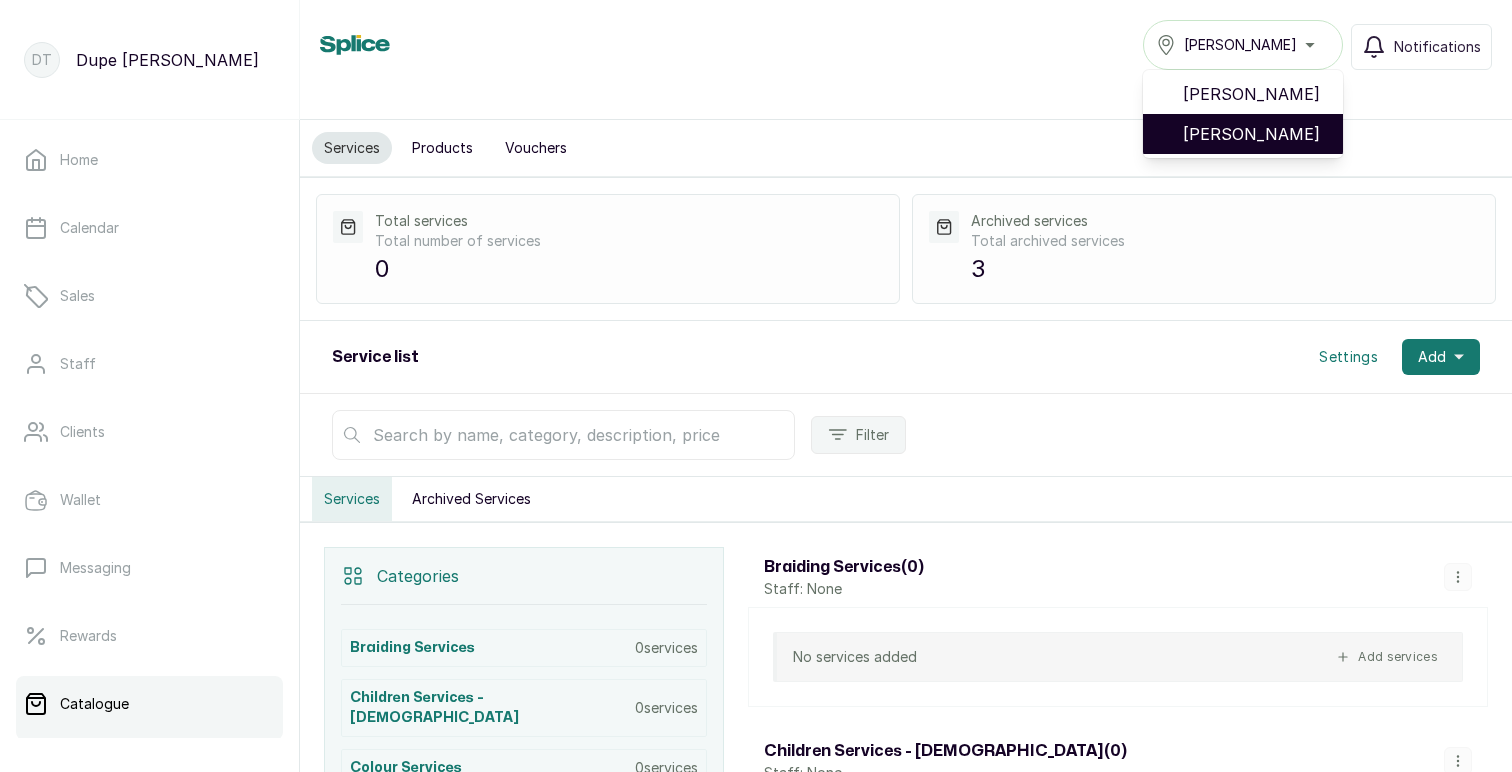click on "[PERSON_NAME]" at bounding box center (1255, 134) 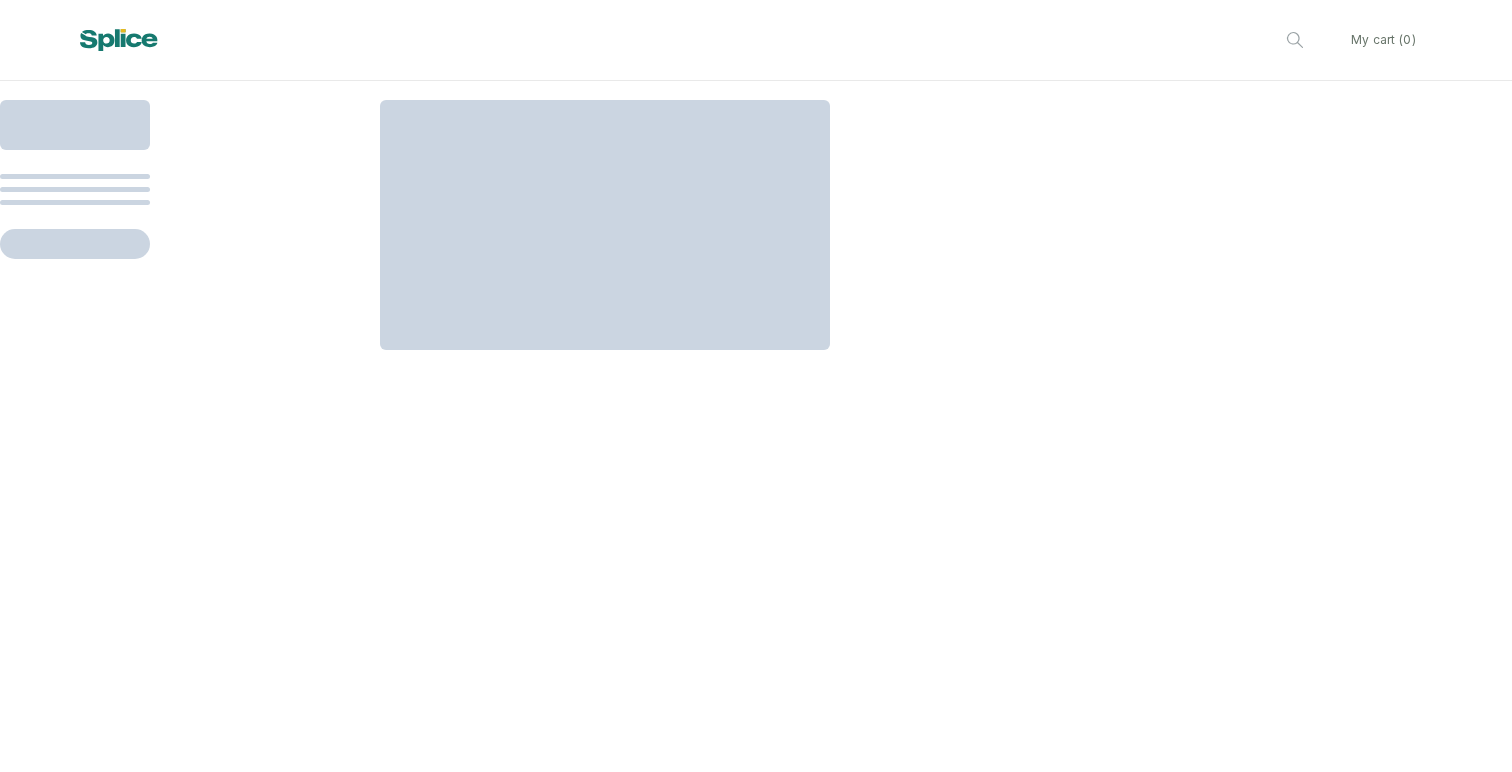 scroll, scrollTop: 0, scrollLeft: 0, axis: both 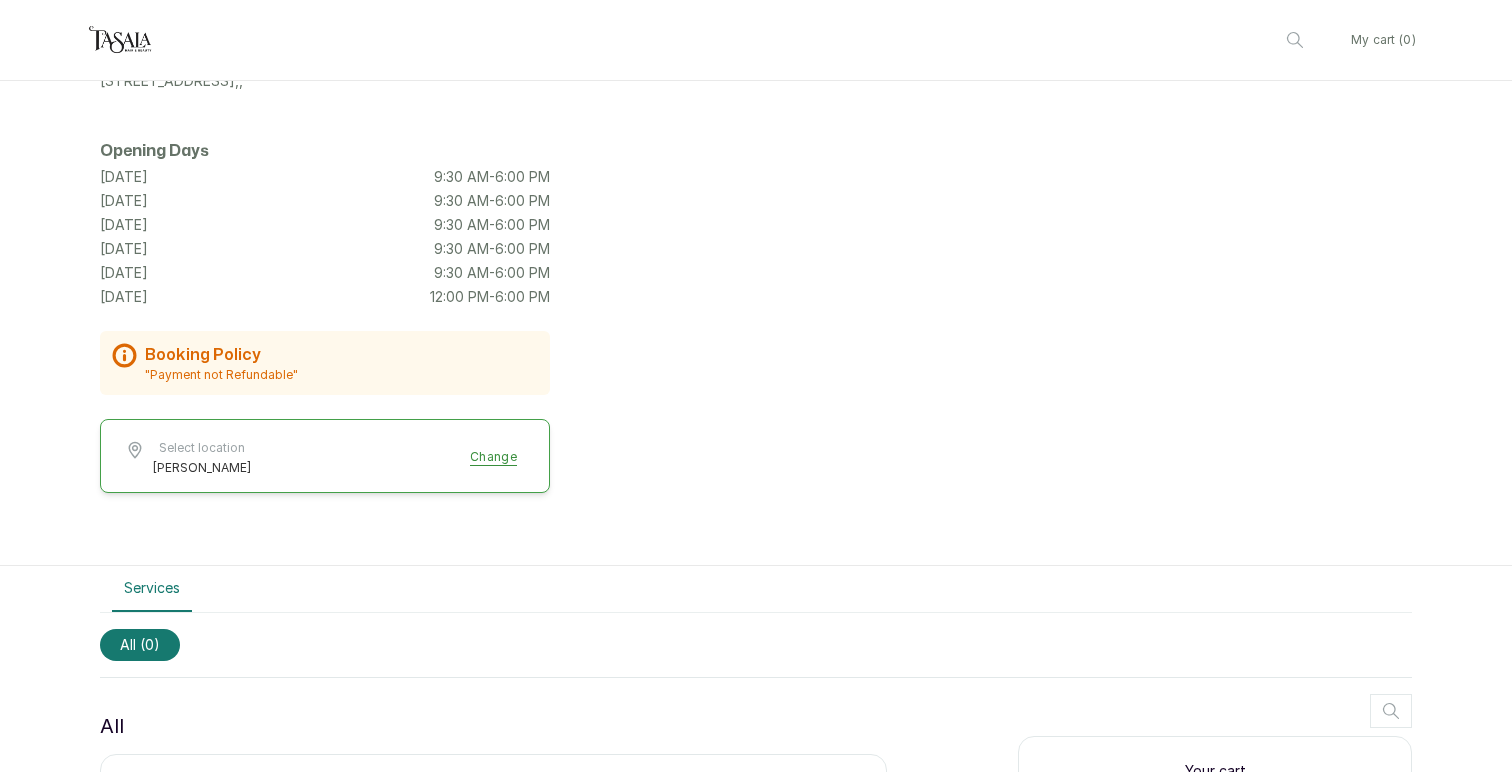 click on "Select location [GEOGRAPHIC_DATA] Change" at bounding box center (325, 458) 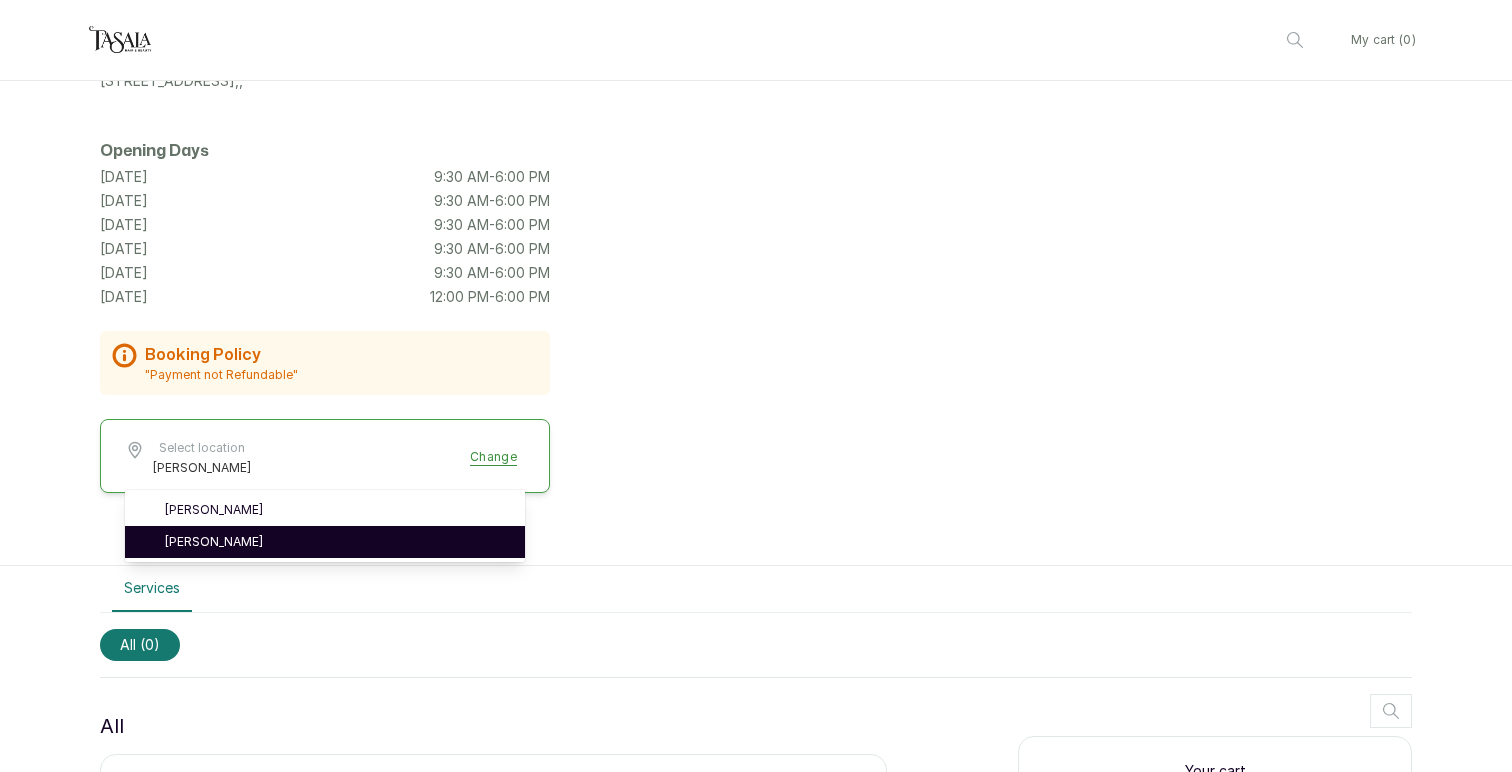 click on "[PERSON_NAME]" at bounding box center (337, 542) 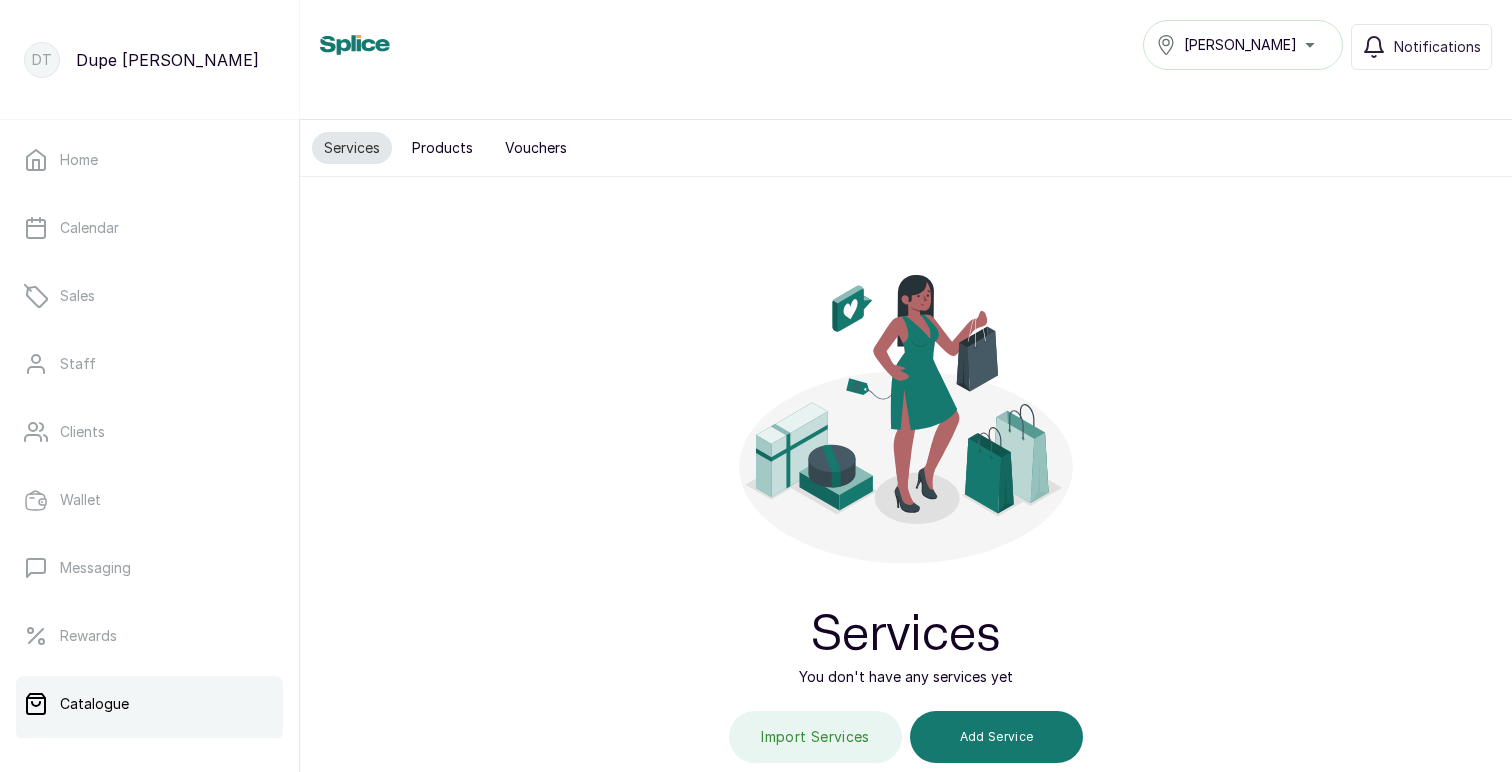 scroll, scrollTop: 0, scrollLeft: 0, axis: both 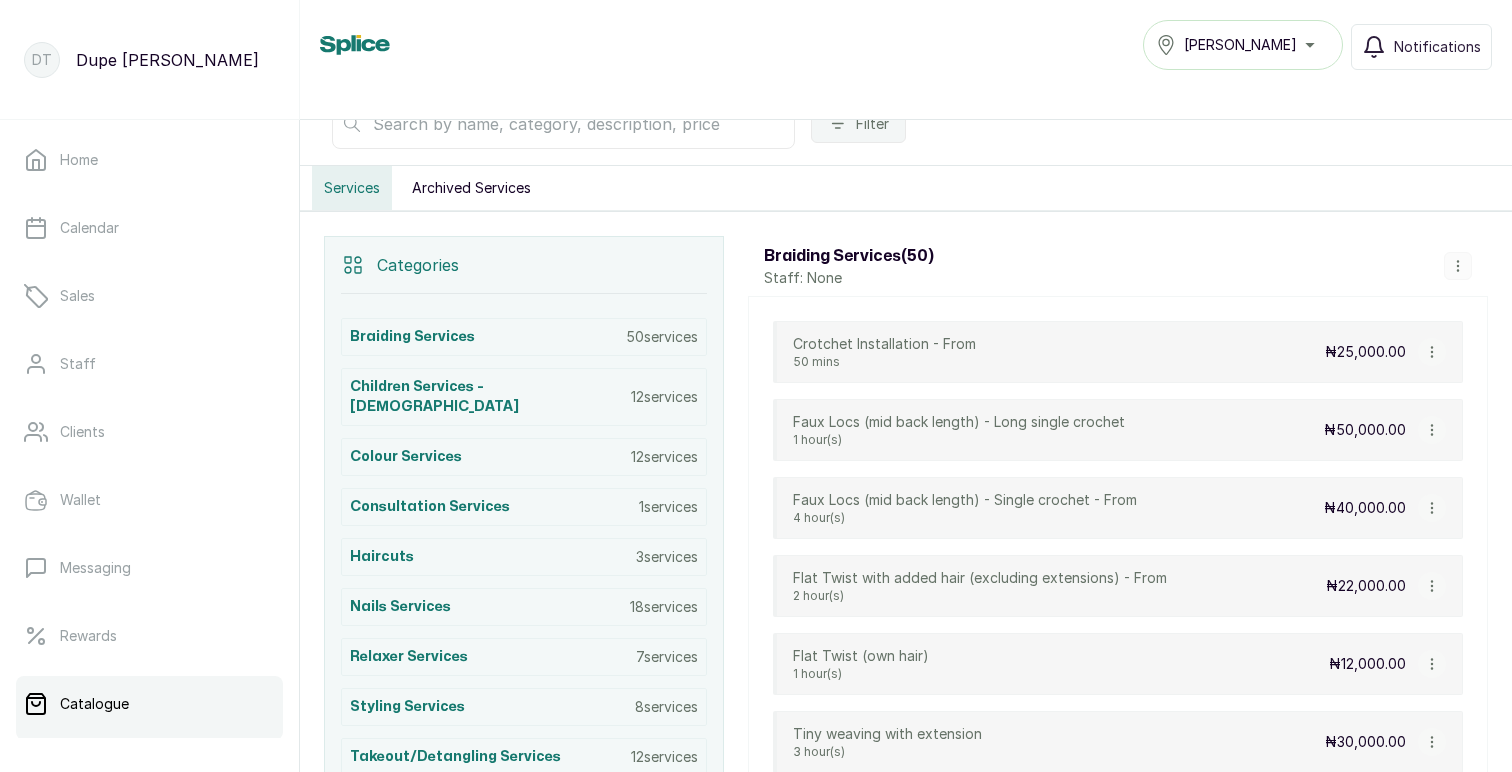 click 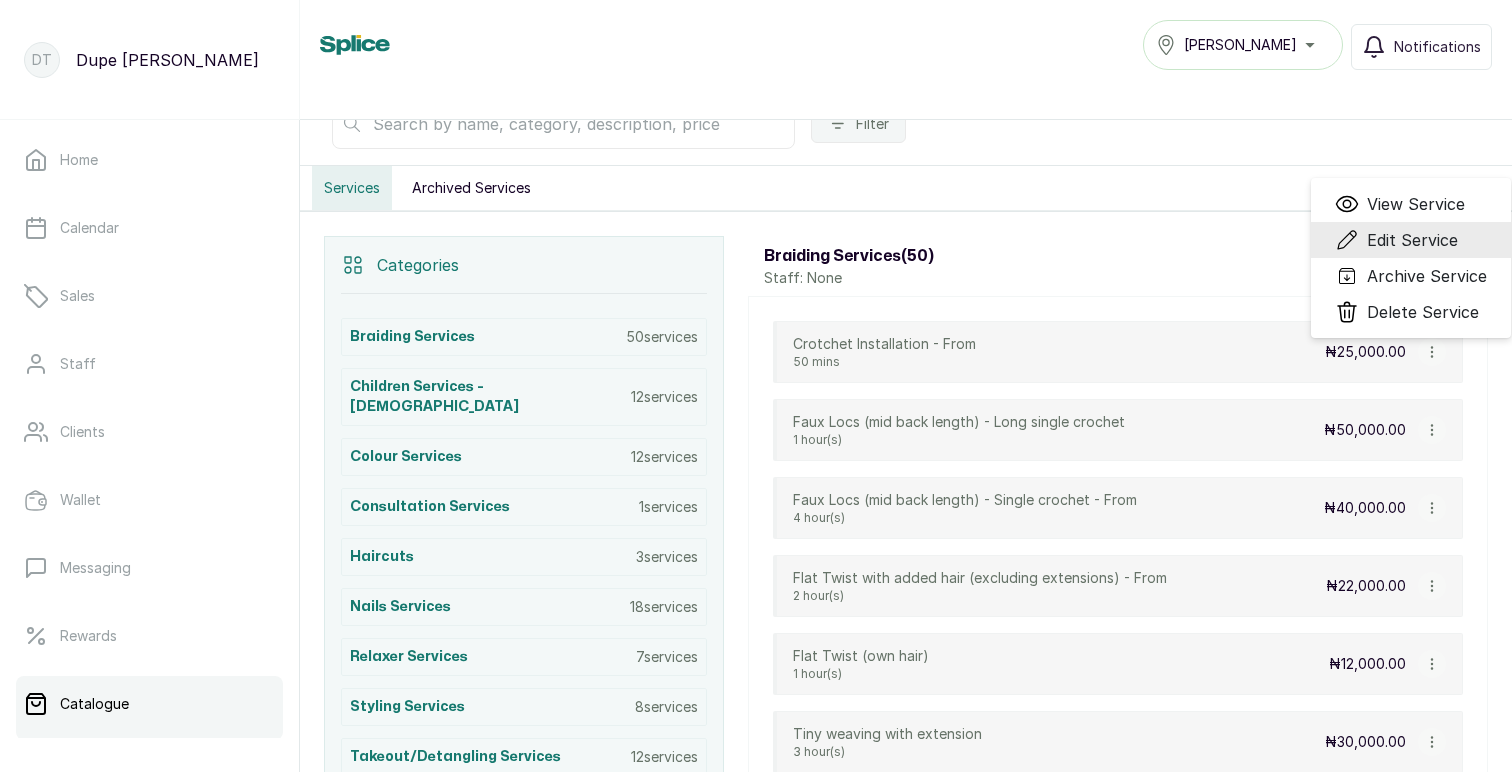 click on "Edit Service" at bounding box center (1412, 240) 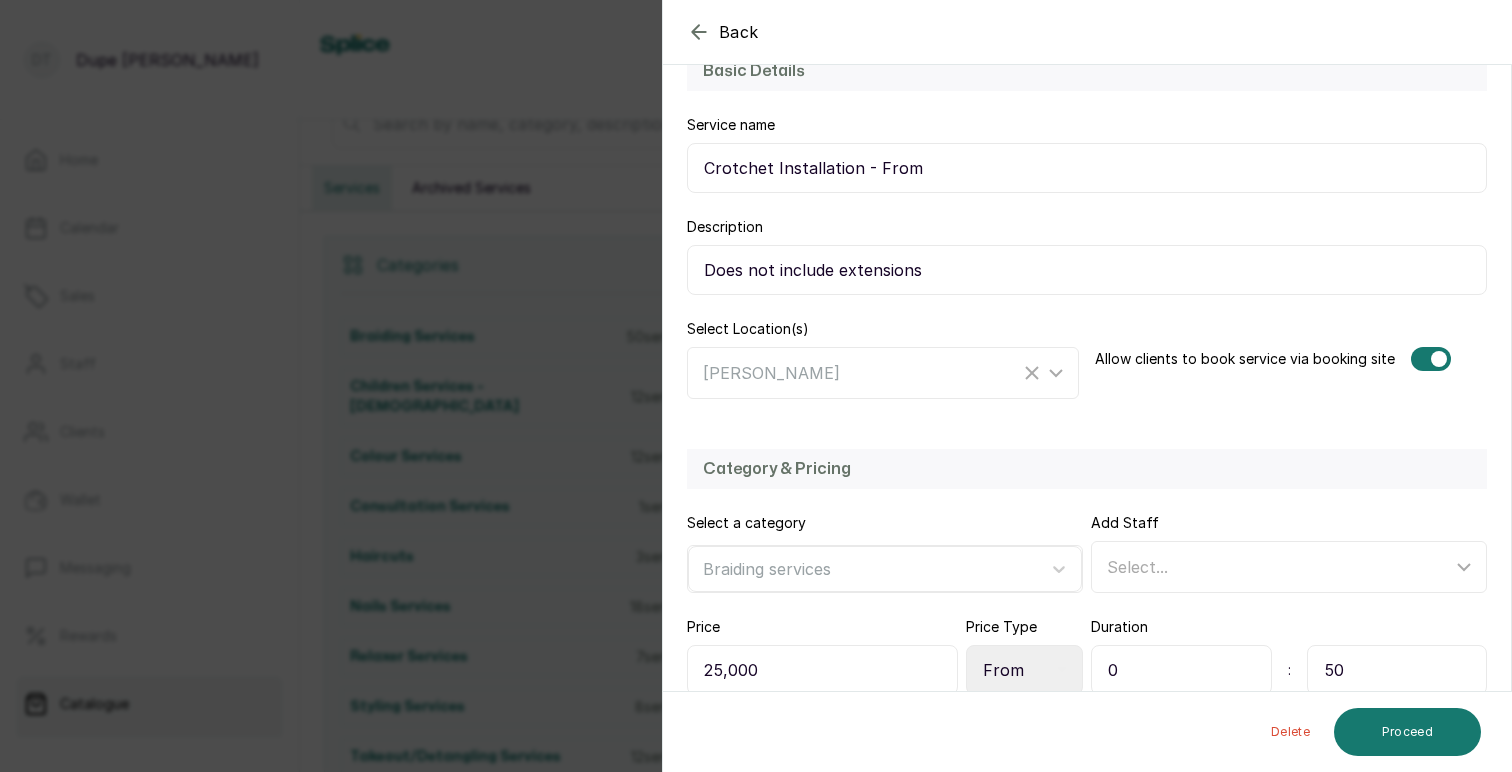 scroll, scrollTop: 217, scrollLeft: 0, axis: vertical 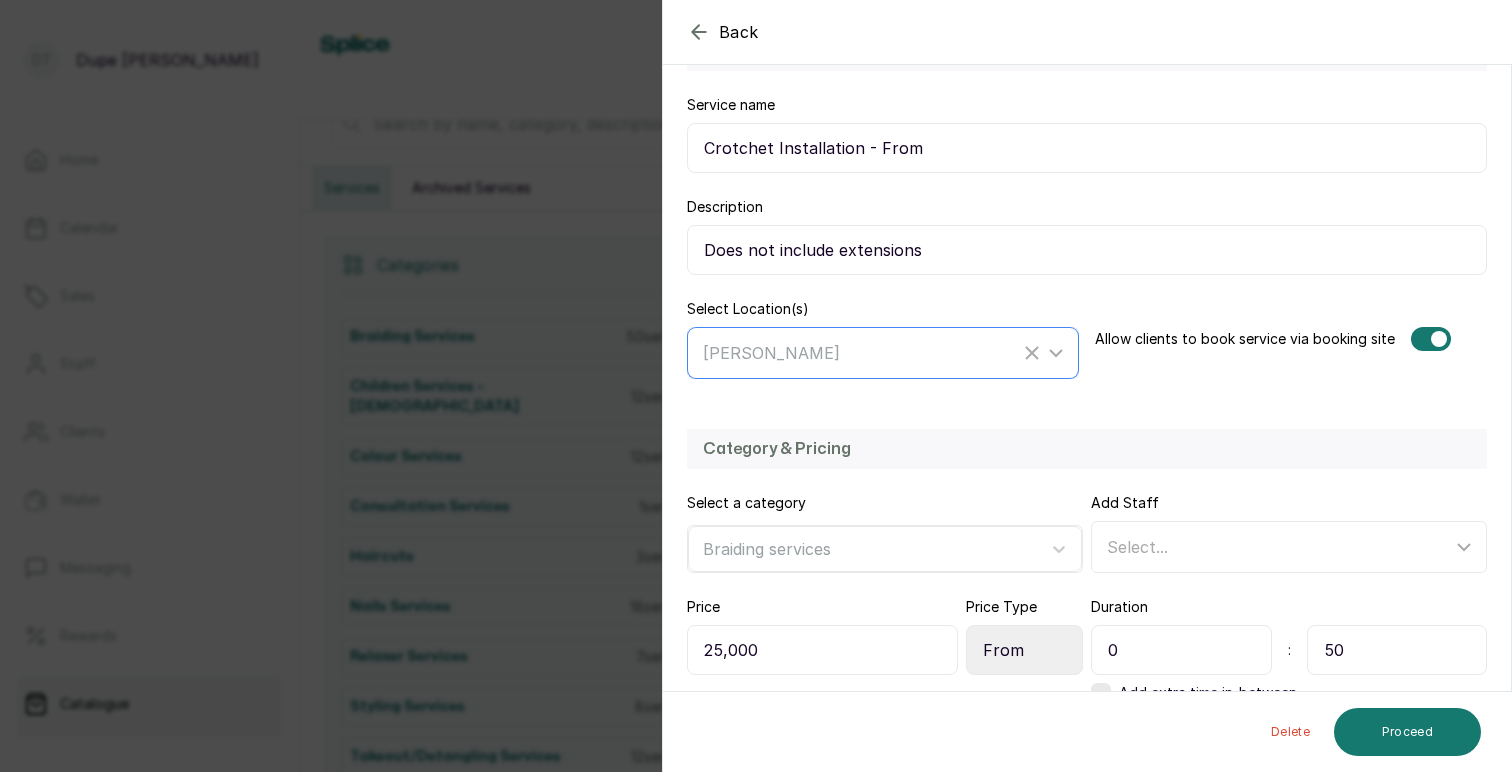 click 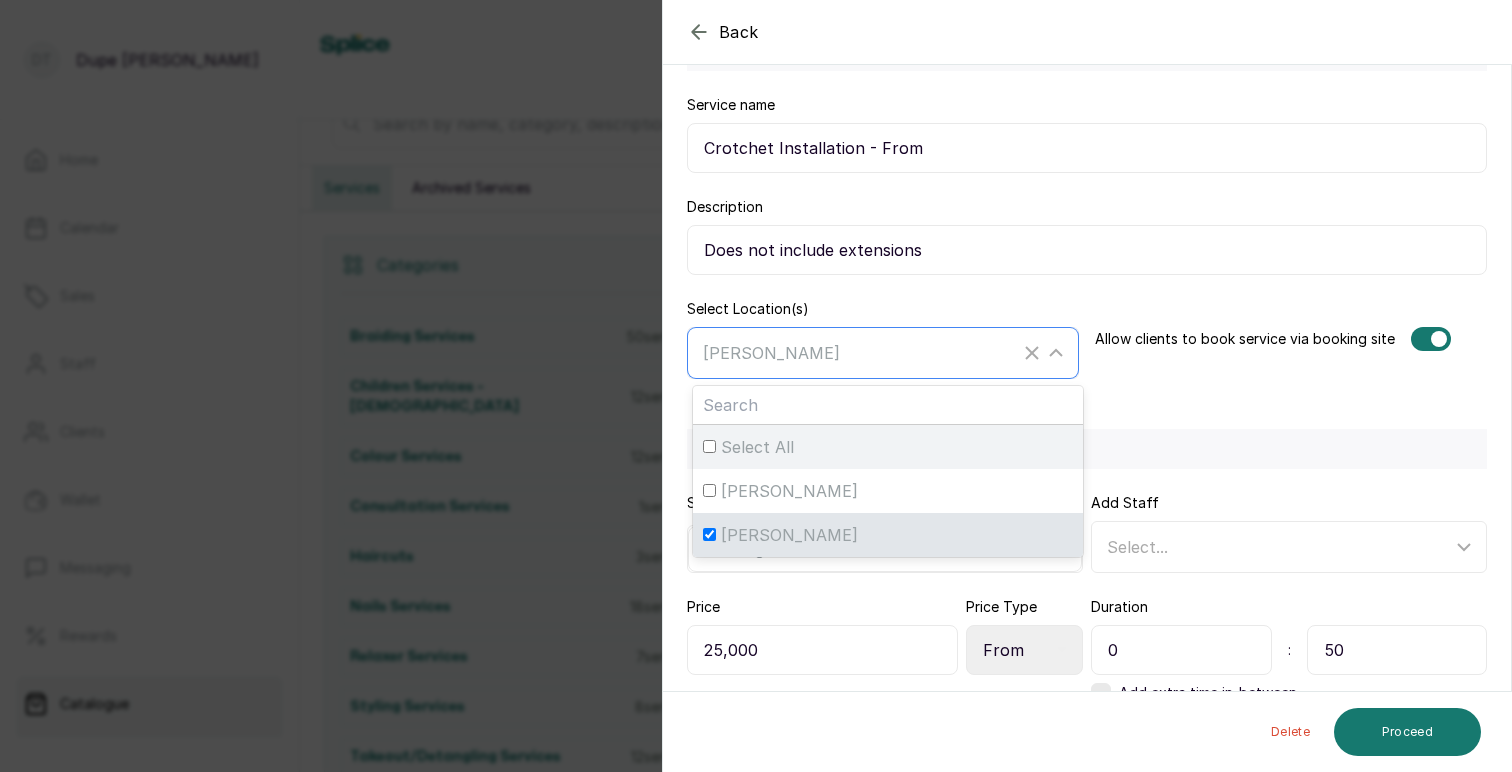 click on "Select All" at bounding box center [757, 447] 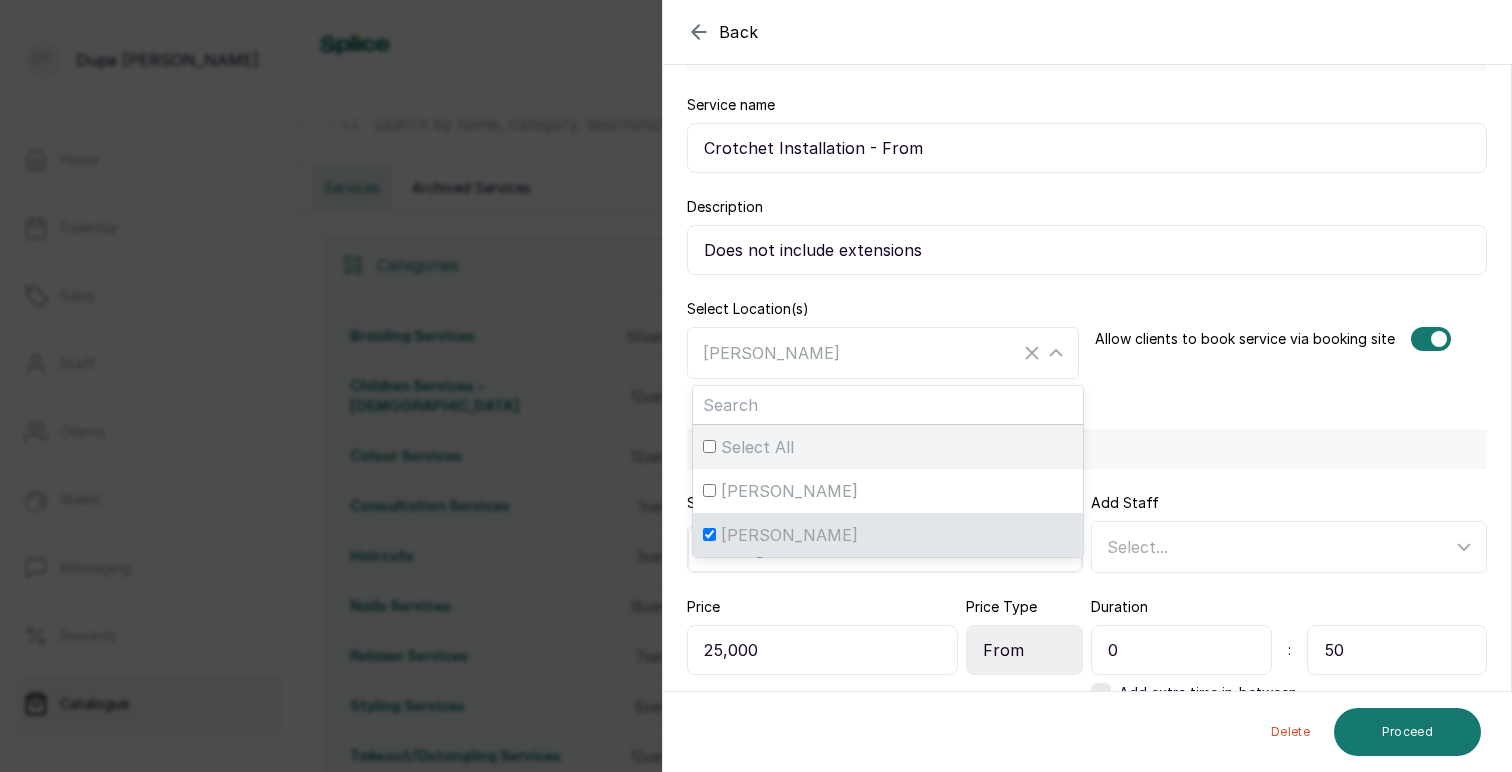 click on "Select All" at bounding box center (709, 446) 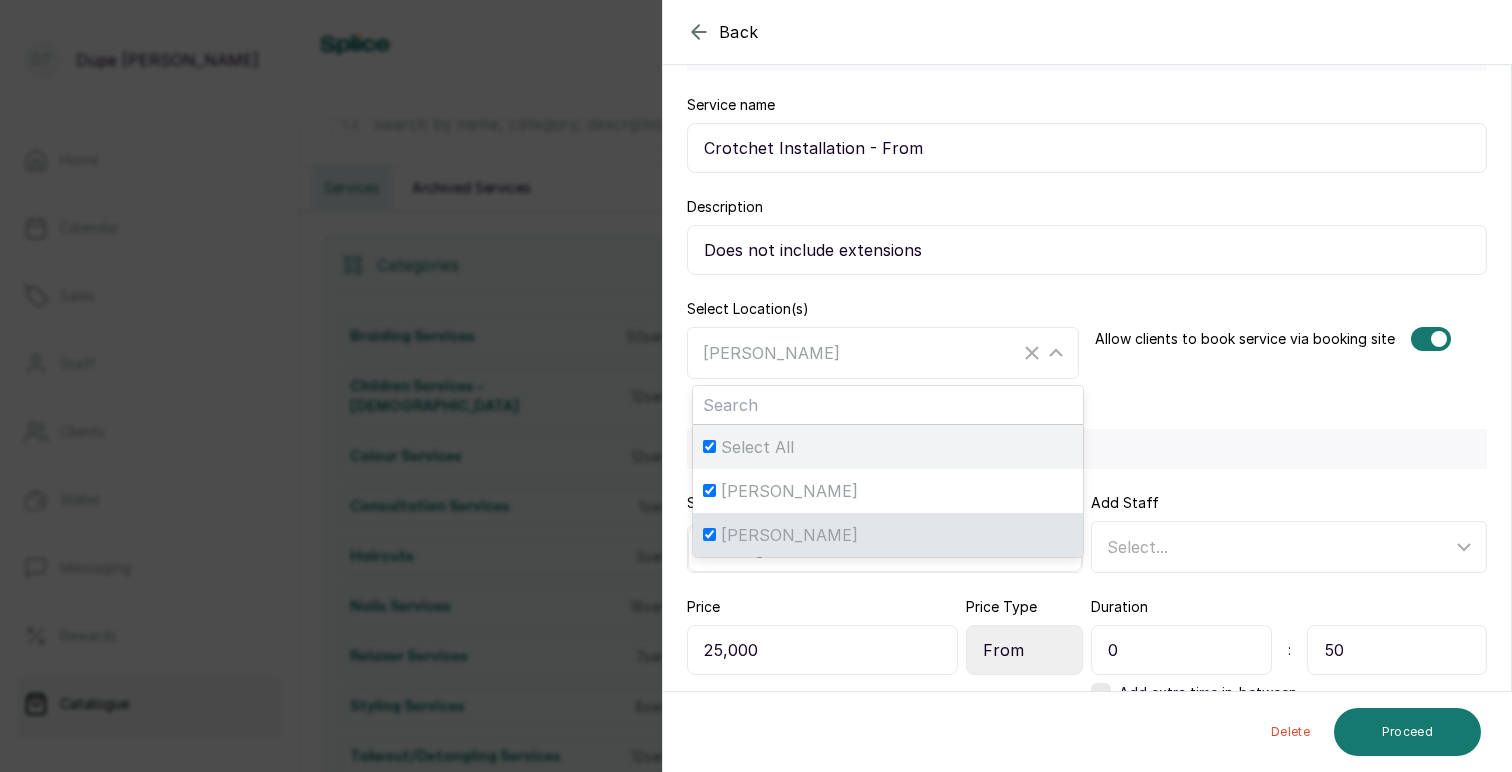 checkbox on "true" 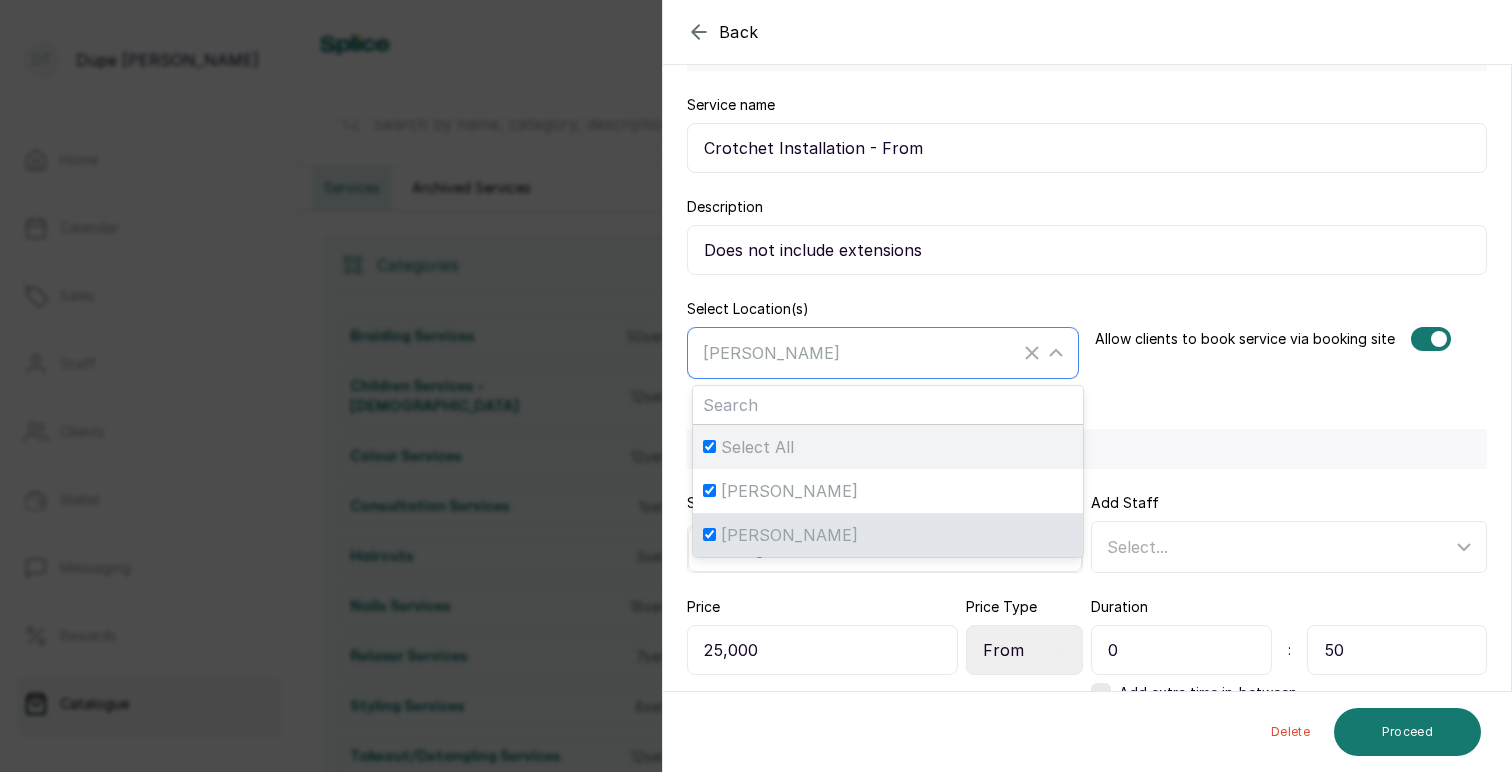 checkbox on "true" 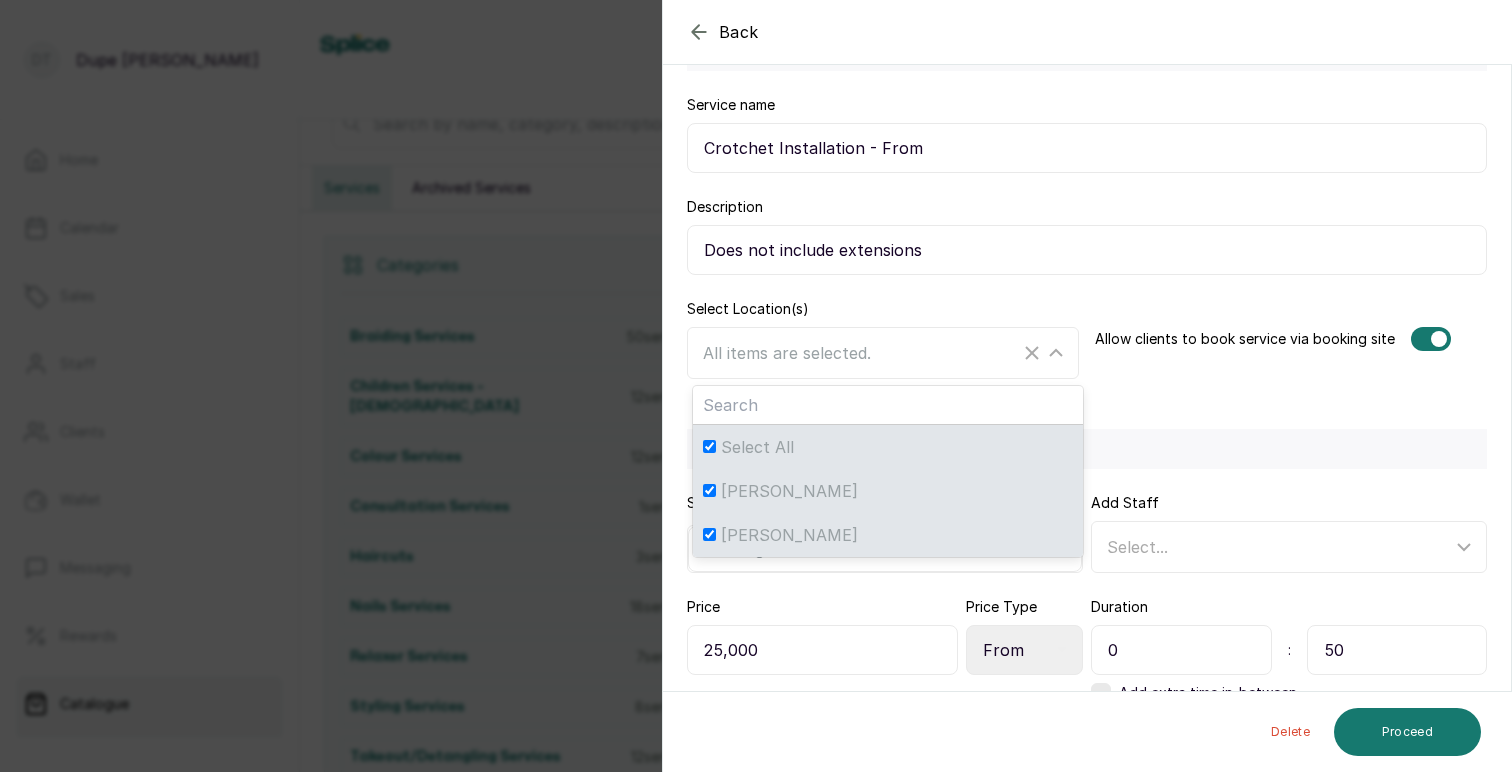 click on "Basic Details Service name   Crotchet Installation - From Description   Does not include extensions Select Location(s) All items are selected. Select All Tasala Ikoyi Tasala Lekki Allow clients to book service via booking site" at bounding box center [1087, 205] 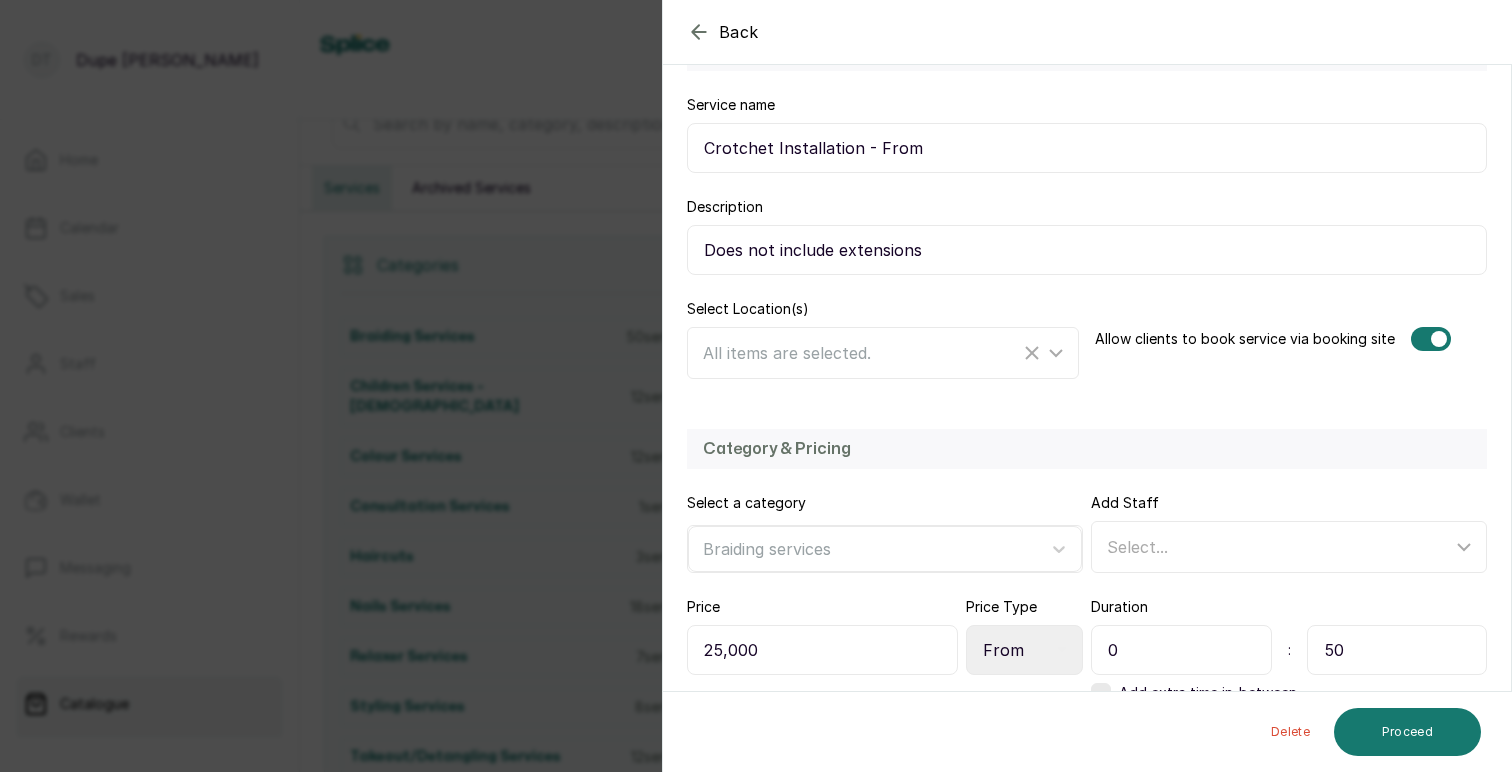 click on "Back Service Edit Service Edit the details of this service Service details Instructions & Reminders Basic Details Service name   Crotchet Installation - From Description   Does not include extensions Select Location(s) All items are selected. Allow clients to book service via booking site Category & Pricing Select a category Braiding services Add Staff Select... Price 25,000 Price Type Select Price Type Fixed From Duration 0 : 50 Add extra time in-between Is deposit required to book this service? Delete Proceed" at bounding box center [756, 386] 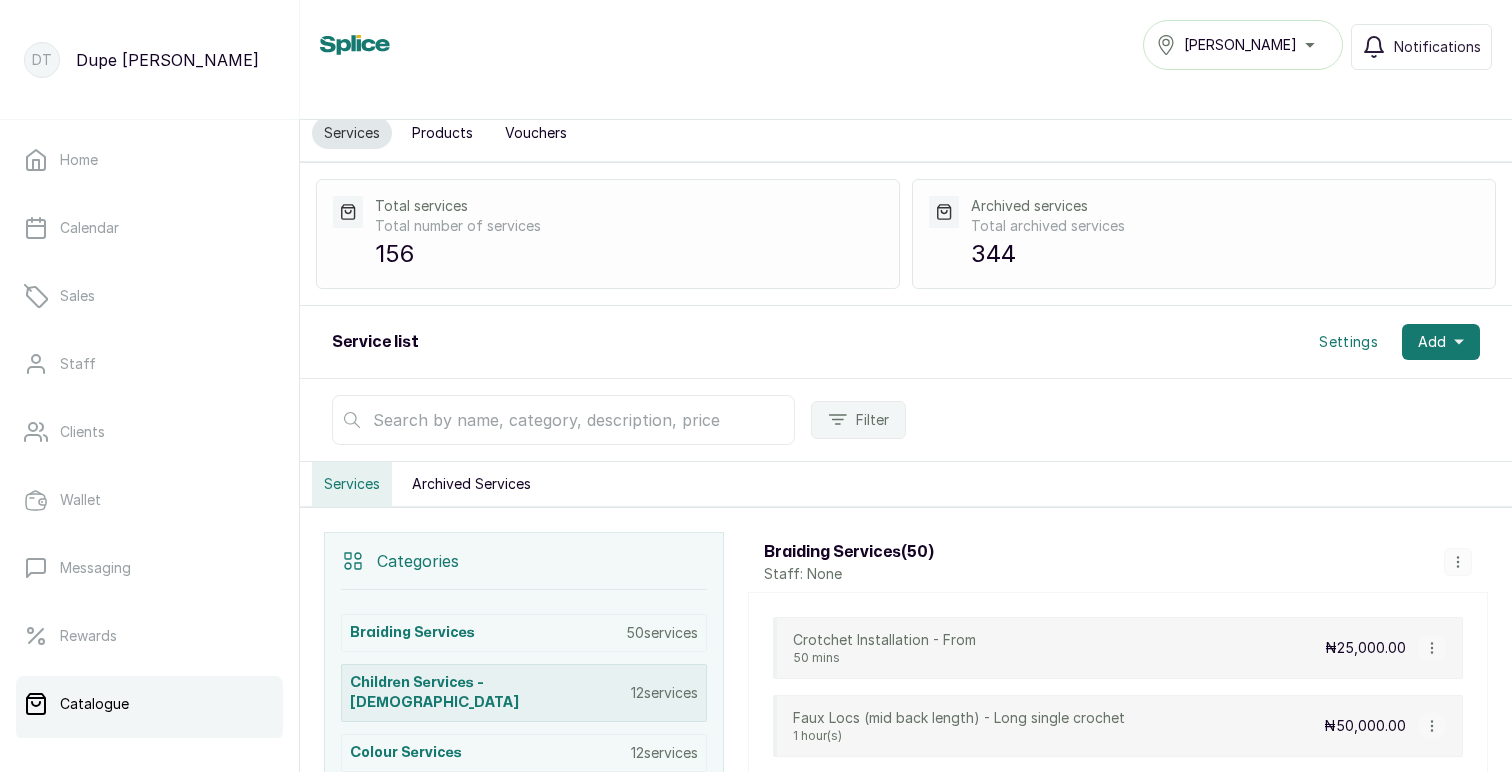 scroll, scrollTop: 11, scrollLeft: 0, axis: vertical 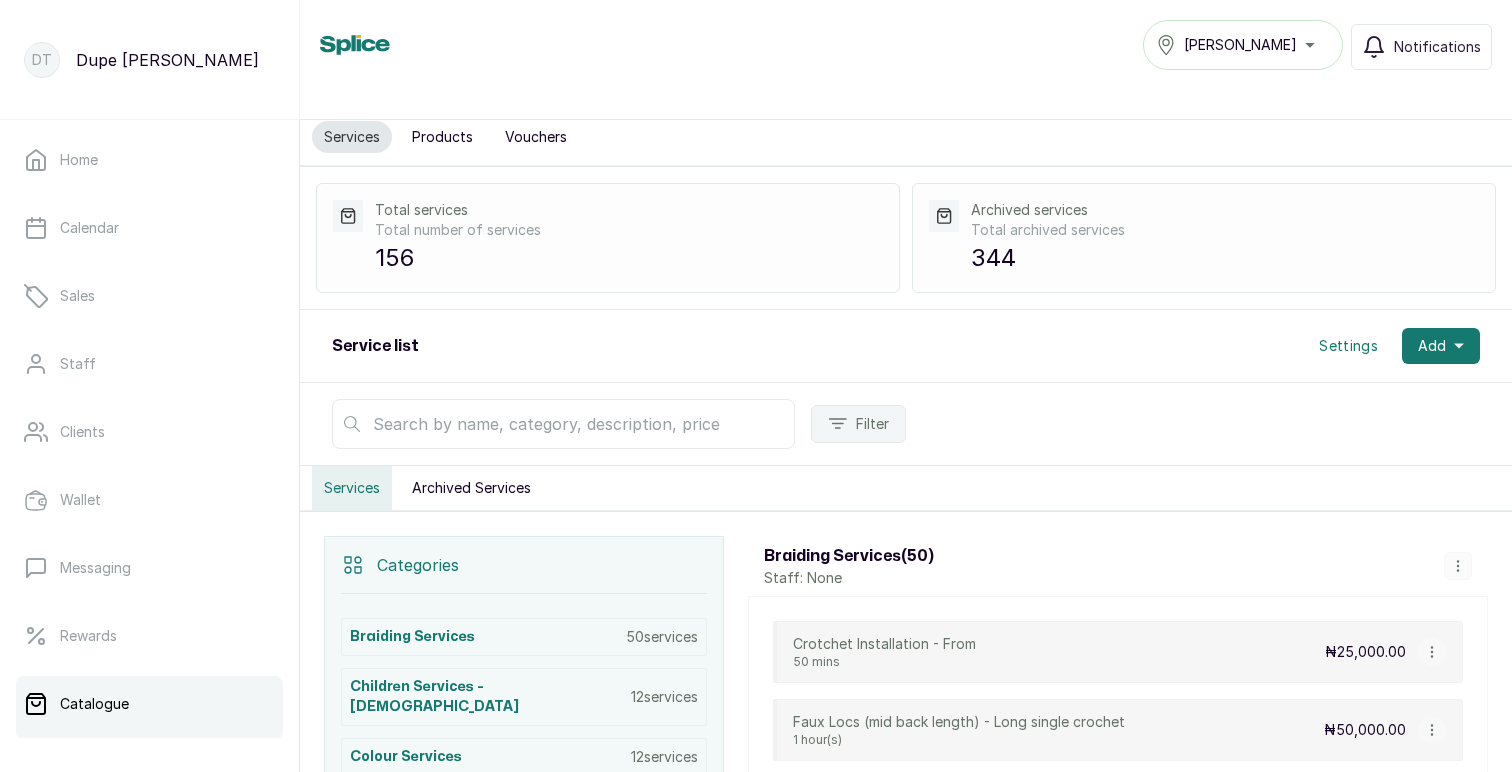 click on "Archived Services" at bounding box center [471, 488] 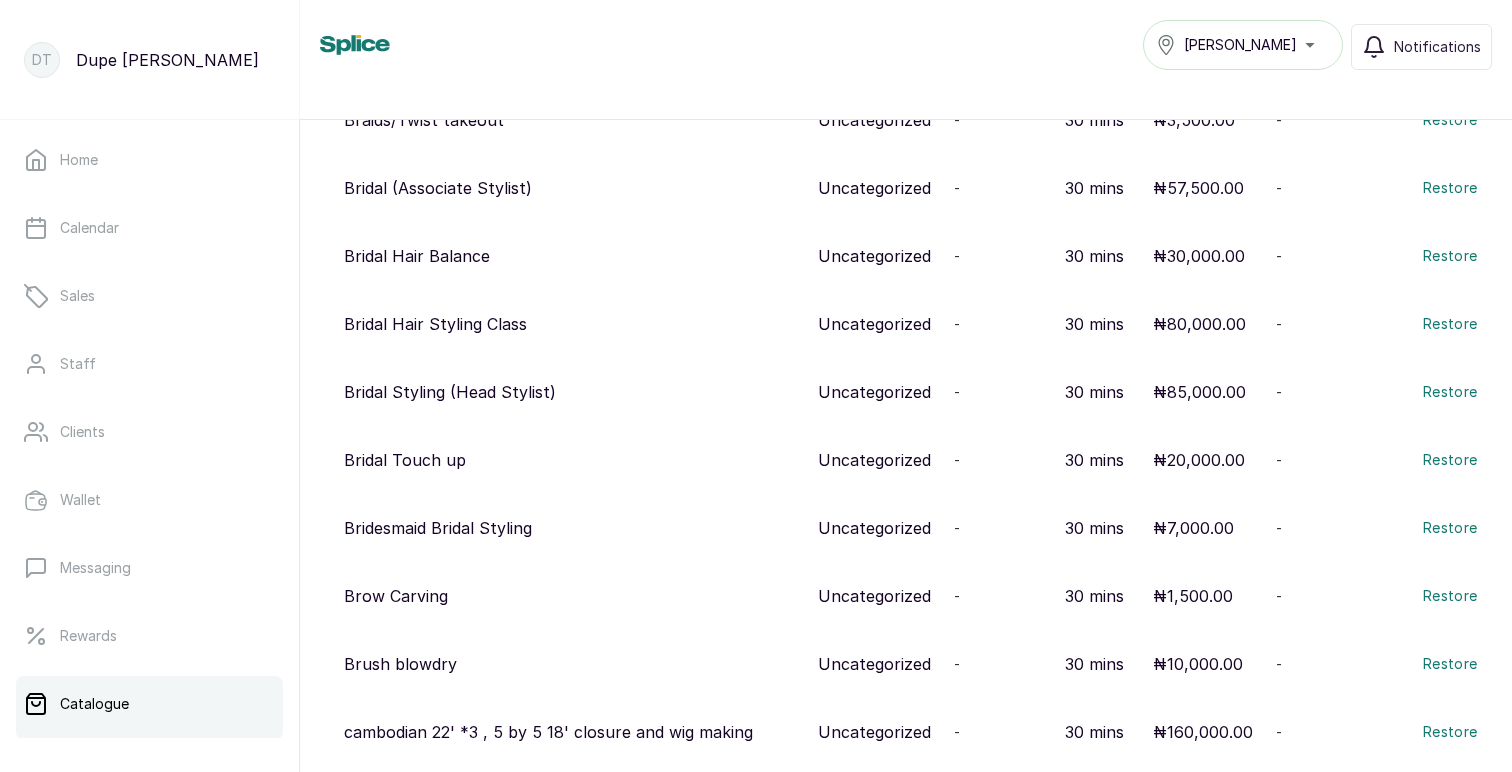 scroll, scrollTop: 7662, scrollLeft: 0, axis: vertical 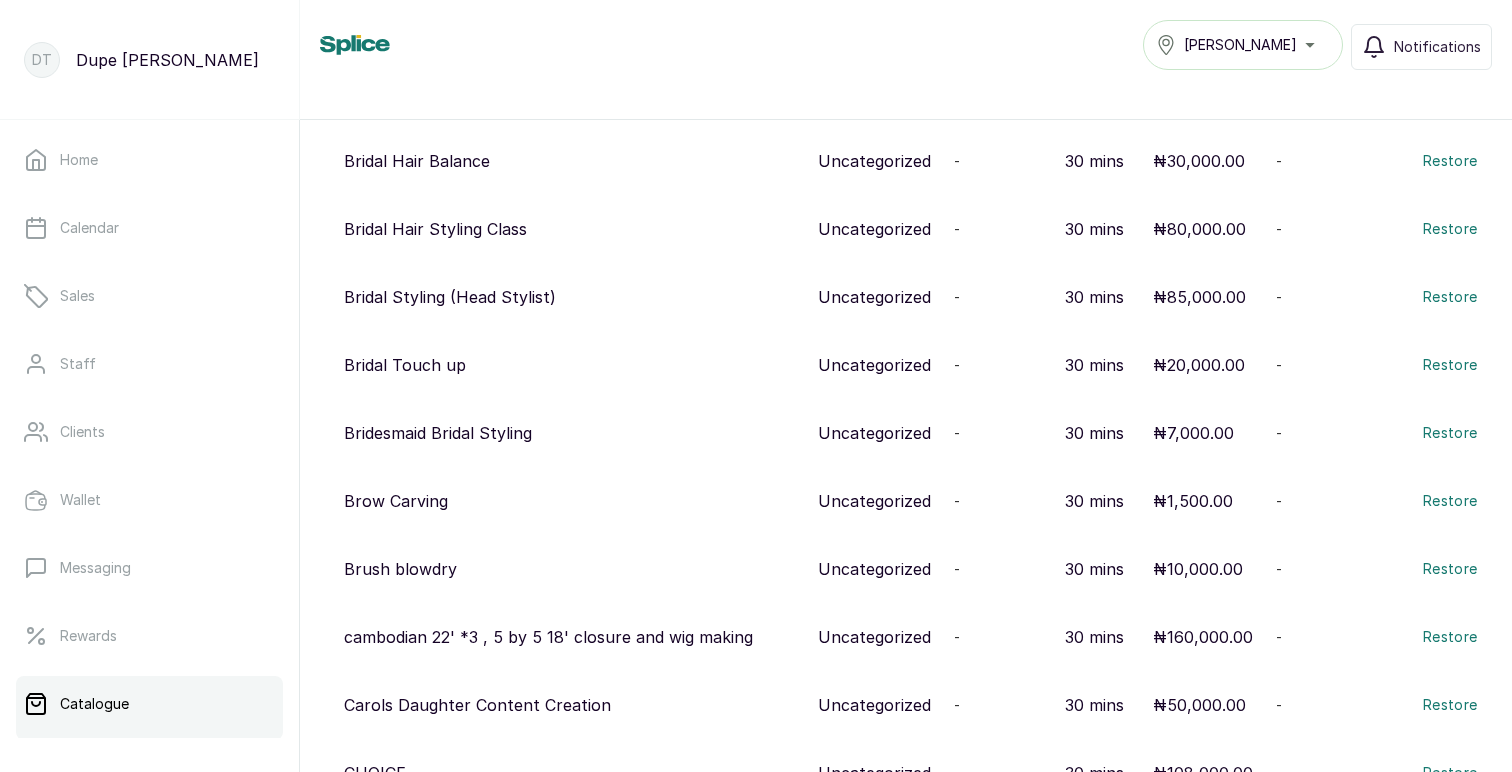 click on "Bridesmaid Bridal Styling" at bounding box center (438, 433) 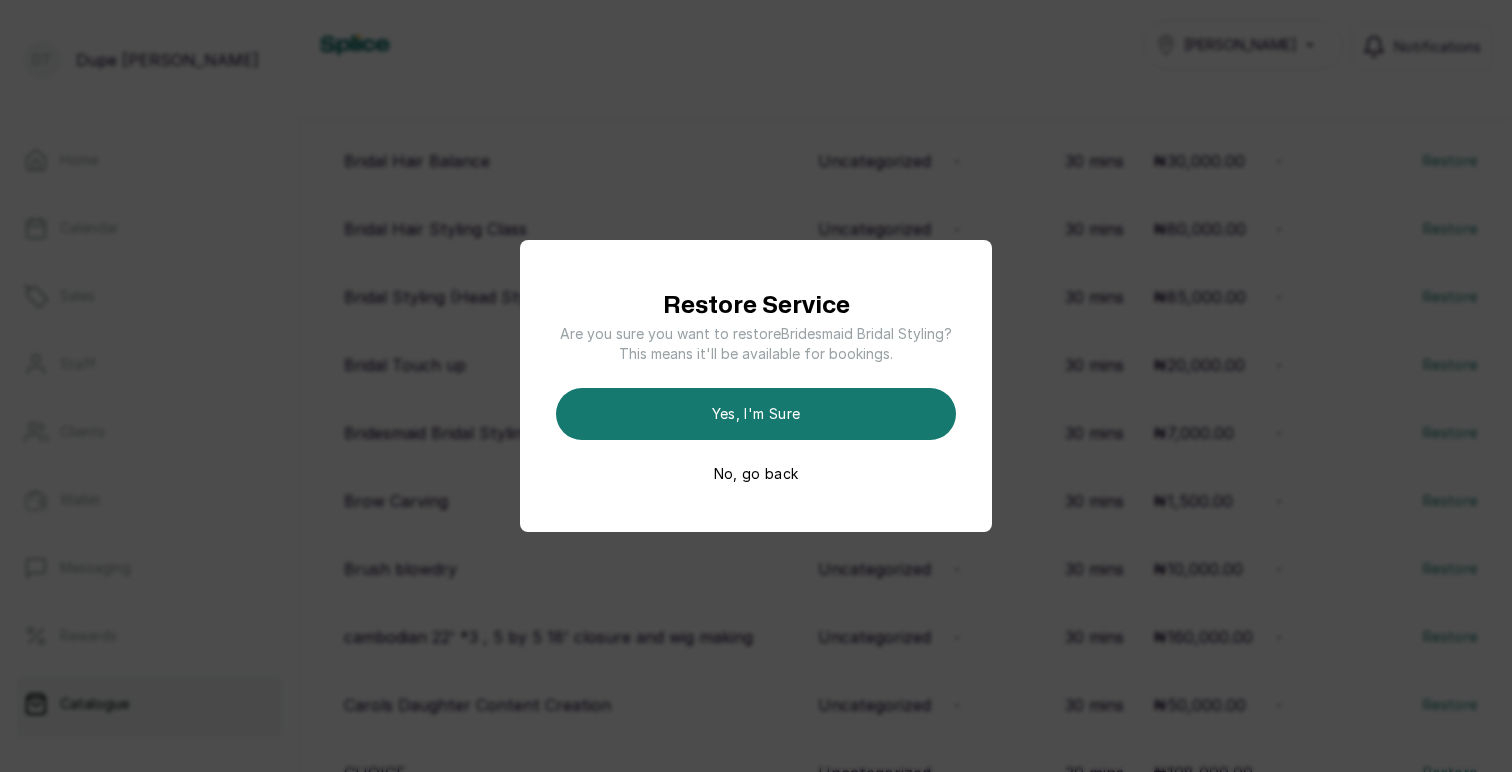 click on "No, go back" at bounding box center [756, 474] 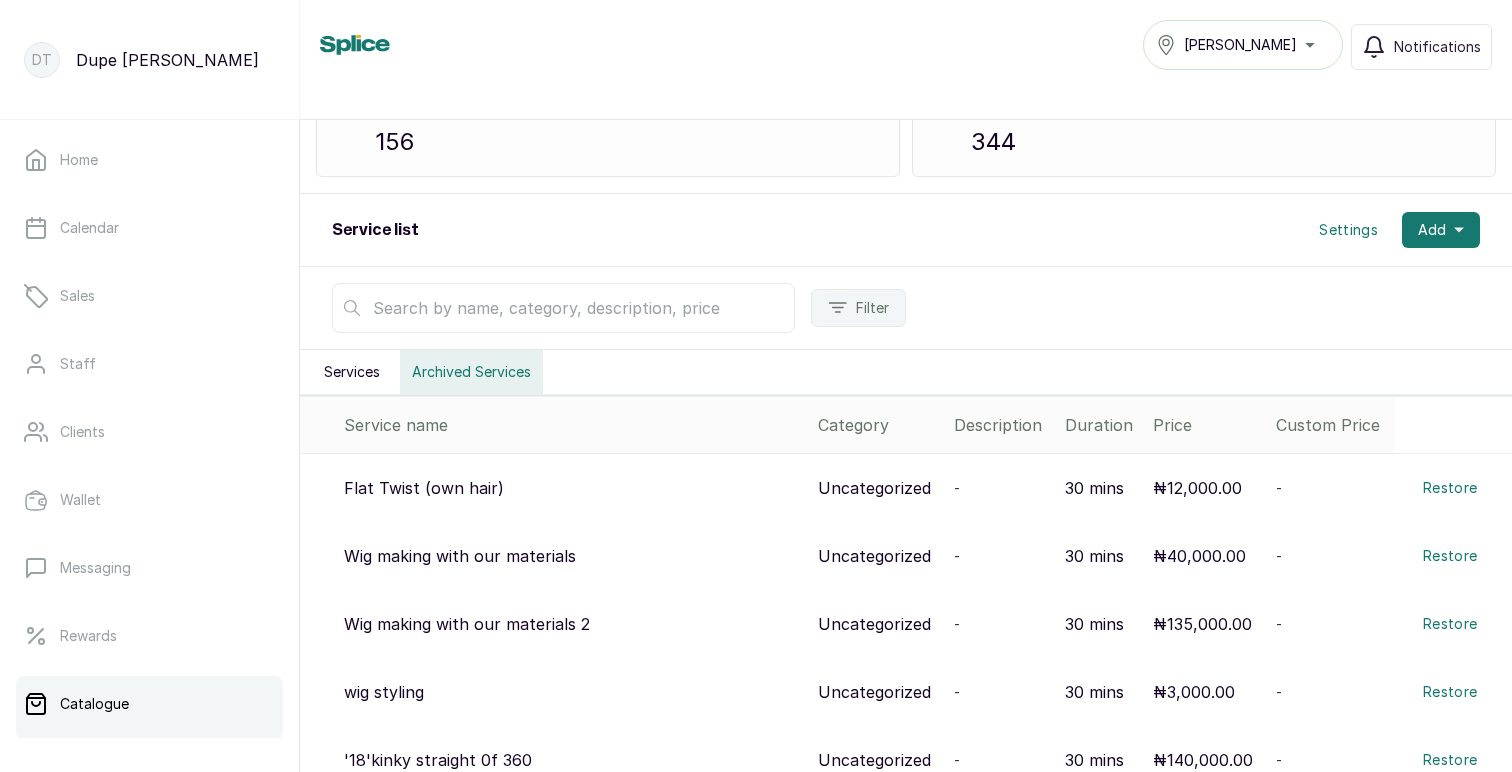 scroll, scrollTop: 0, scrollLeft: 0, axis: both 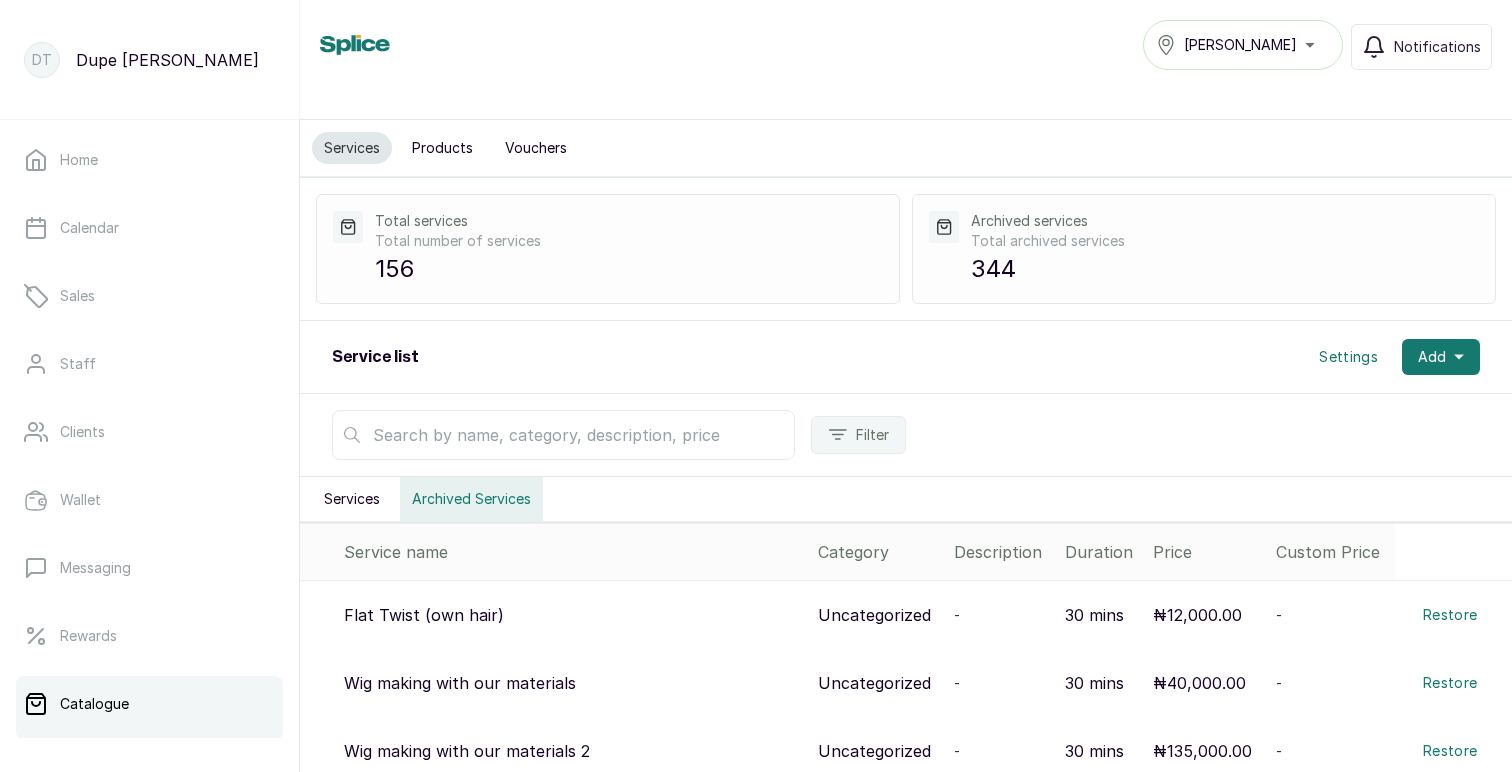 click on "[PERSON_NAME]" at bounding box center (1243, 45) 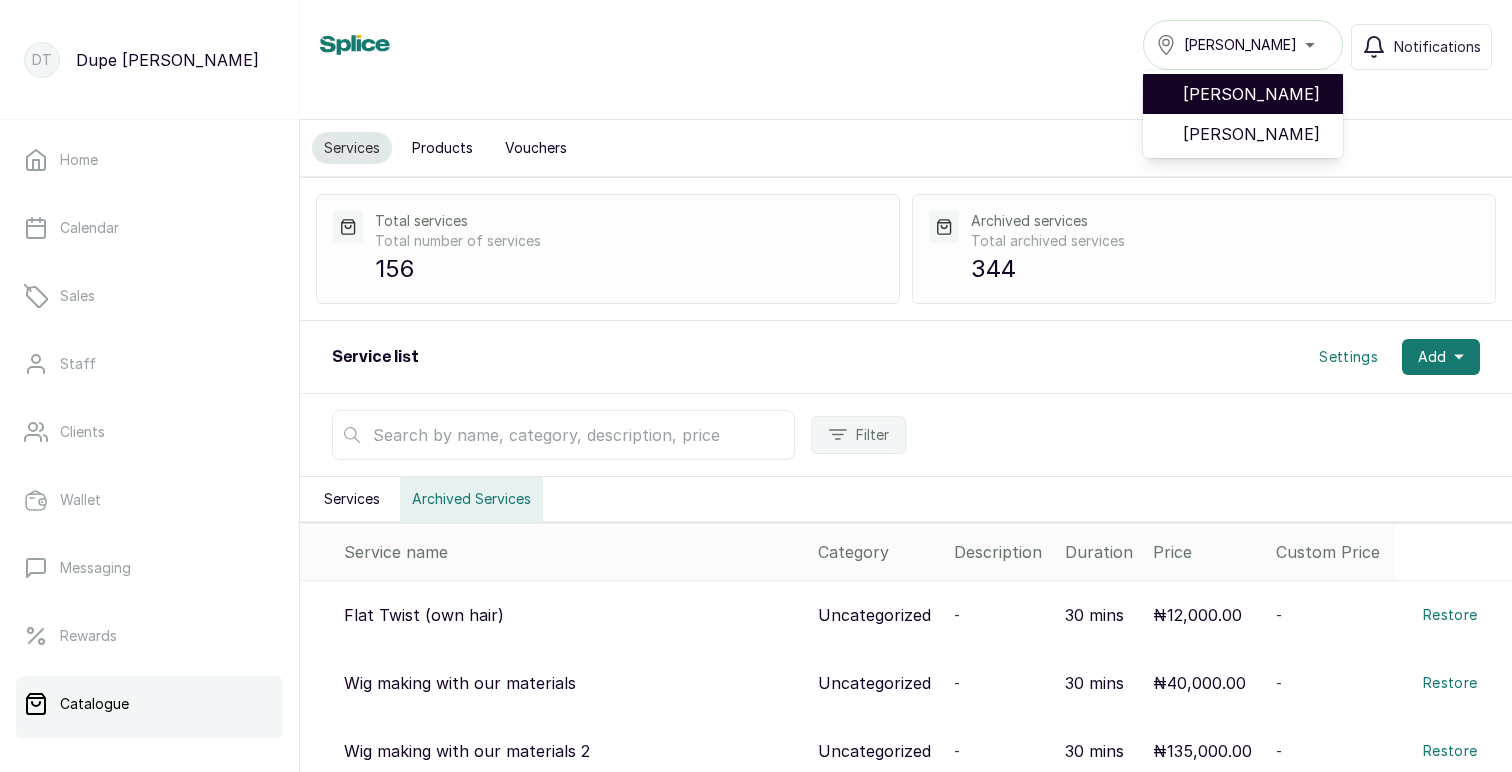 click on "Tasala Ikoyi" at bounding box center (1255, 94) 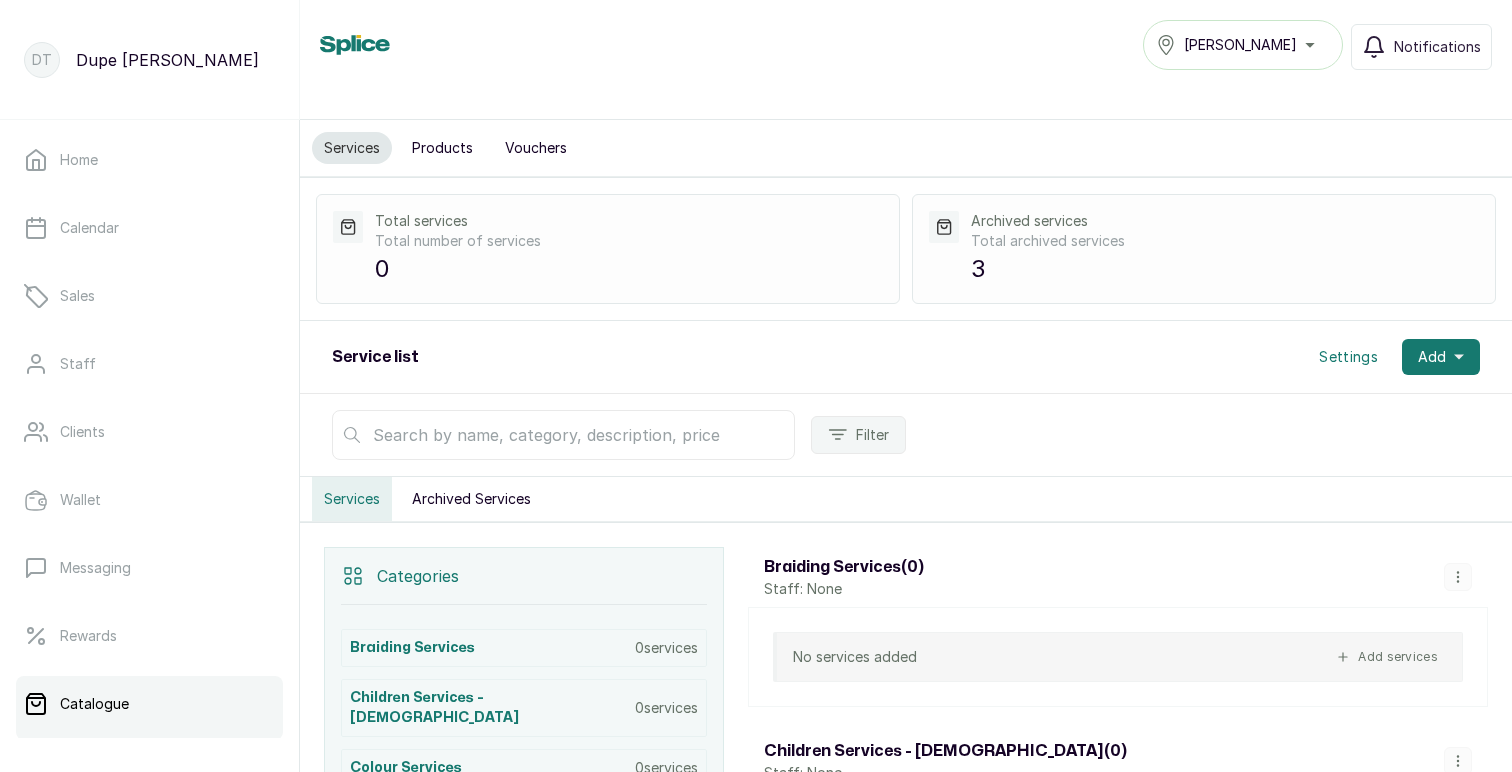 scroll, scrollTop: 0, scrollLeft: 0, axis: both 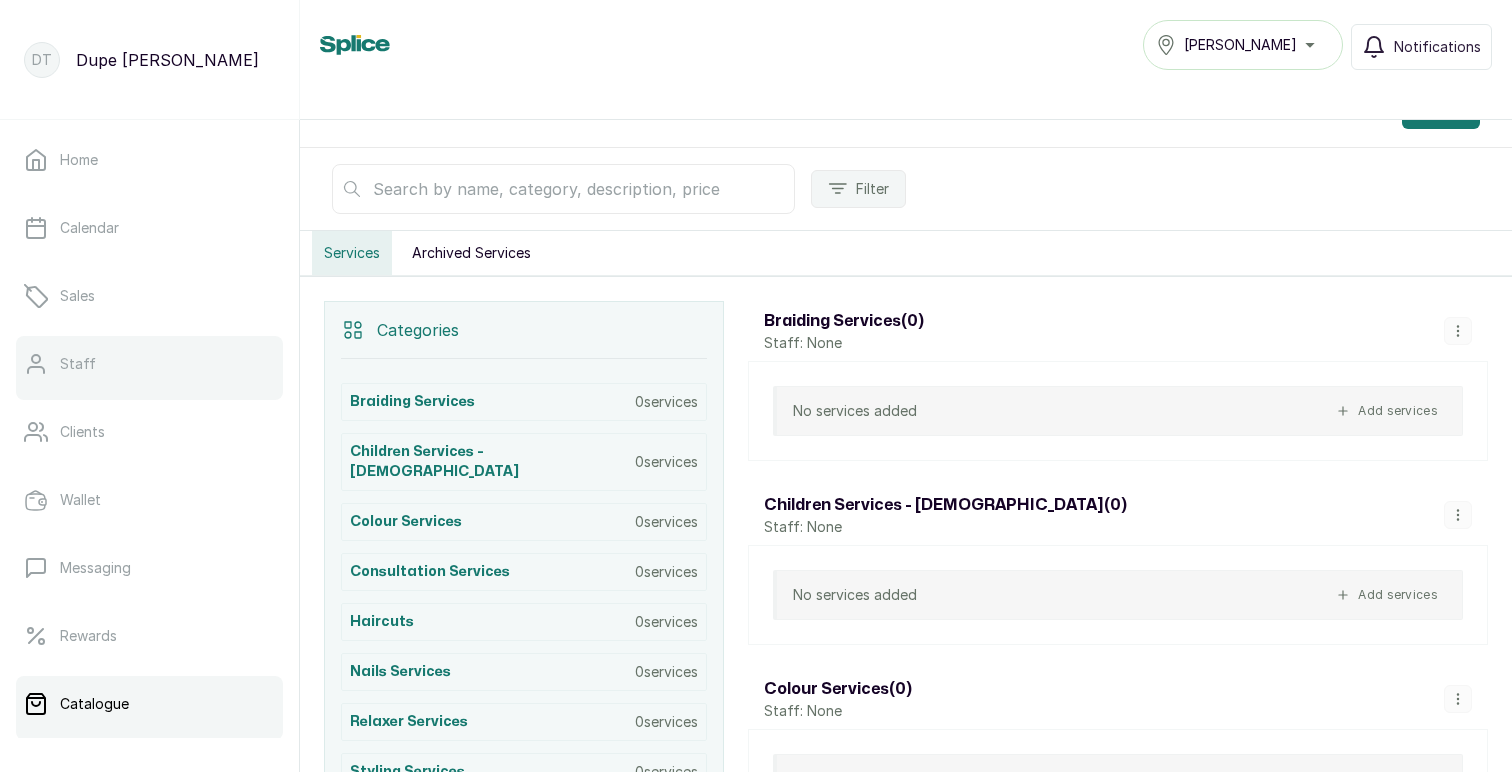 click on "Staff" at bounding box center [78, 364] 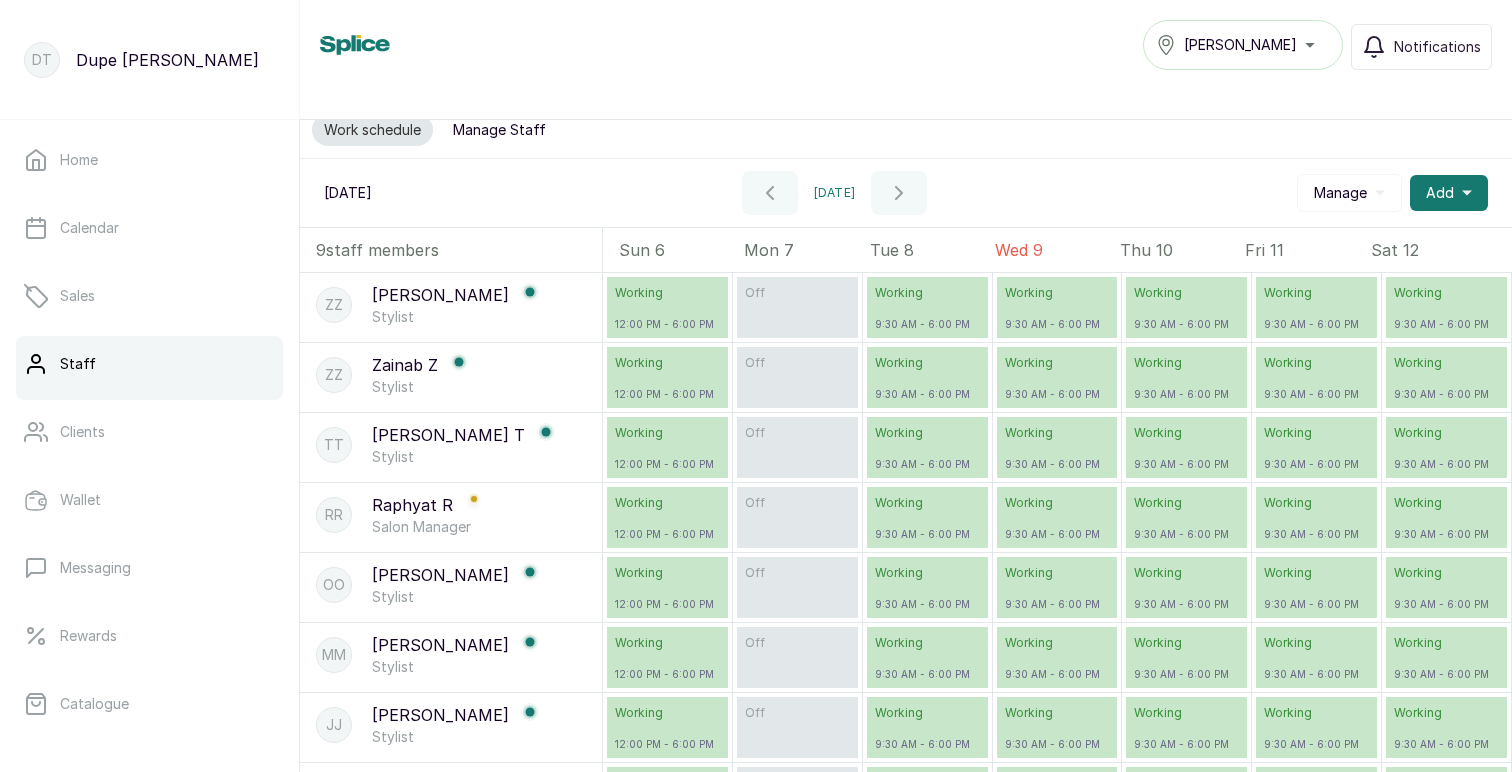 scroll, scrollTop: 0, scrollLeft: 0, axis: both 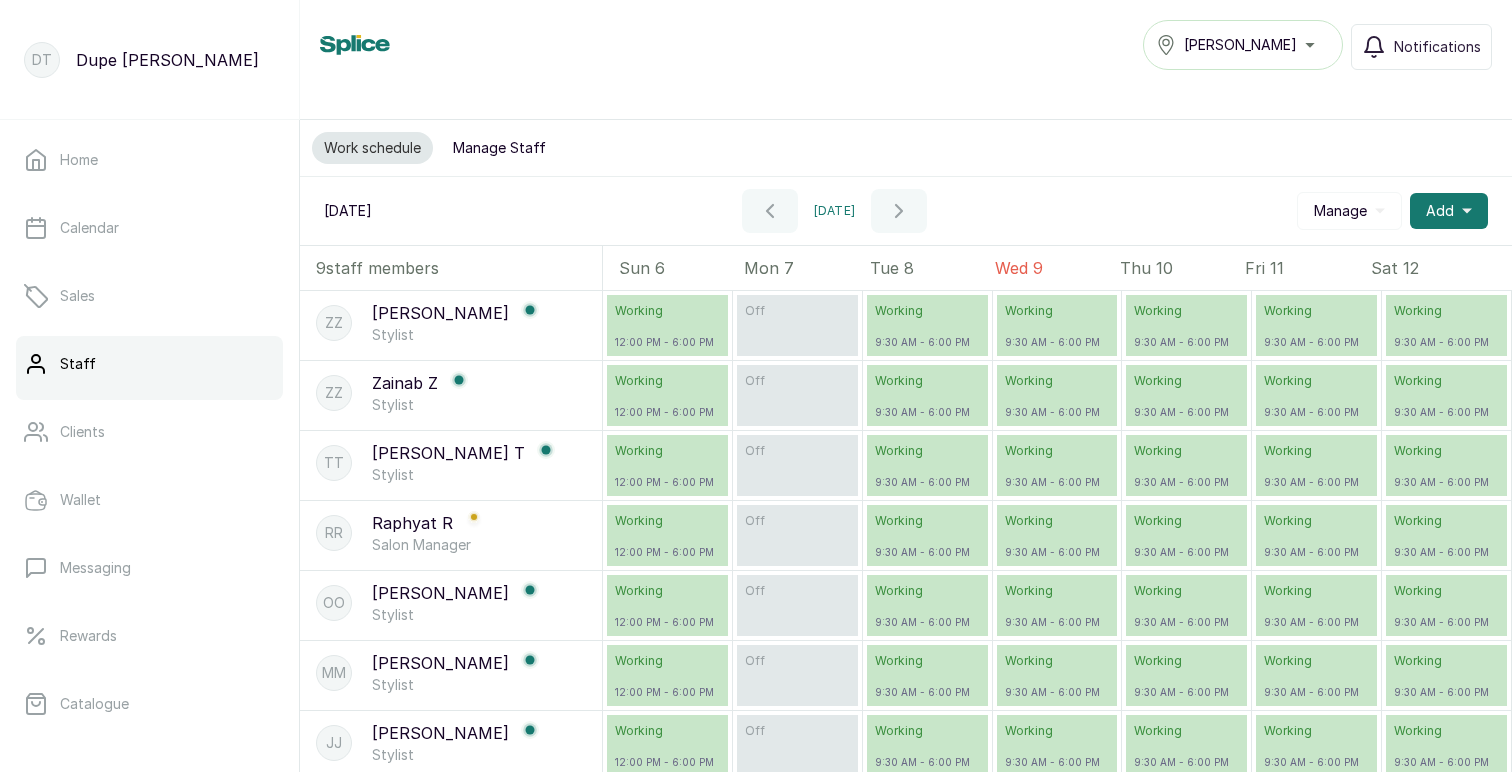 click on "[PERSON_NAME]" at bounding box center (1243, 45) 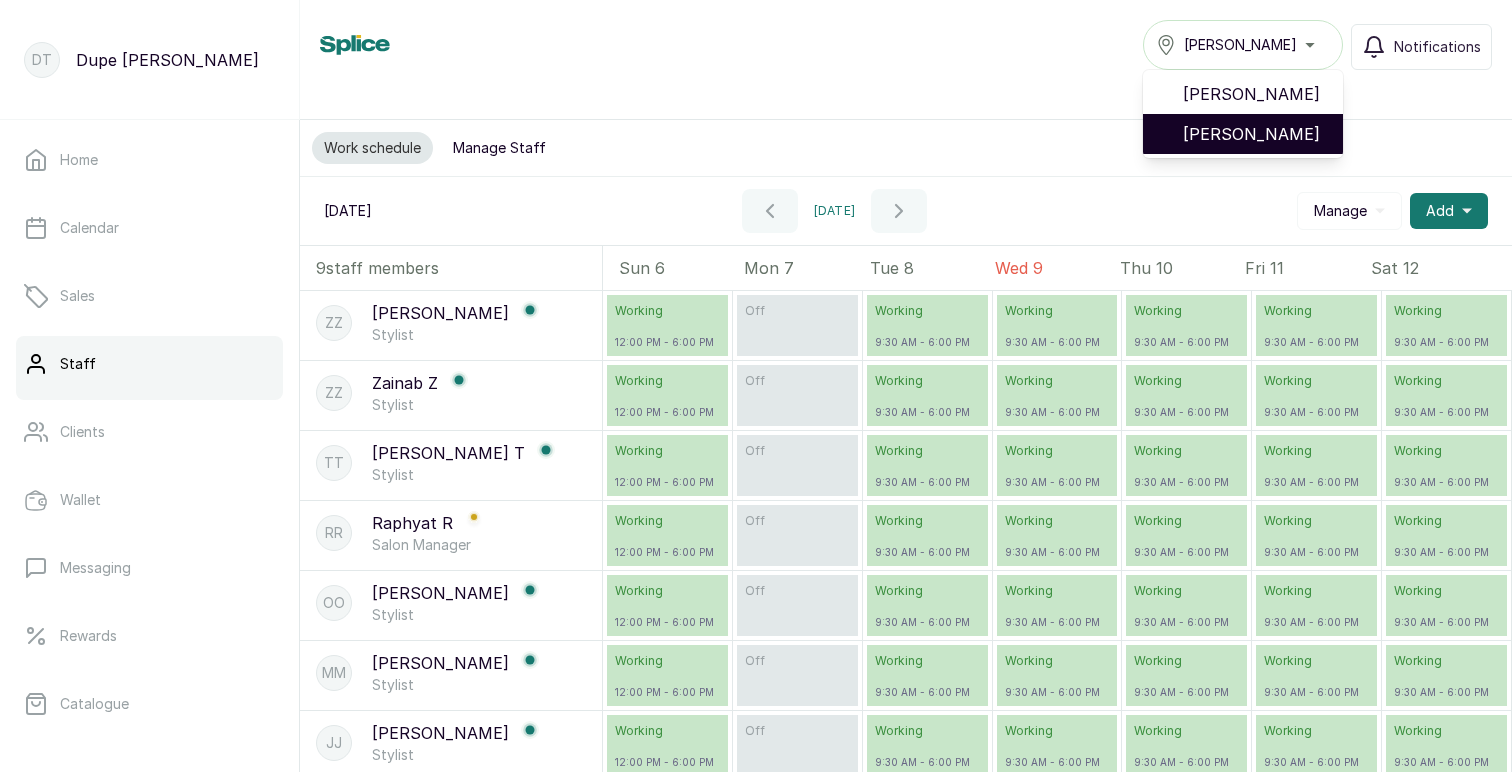 click on "[PERSON_NAME]" at bounding box center [1255, 134] 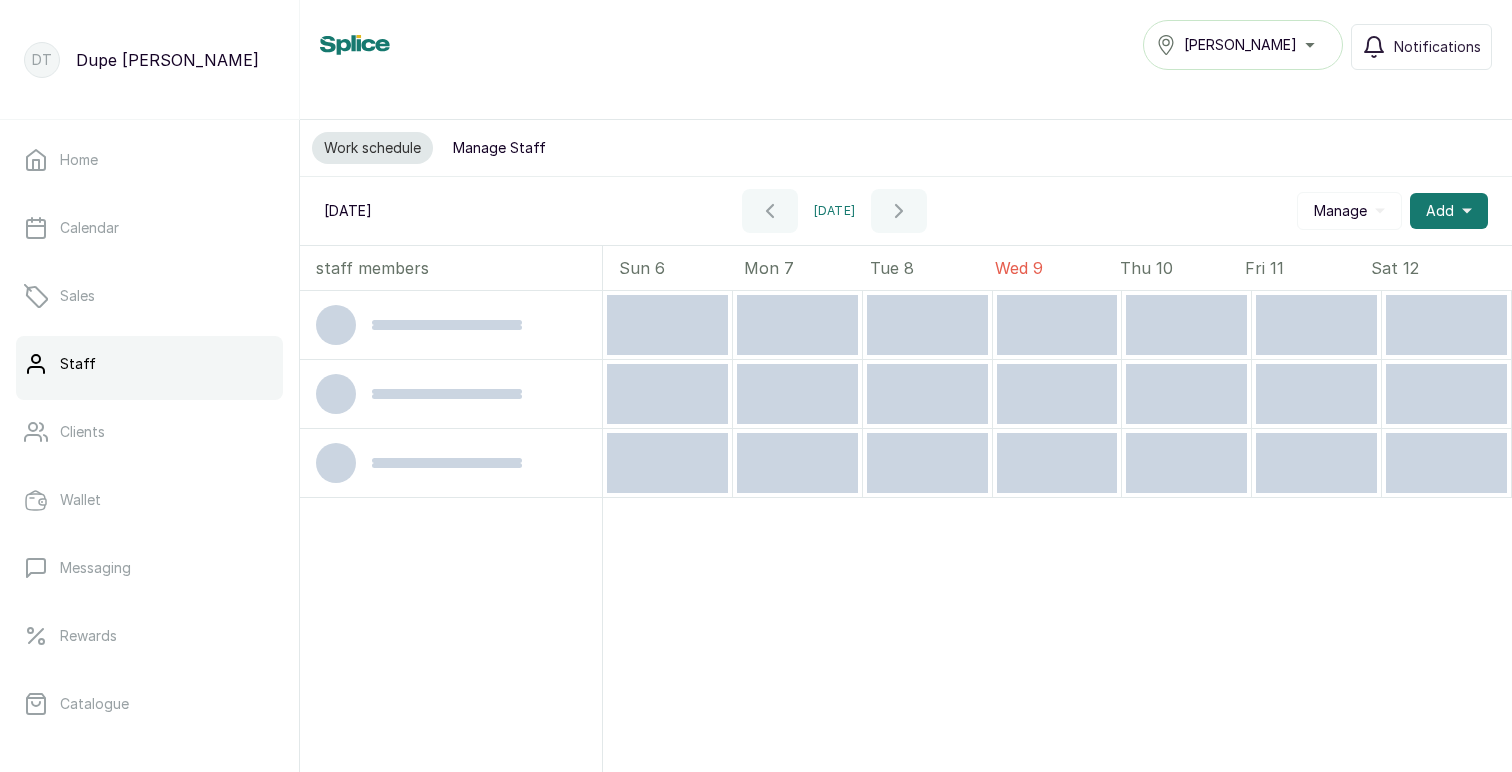 scroll, scrollTop: 0, scrollLeft: 0, axis: both 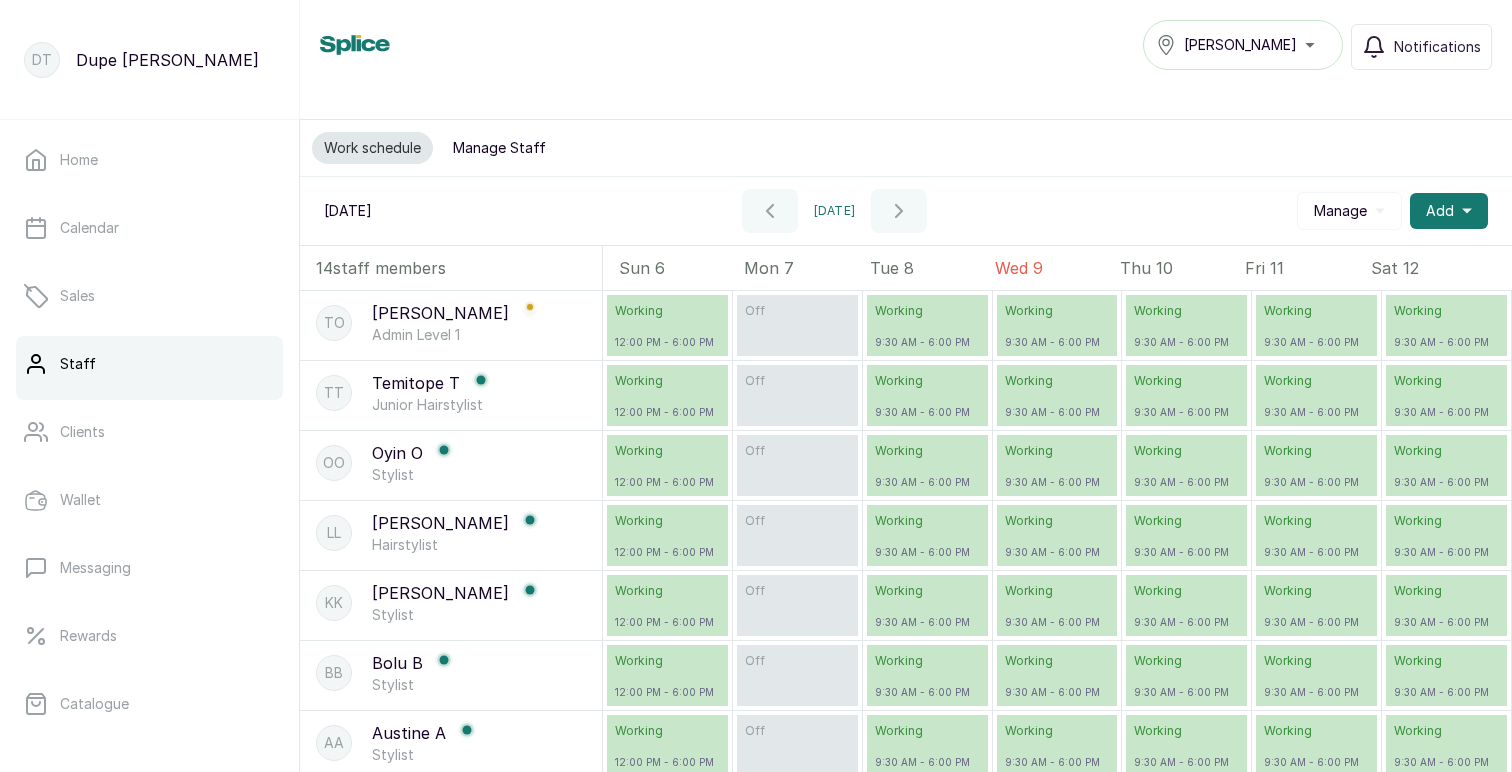 click on "[PERSON_NAME]" at bounding box center (1243, 45) 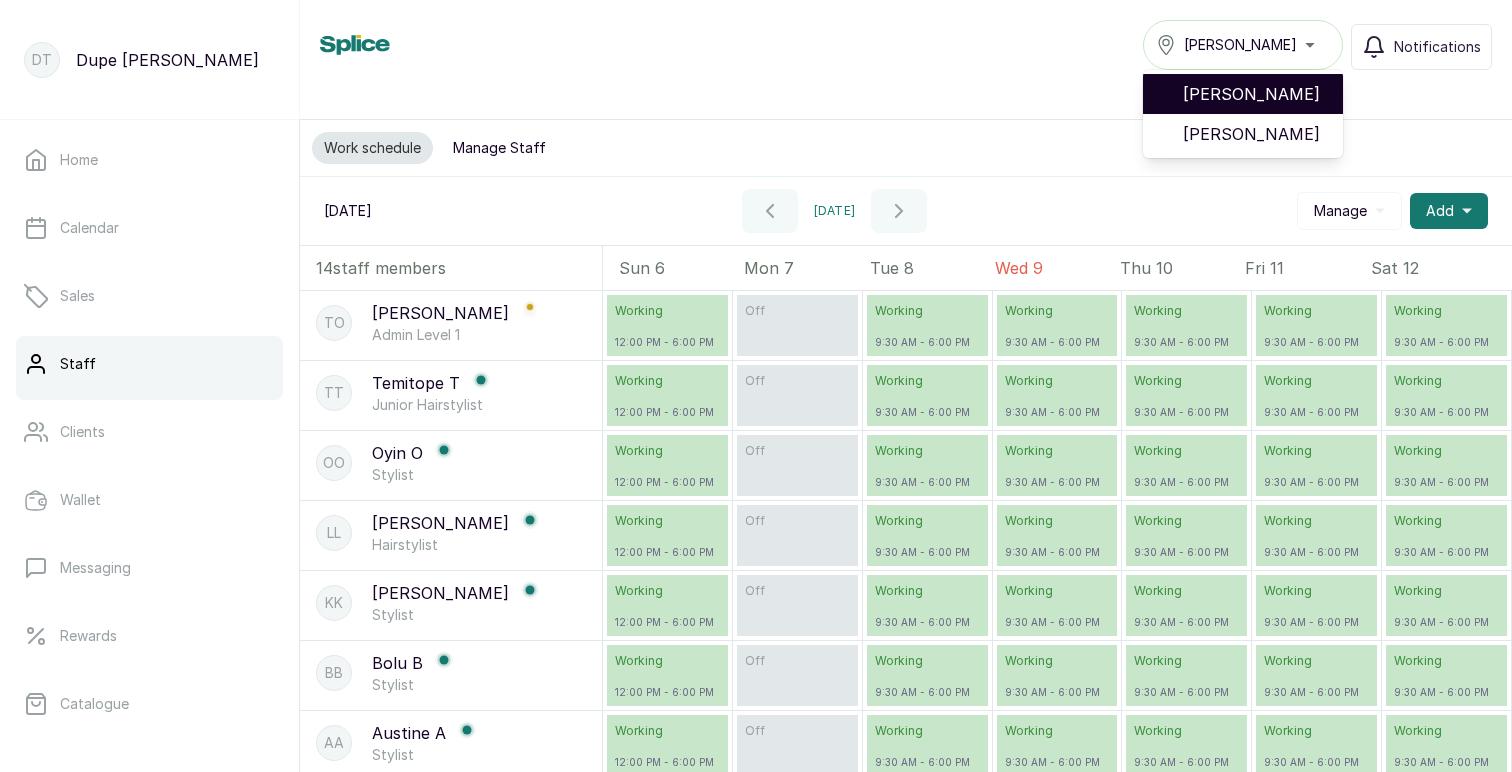 click on "[PERSON_NAME]" at bounding box center [1255, 94] 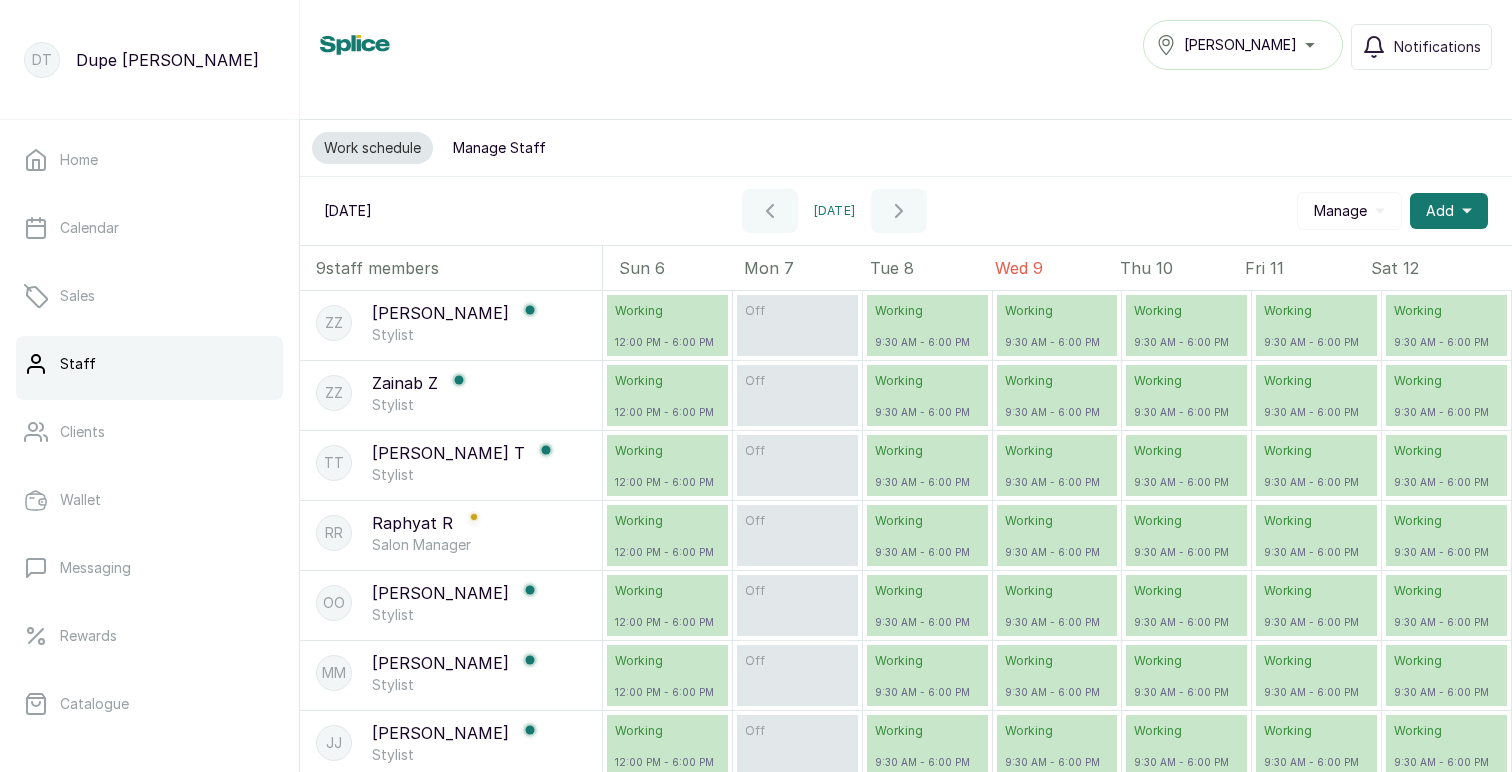 scroll, scrollTop: 0, scrollLeft: 0, axis: both 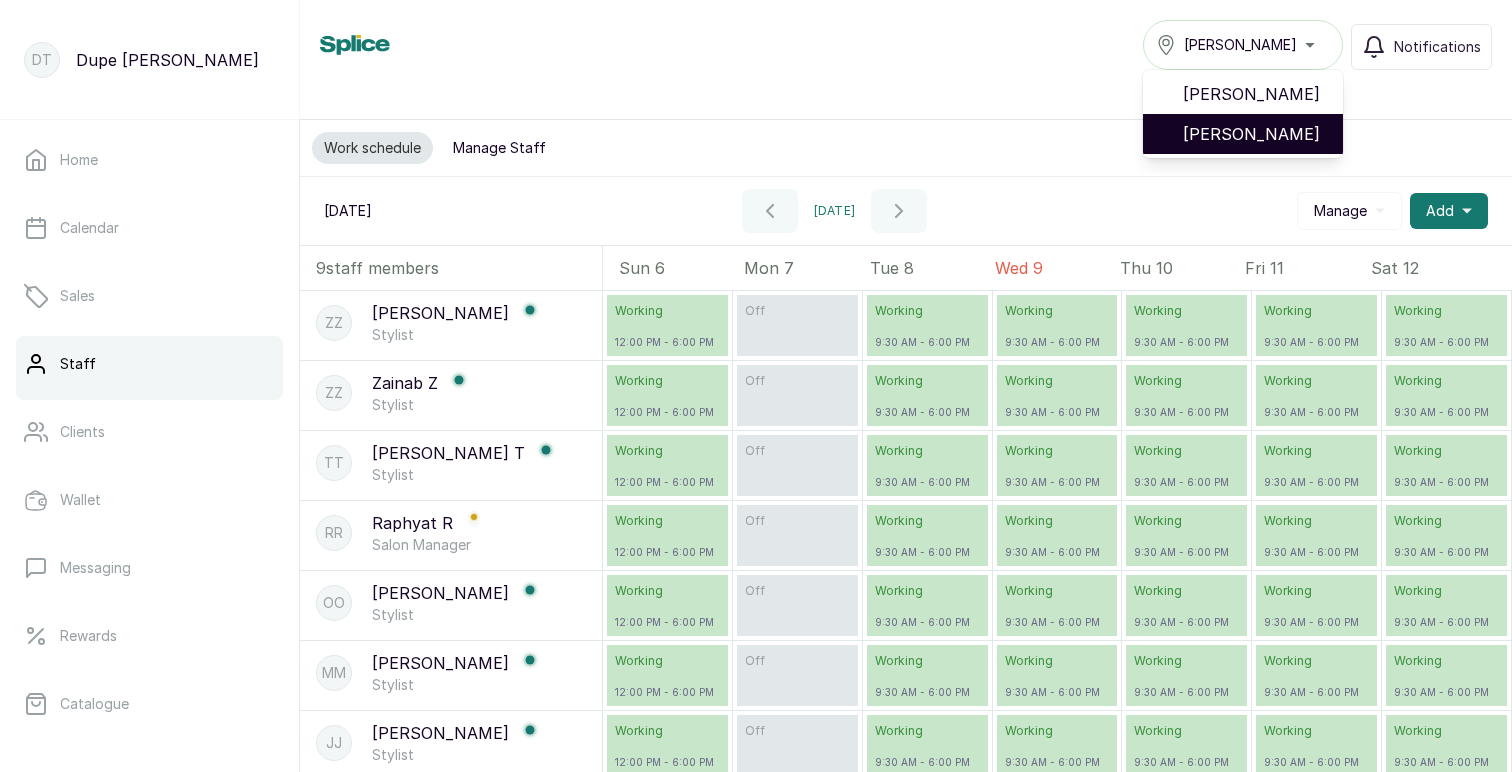 click on "[PERSON_NAME]" at bounding box center [1255, 134] 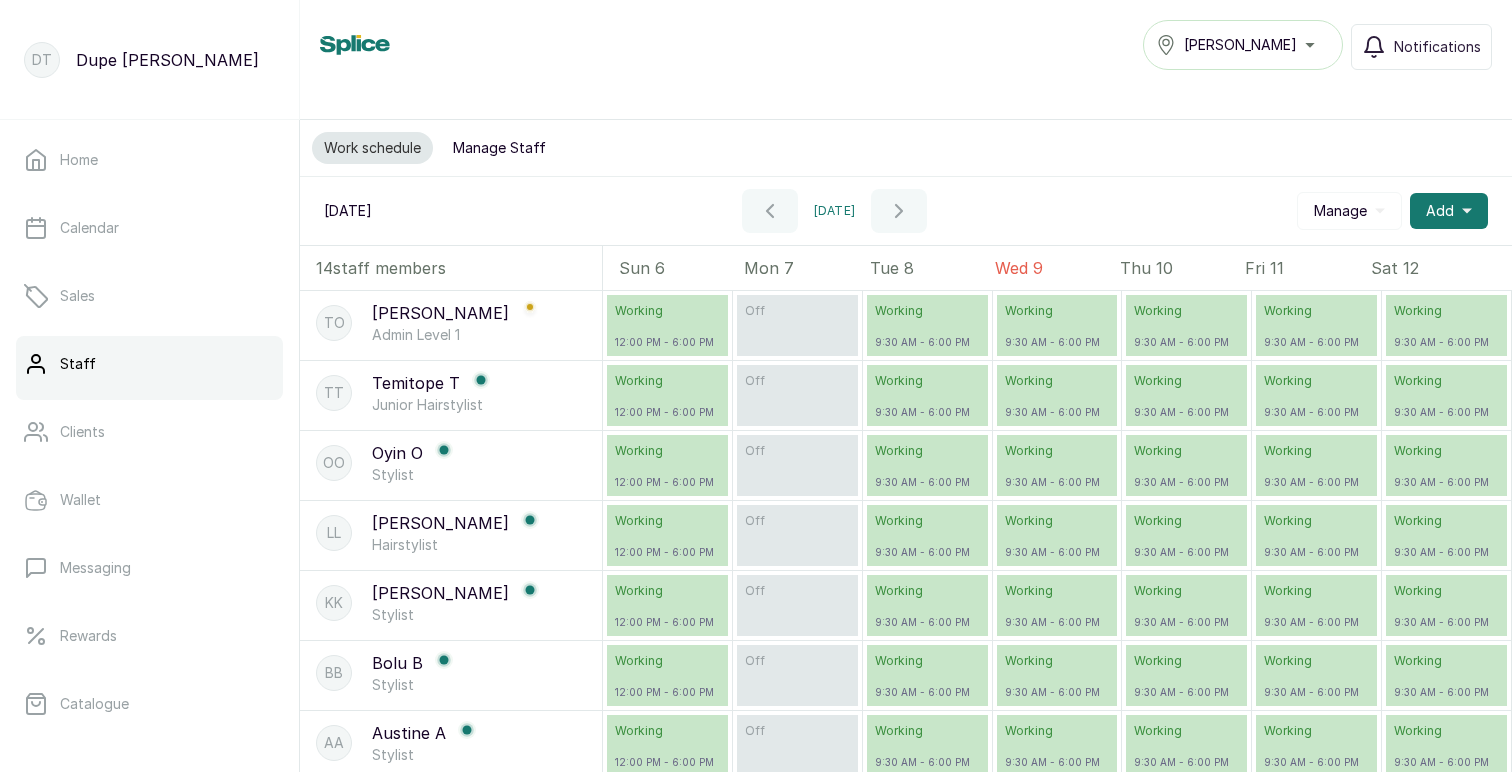 scroll, scrollTop: 0, scrollLeft: 0, axis: both 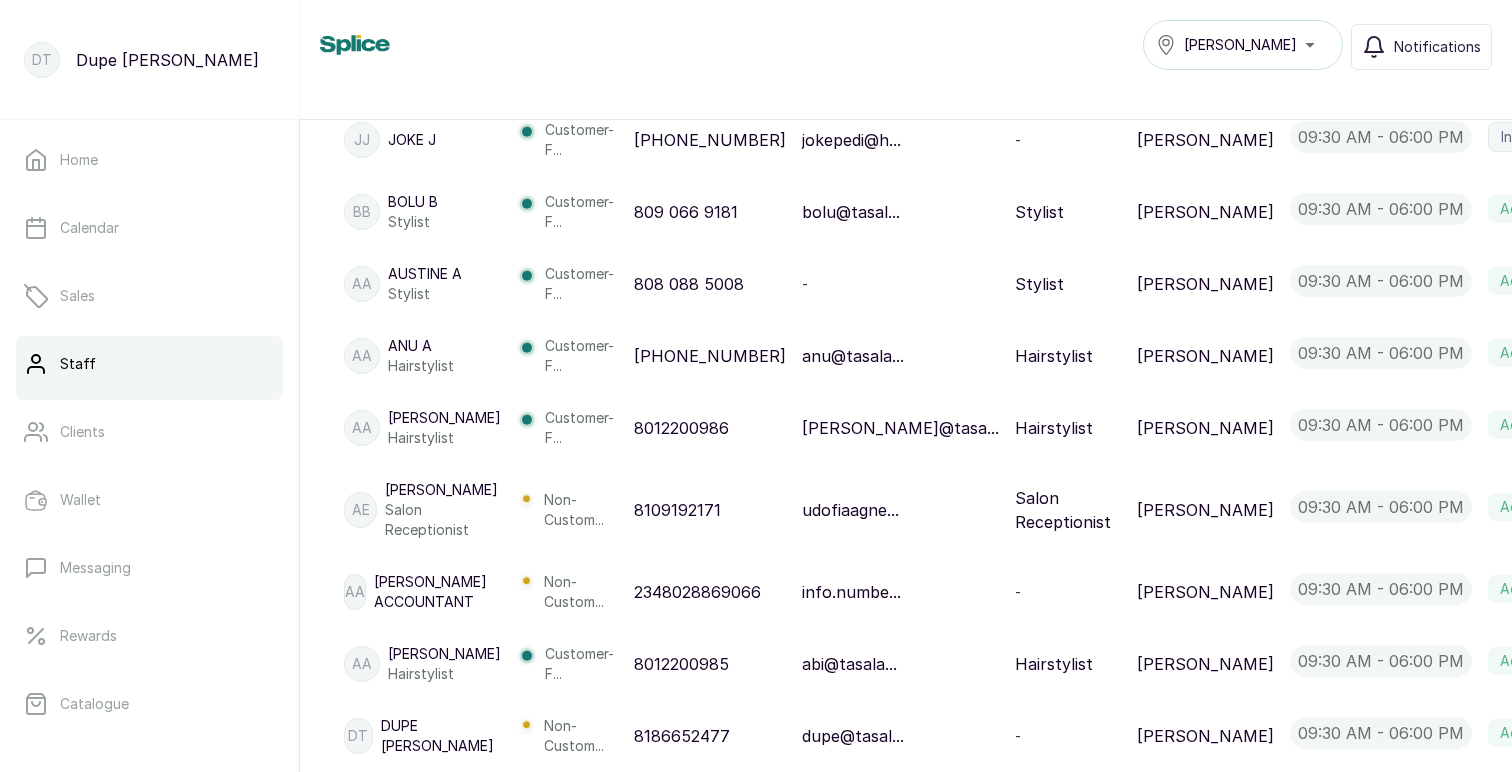 click 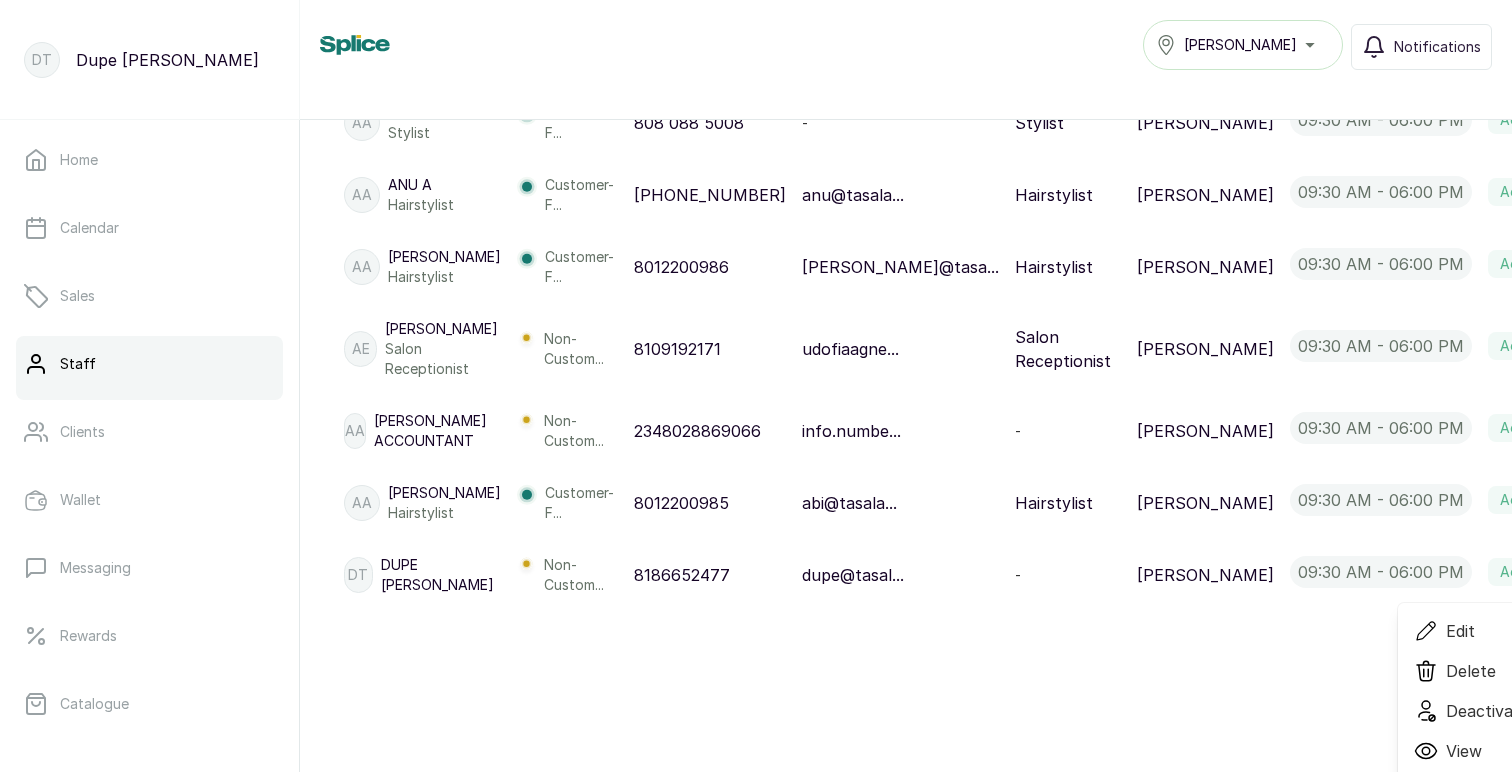 scroll, scrollTop: 1125, scrollLeft: 0, axis: vertical 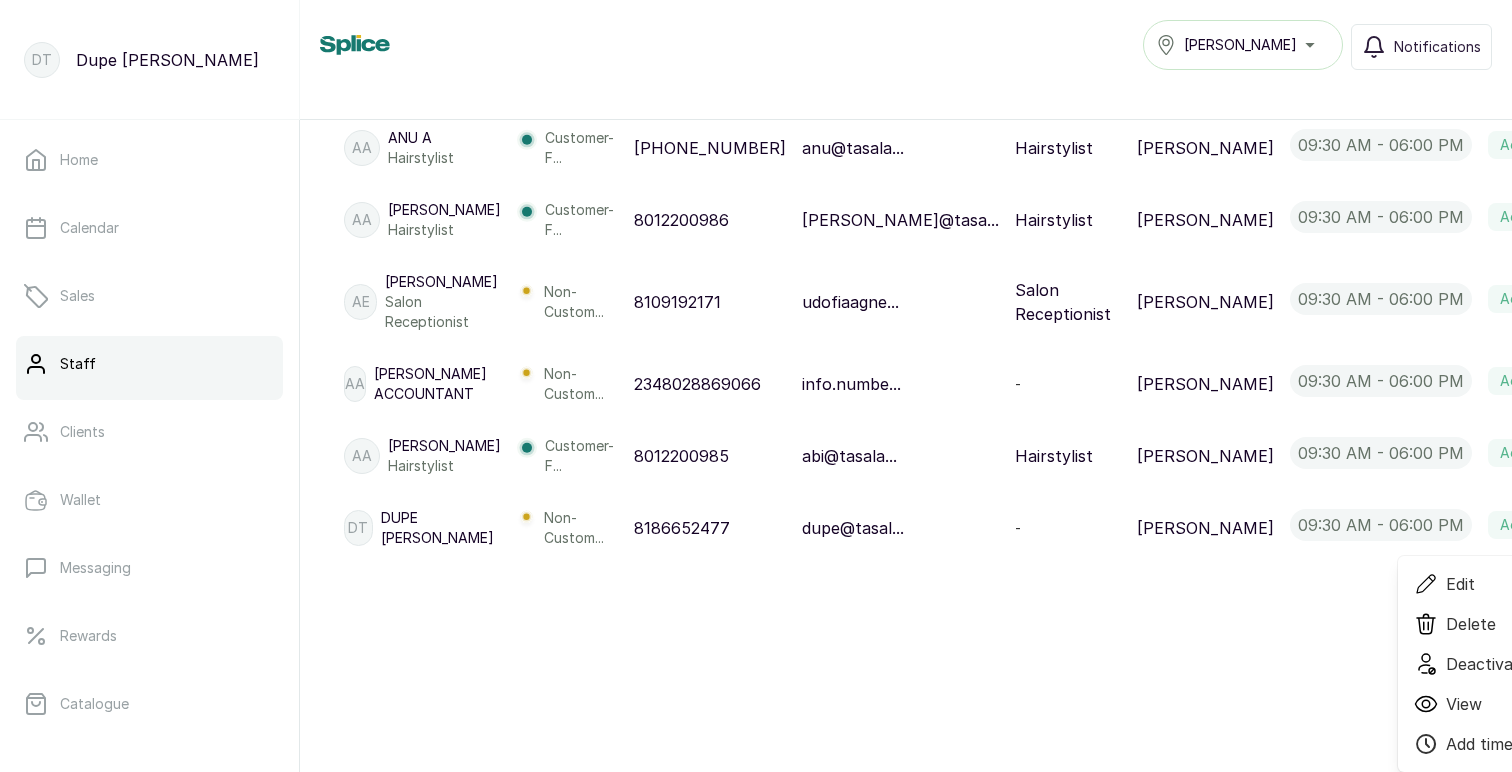 click on "Edit" at bounding box center [1460, 584] 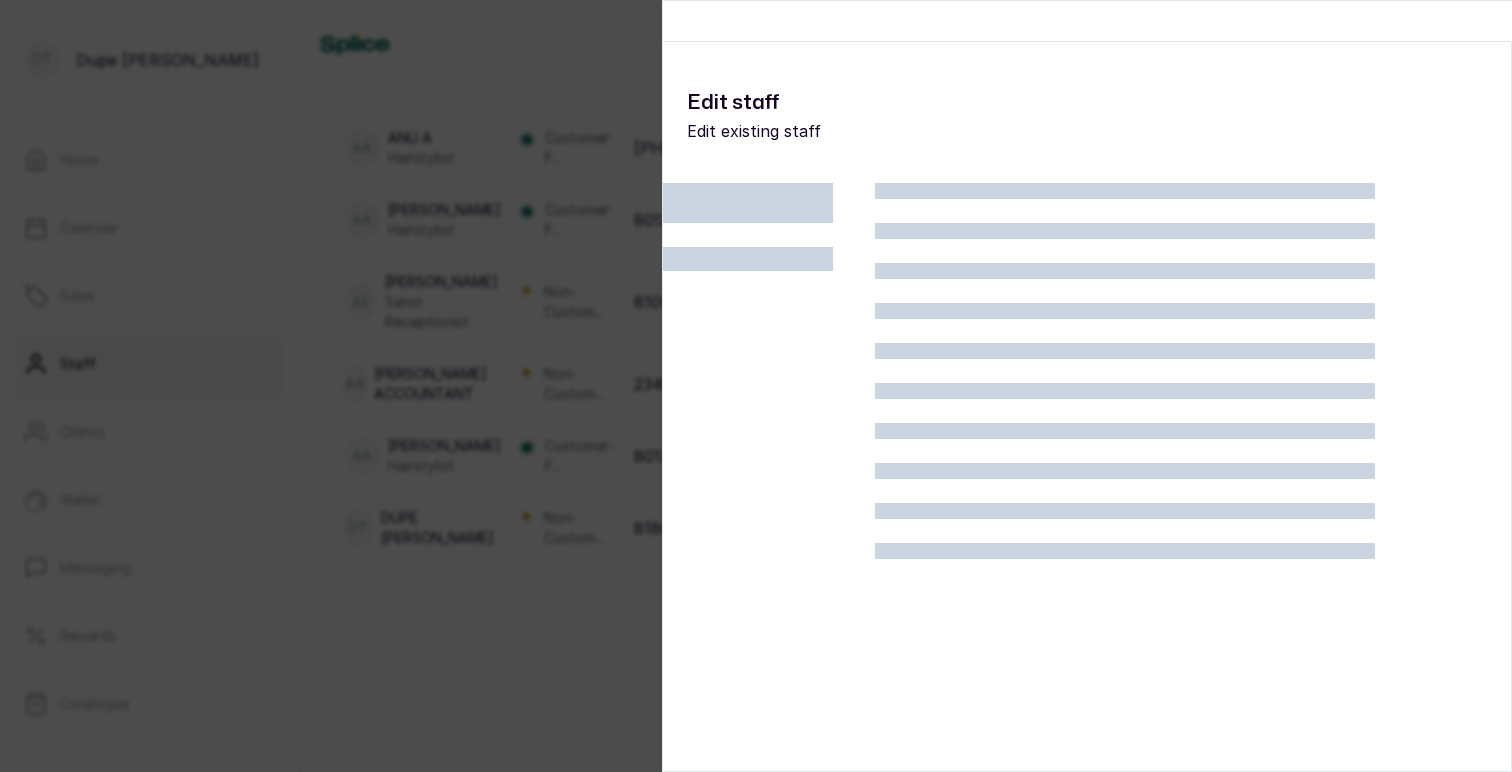 scroll, scrollTop: 921, scrollLeft: 0, axis: vertical 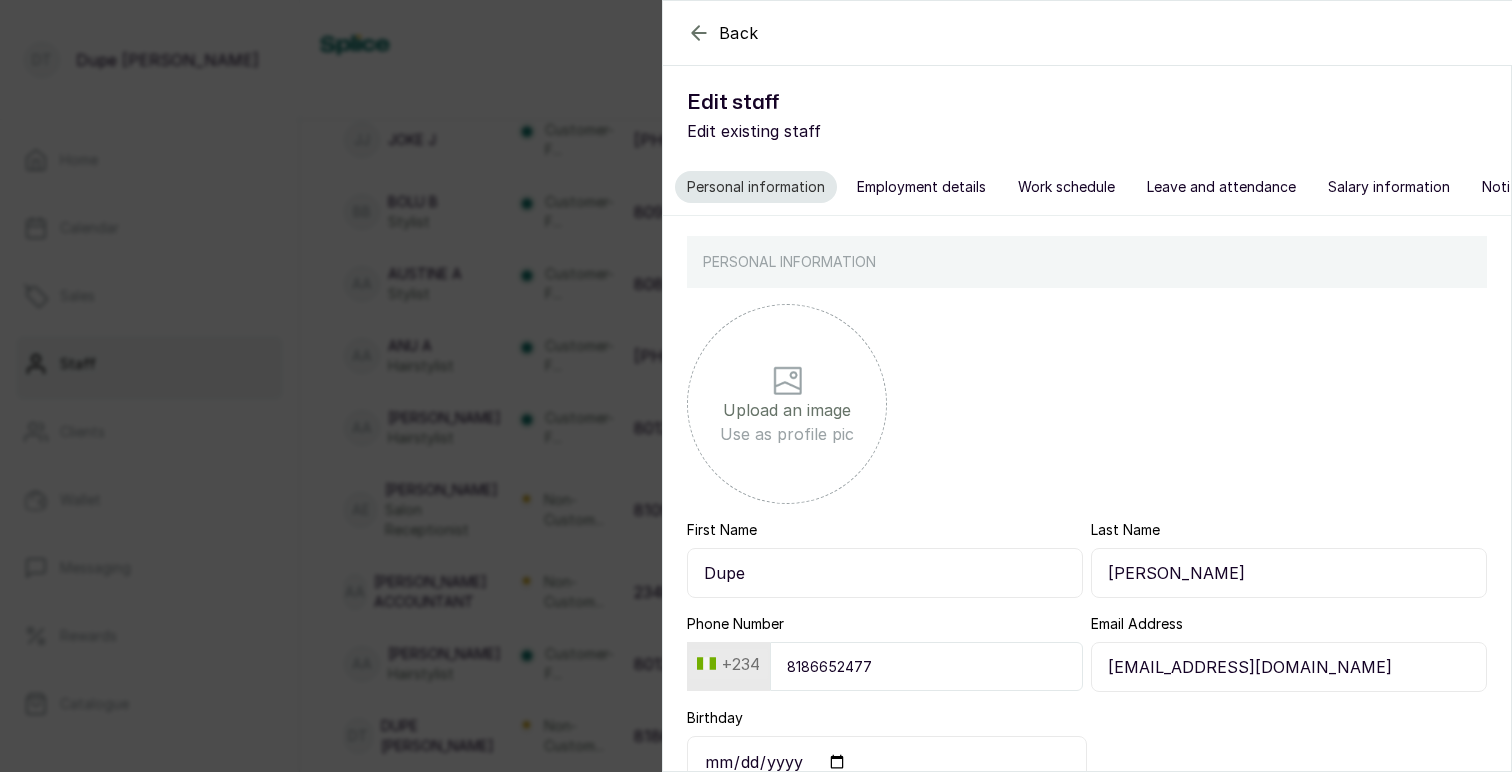 click on "Employment details" at bounding box center (921, 187) 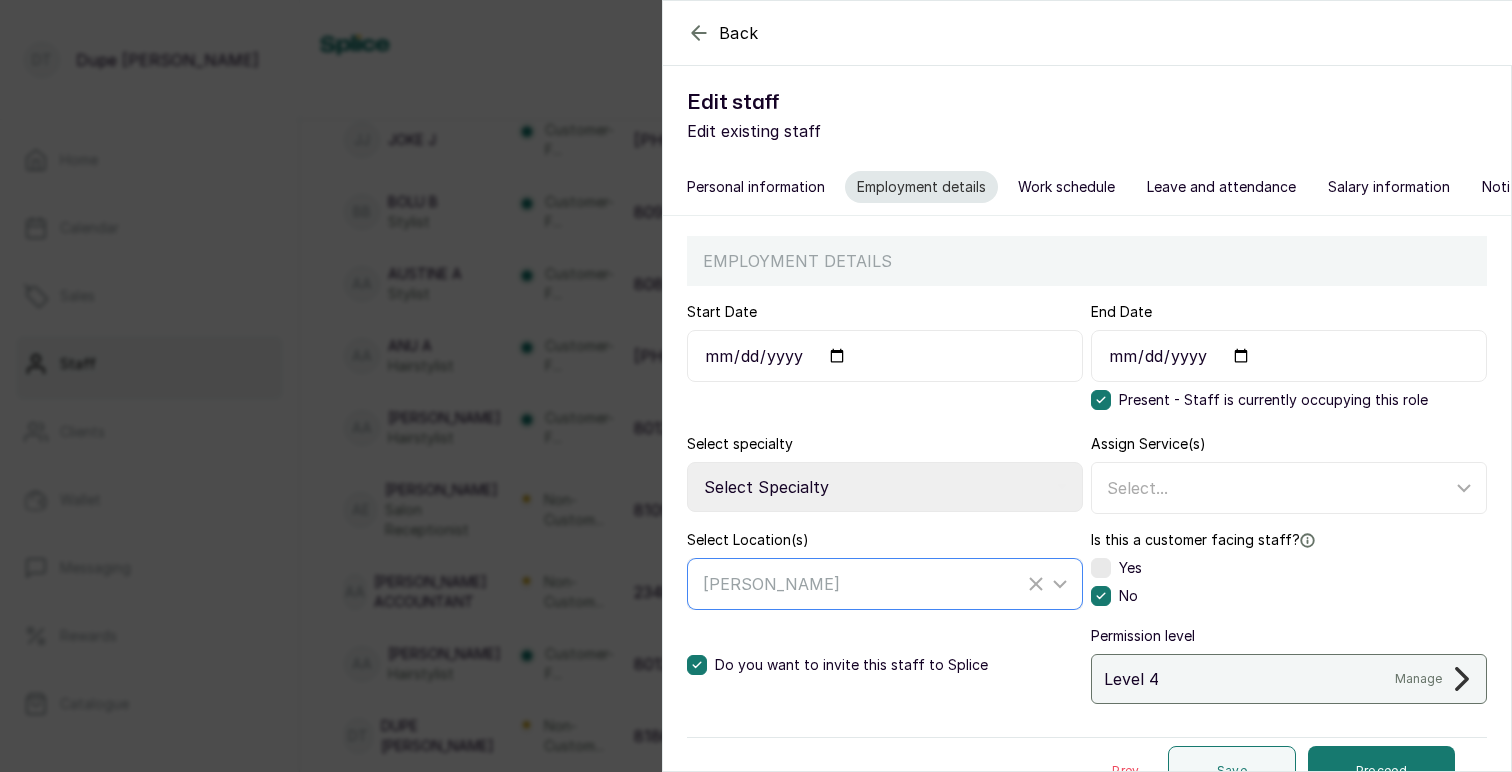 click 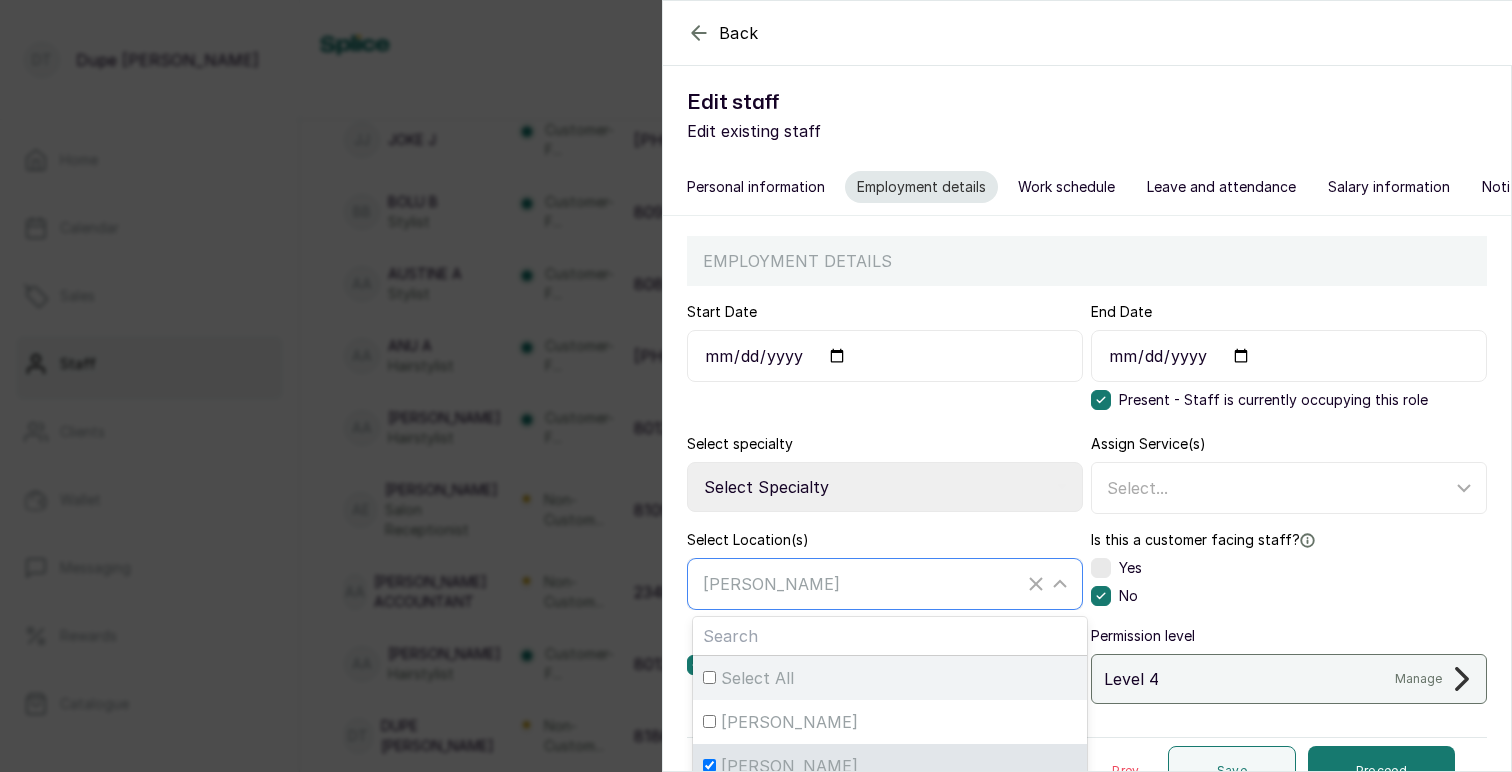 click on "Select All" at bounding box center (709, 677) 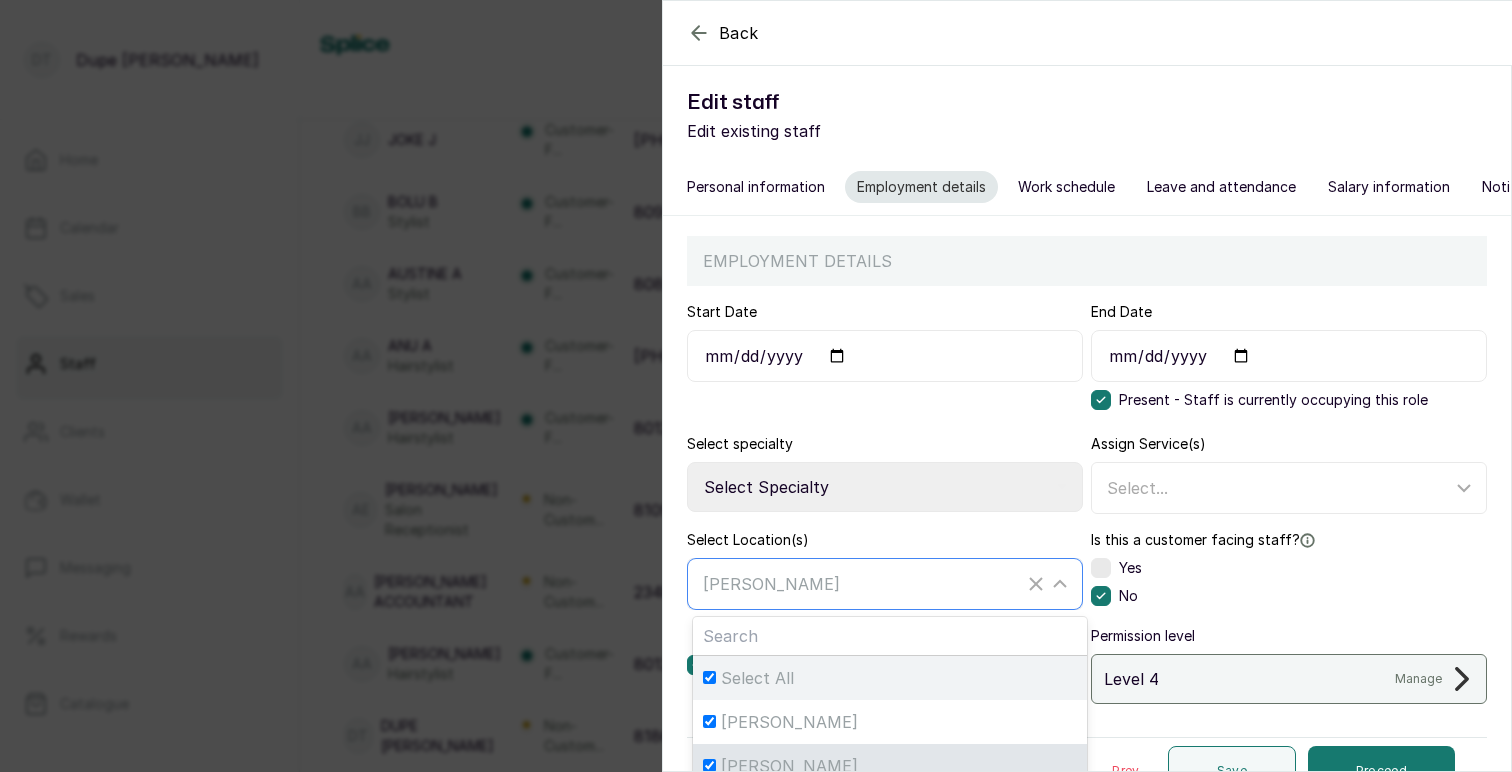 checkbox on "true" 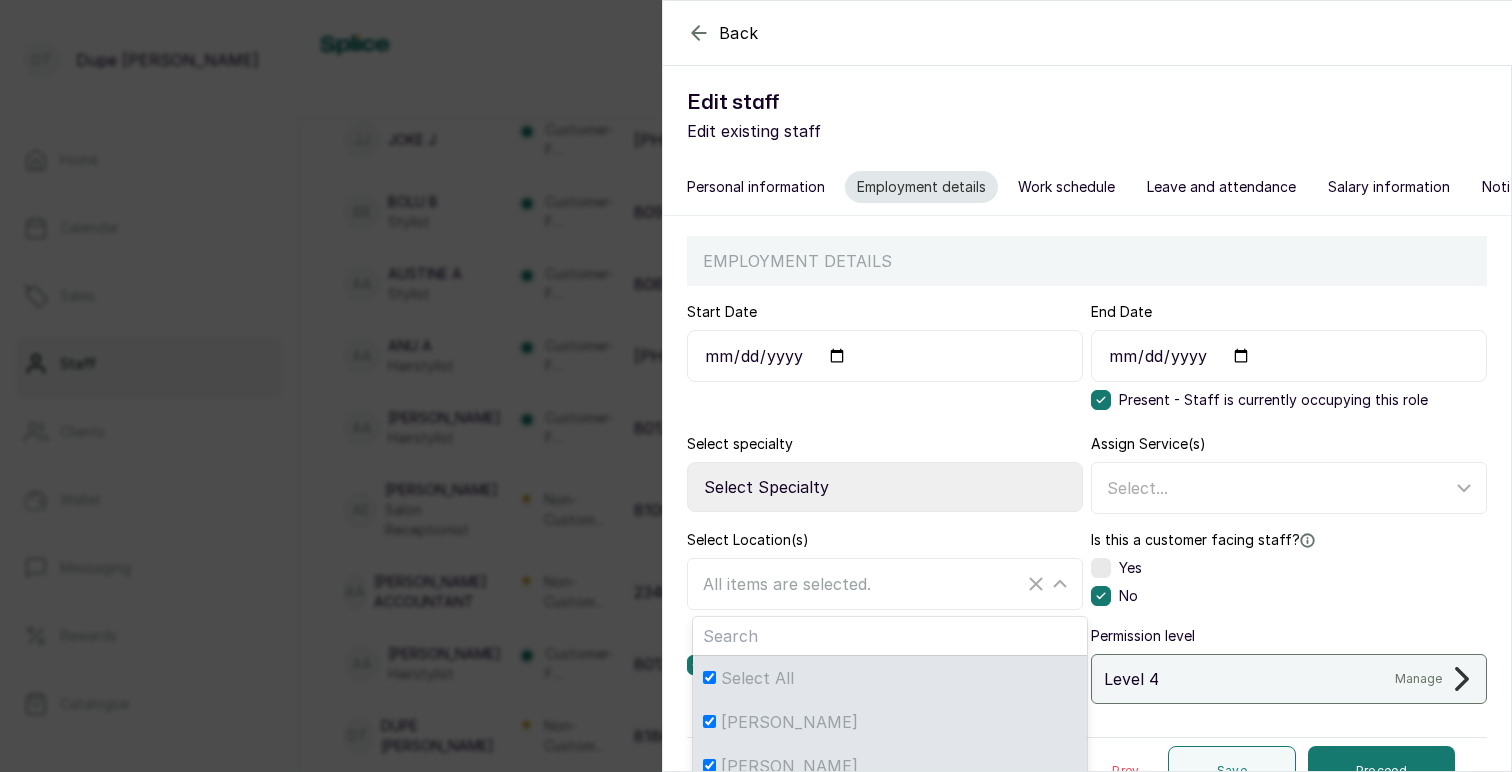 click on "Start Date   End Date   Present - Staff is currently occupying this role Select specialty Select Specialty Accountant Admin Level 1 Admin Level 2 Aesthetic Nurse Aesthetician Assistant Hairstylist Beauty Therapist Braider CEO Chef Colourist Customer Service Dermatologist Drop-off Junior Stylist Level 1 Drop-off Junior Stylist Level 2 Drop-off Senior Stylist Level 1 Drop-off Senior Stylist Level 2 Head Brow Artist Hot Wax & Treatment Specialist Junior Barber Junior Brow Artist Junior Hairstylist Junior Lash Technician Junior Makeup Artist Junior Photographer Laser Tech Lash Tech Manicurist Master Brow Artist Mixologist Nail Tech Nail Technician Nail Technician - Acrylic Nail Technician - Acrylic Design Nail Technician - Dipping Powder Nail Technician - Gel Nurse Pastry Chef Pedicurist Salon Manager Salon Receptionist Senior Barber Senior Brow Artist Senior Hairstylist Senior Lash and Lamination Artist Senior Lash Artist Senior Lash Technician Senior Makeup Artist Senior Photographer Shampoo Assistant Stylist" at bounding box center [1087, 545] 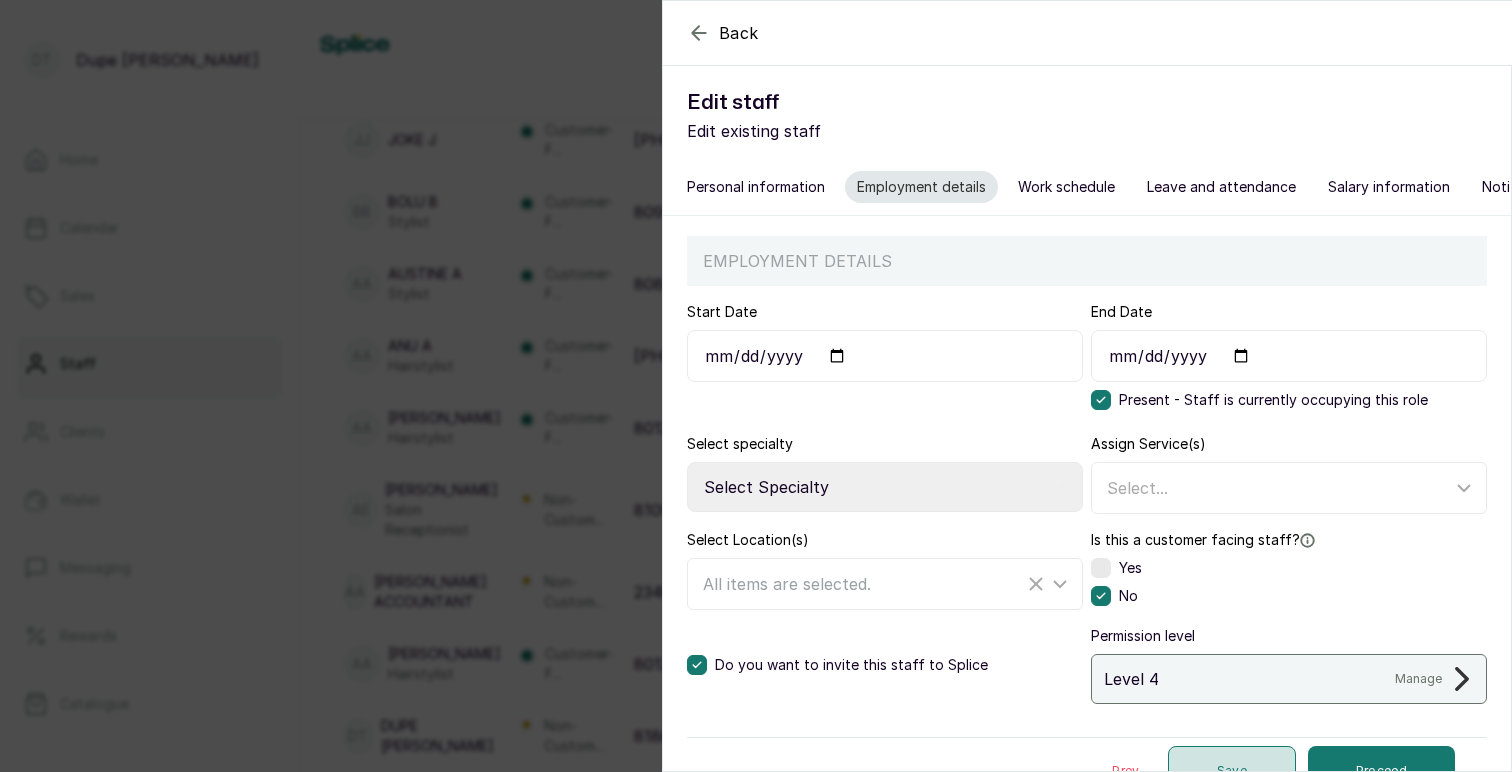 click on "Save" at bounding box center [1232, 771] 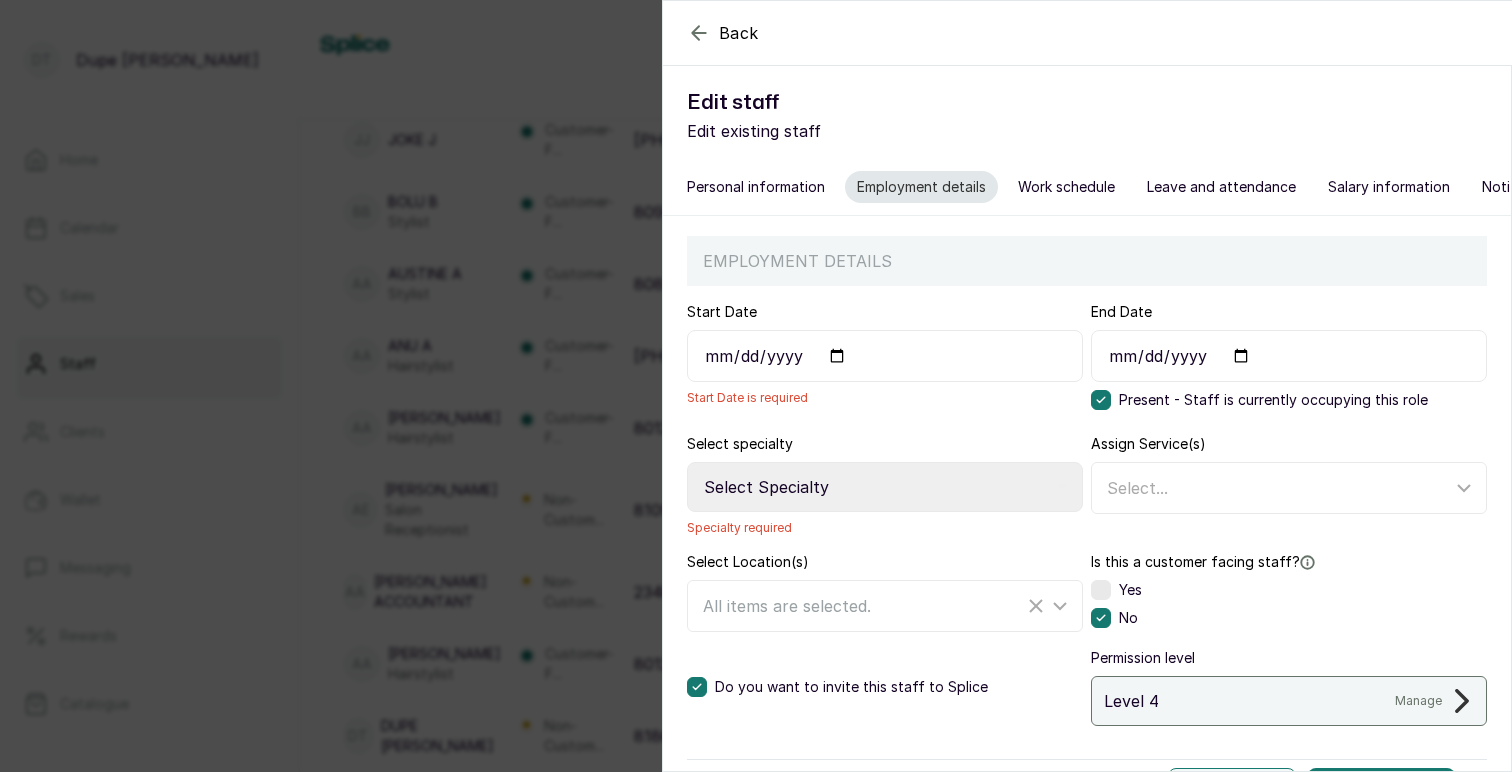 click on "Select Specialty Accountant Admin Level 1 Admin Level 2 Aesthetic Nurse Aesthetician Assistant Hairstylist Beauty Therapist Braider CEO Chef Colourist Customer Service Dermatologist Drop-off Junior Stylist Level 1 Drop-off Junior Stylist Level 2 Drop-off Senior Stylist Level 1 Drop-off Senior Stylist Level 2 Head Brow Artist Hot Wax & Treatment Specialist Junior Barber Junior Brow Artist Junior Hairstylist Junior Lash Technician Junior Makeup Artist Junior Photographer Laser Tech Lash Tech Manicurist Master Brow Artist Mixologist Nail Tech Nail Technician Nail Technician - Acrylic Nail Technician - Acrylic Design Nail Technician - Dipping Powder Nail Technician - Gel Nurse Pastry Chef Pedicurist Salon Manager Salon Receptionist Senior Barber Senior Brow Artist Senior Hairstylist Senior Lash and Lamination Artist Senior Lash Artist Senior Lash Technician Senior Makeup Artist Senior Photographer Shampoo Assistant Social Media Spa Manager Spa Therapist Stylist Sugaring Specialist Waitress Waxing Specialist" at bounding box center (885, 487) 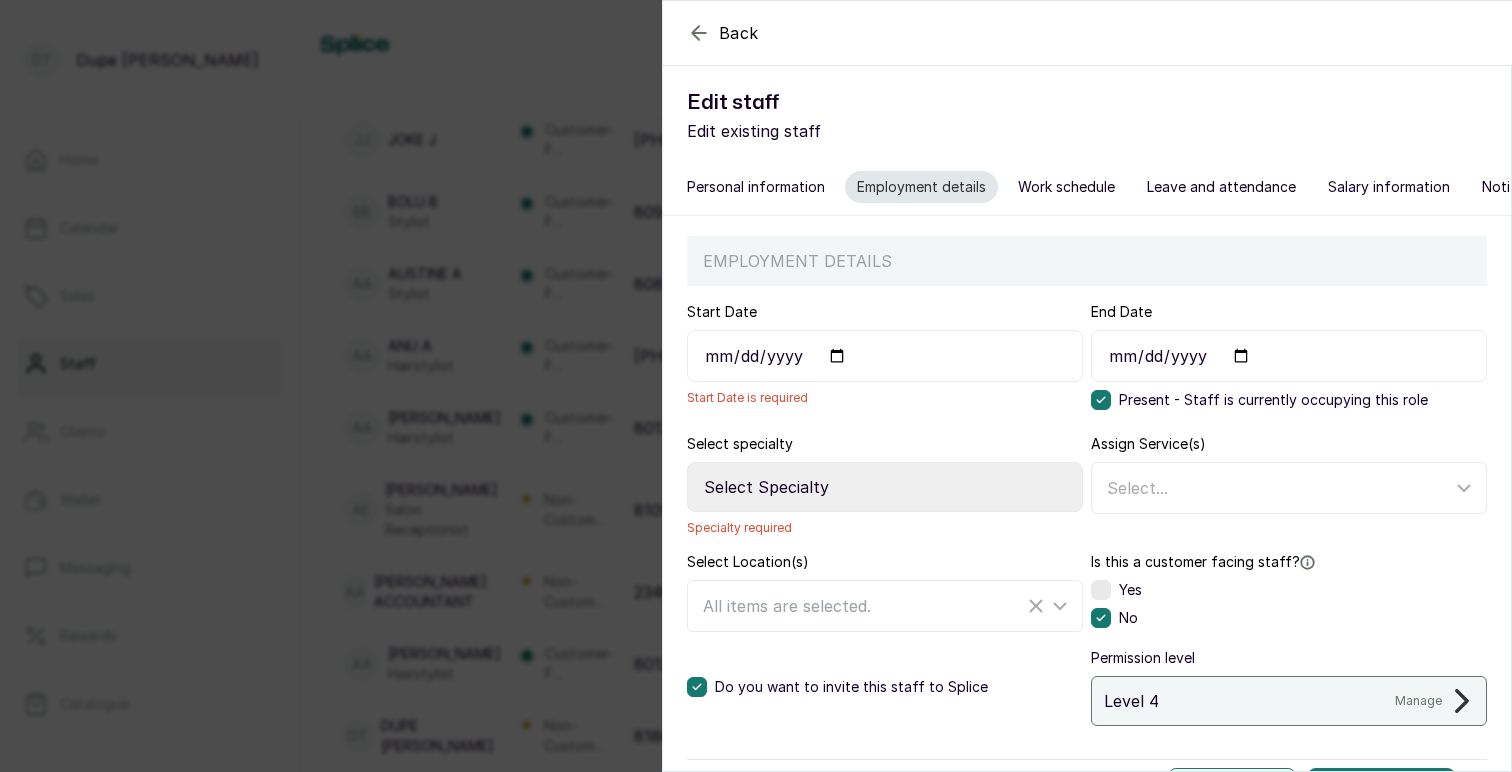 select on "ceo" 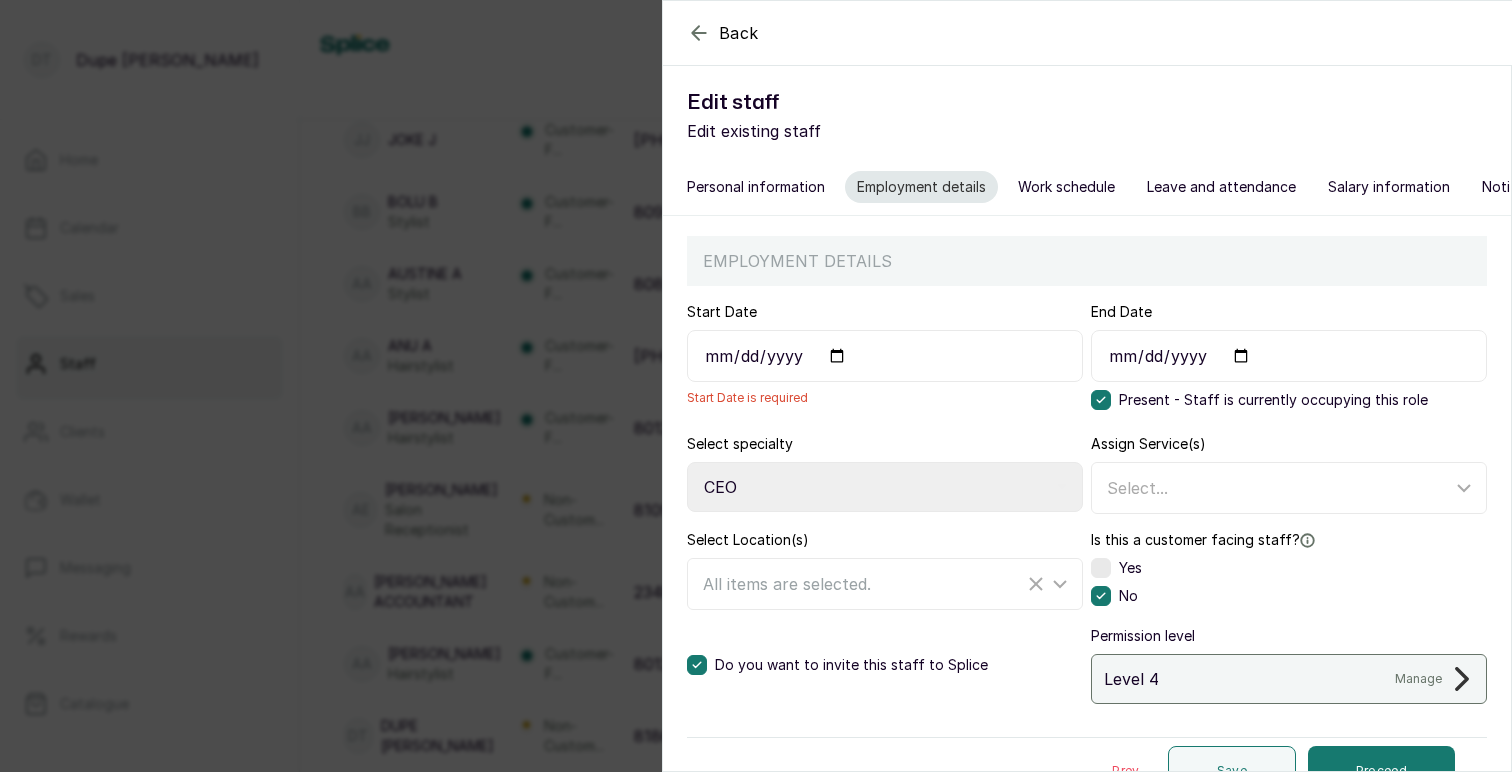 click on "Start Date" at bounding box center (885, 356) 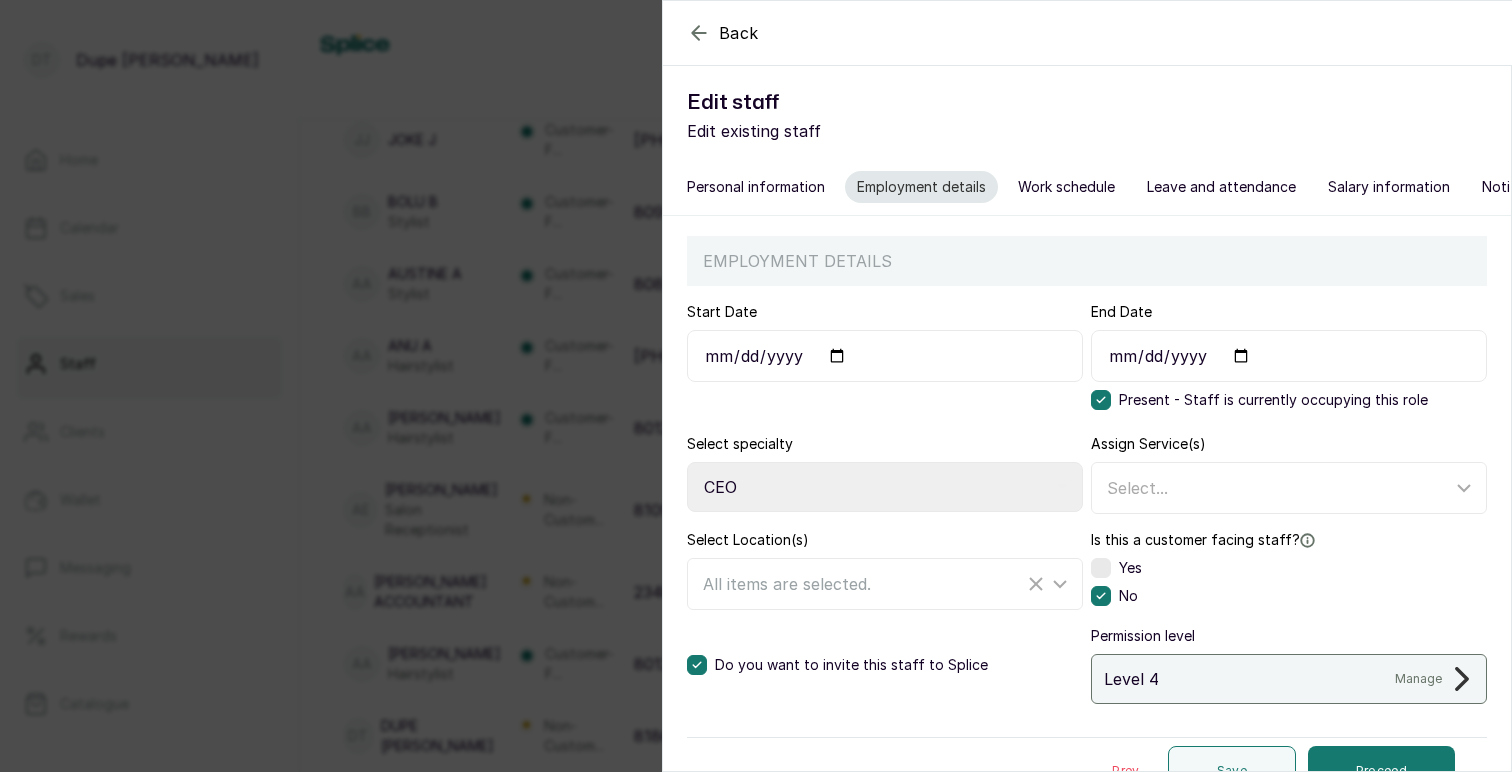 type on "2015-10-01" 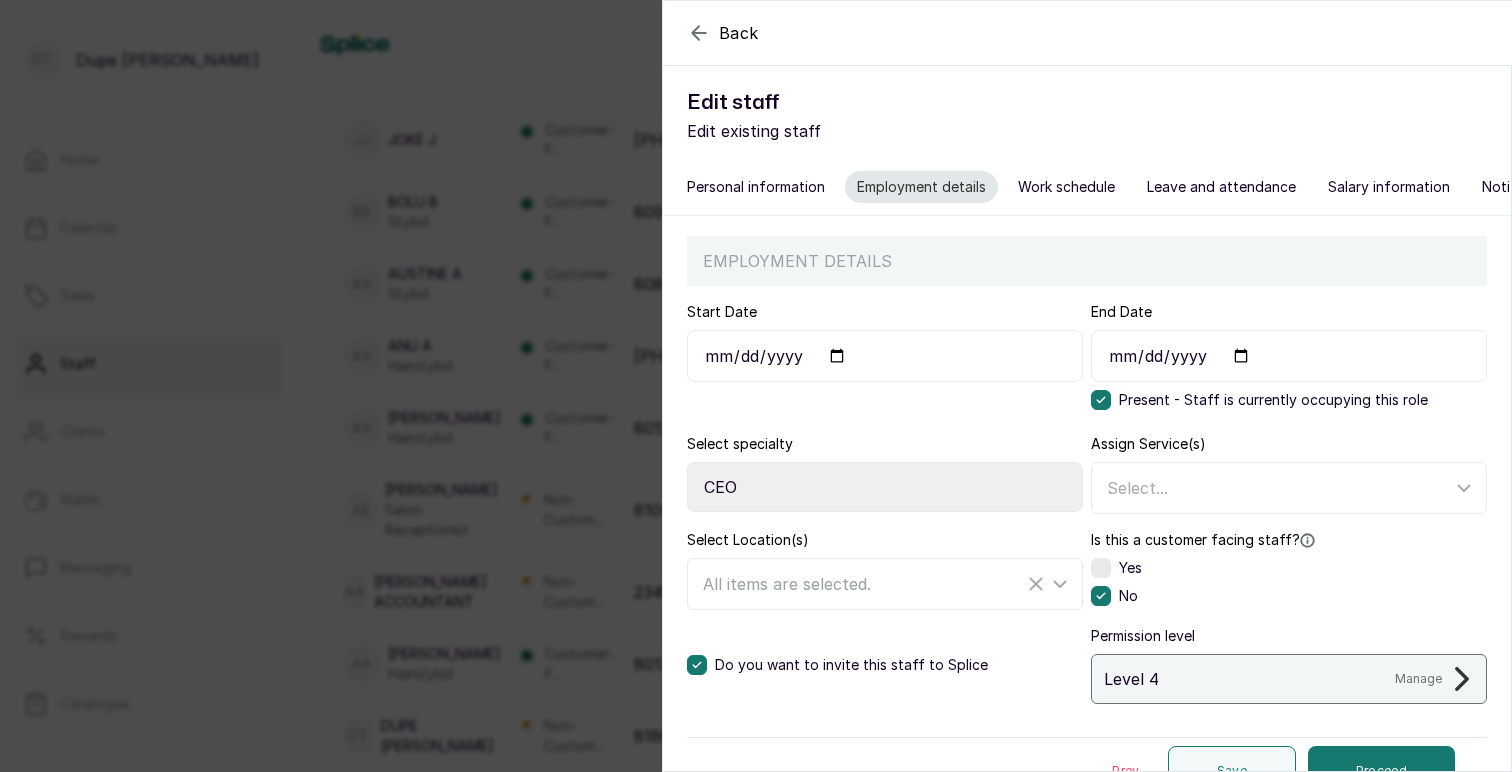 scroll, scrollTop: 33, scrollLeft: 0, axis: vertical 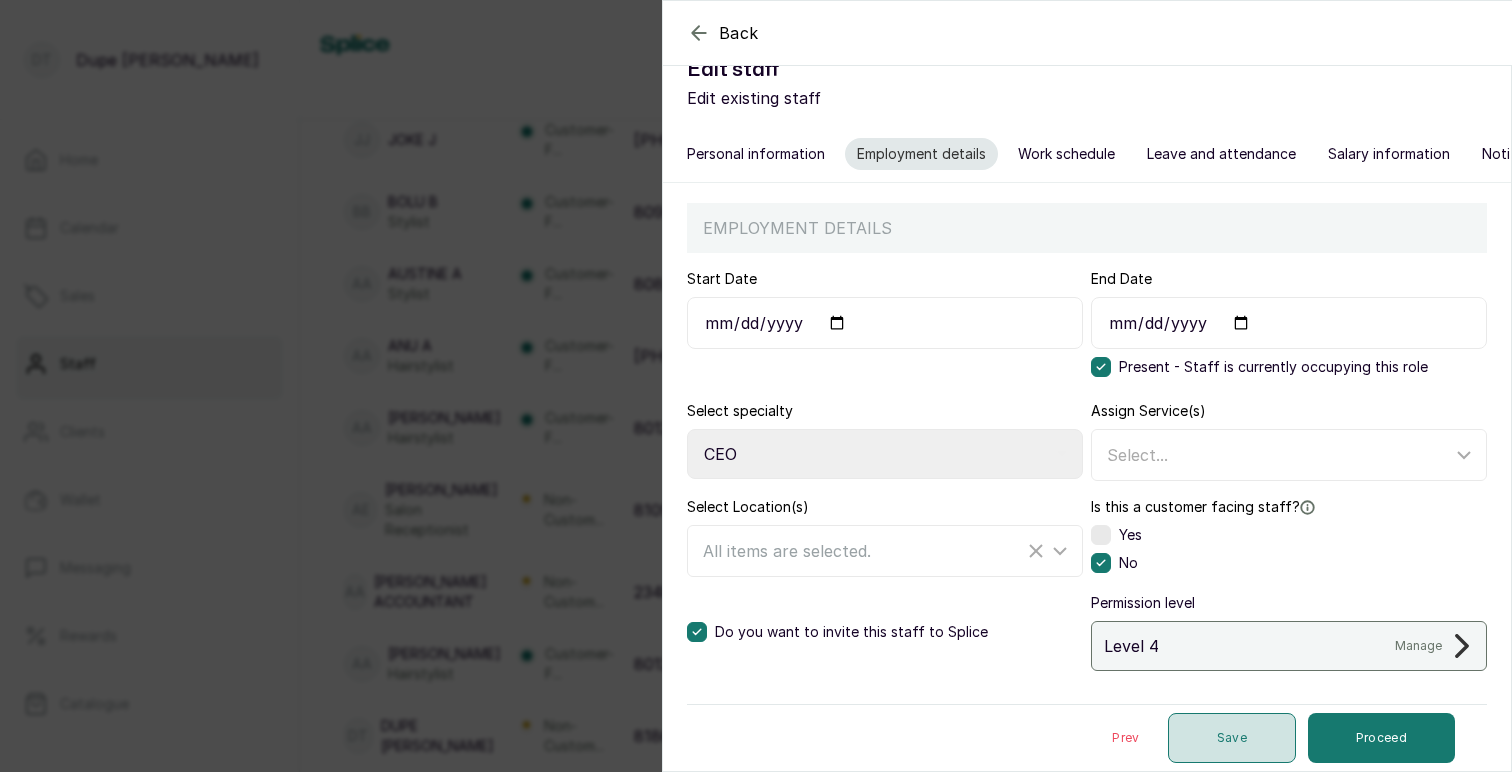 click on "Save" at bounding box center (1232, 738) 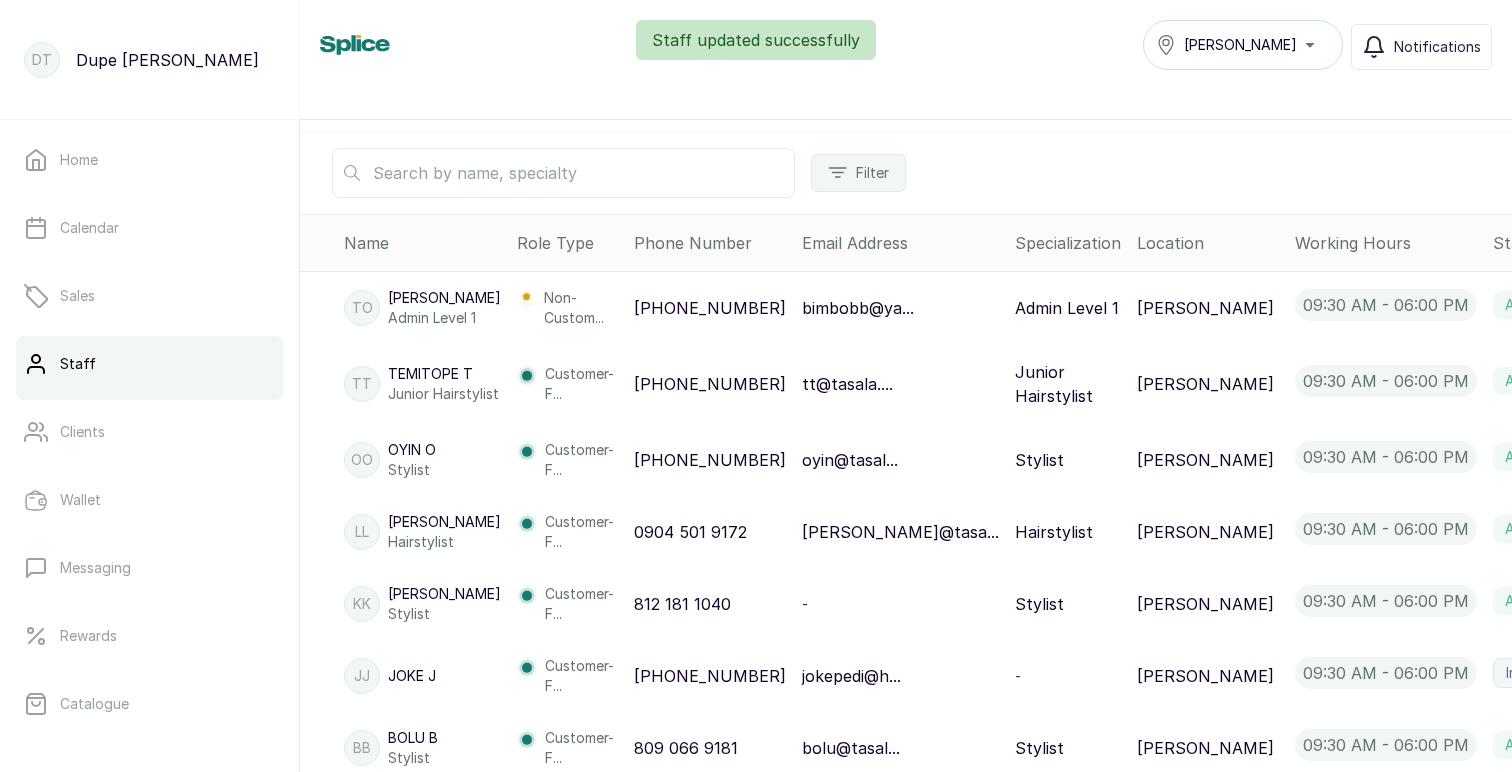 scroll, scrollTop: 288, scrollLeft: 0, axis: vertical 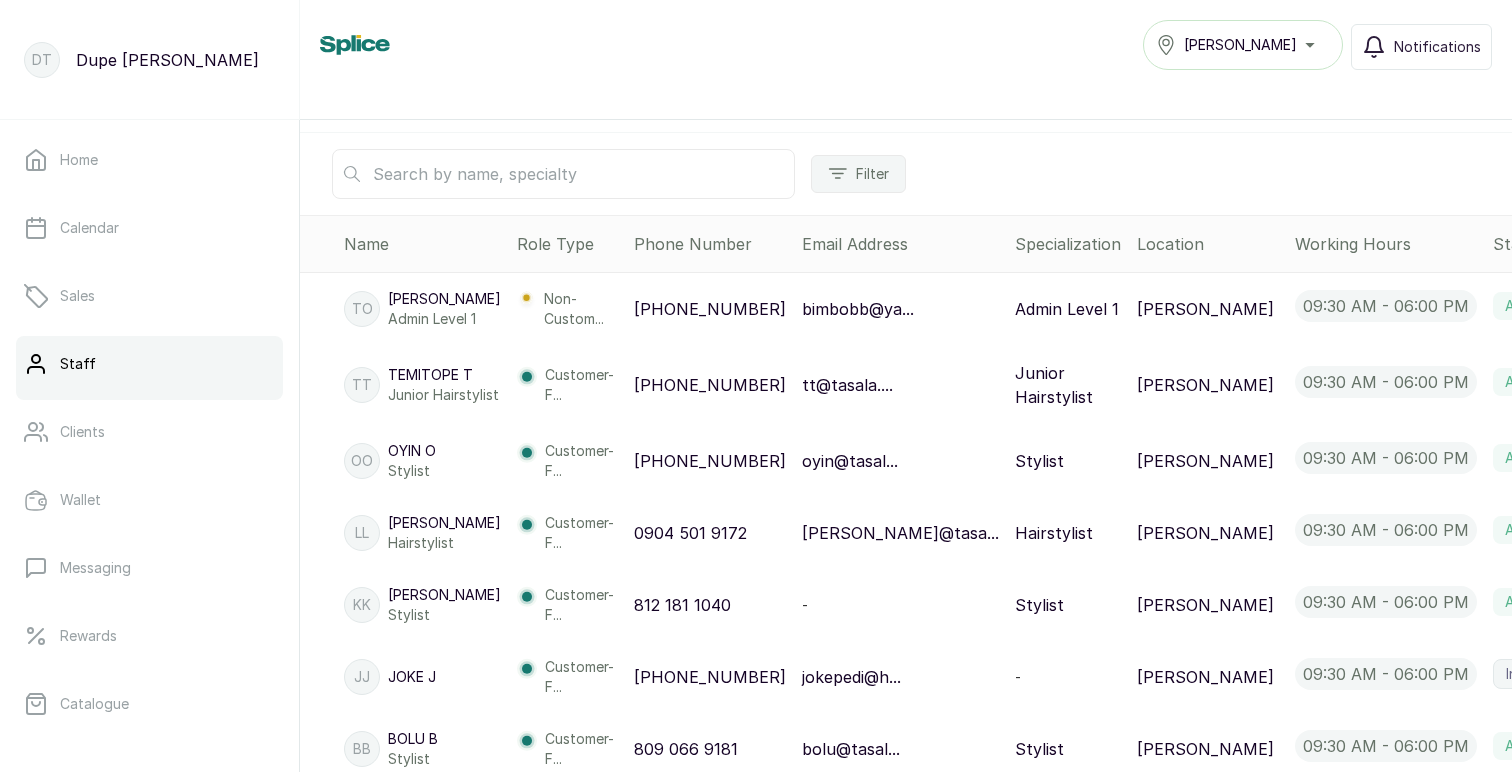 click 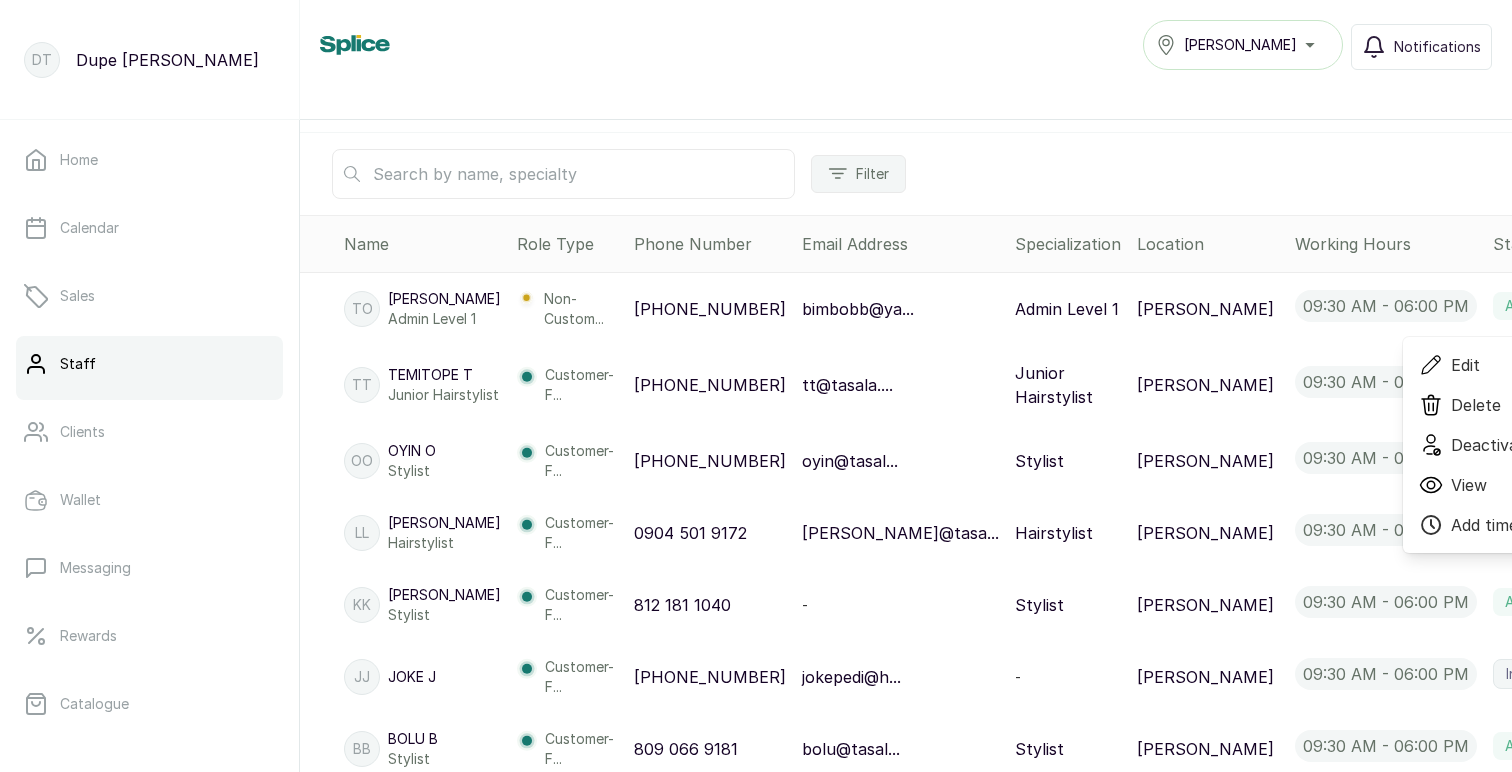 click on "Edit" at bounding box center (1465, 365) 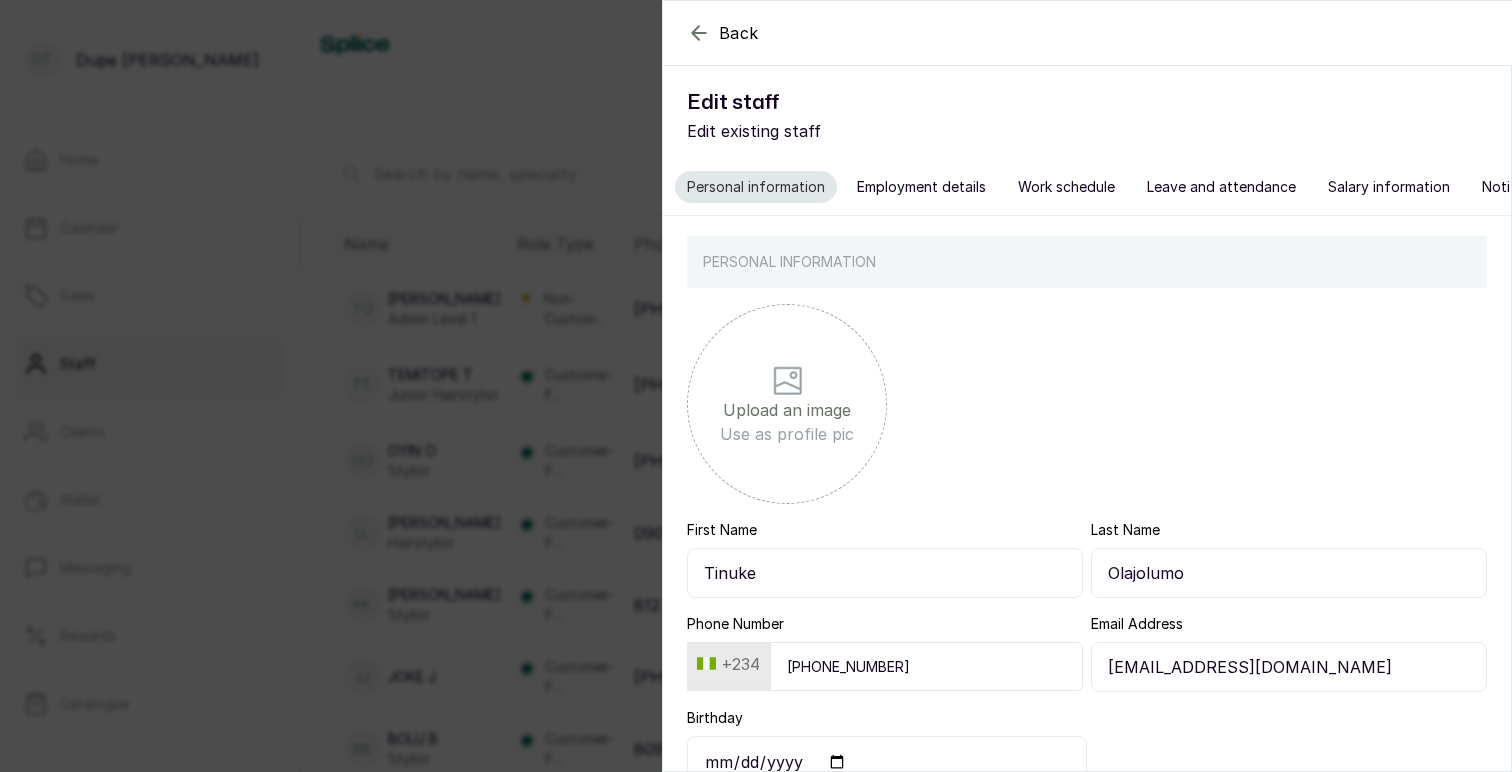 click on "Employment details" at bounding box center (921, 187) 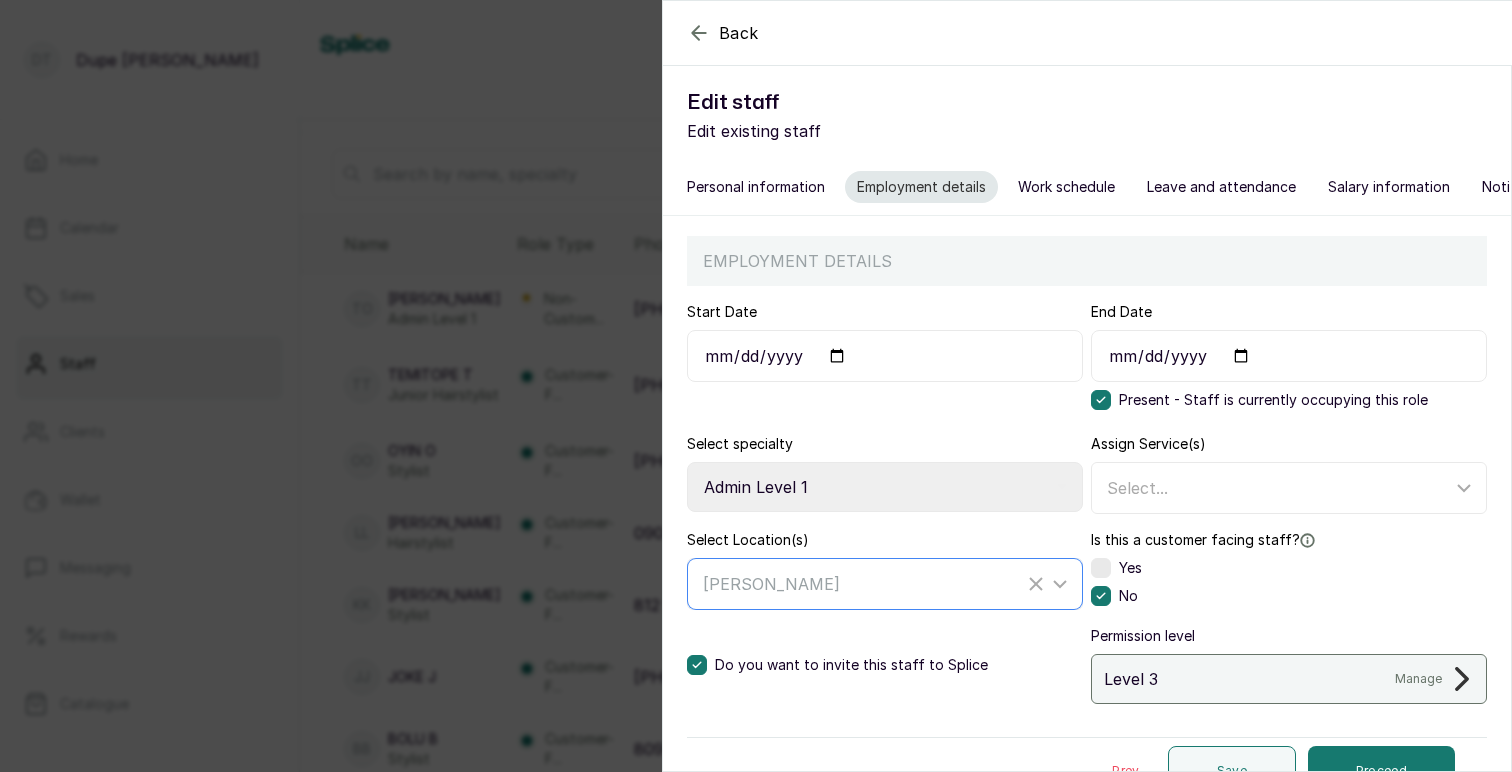 click 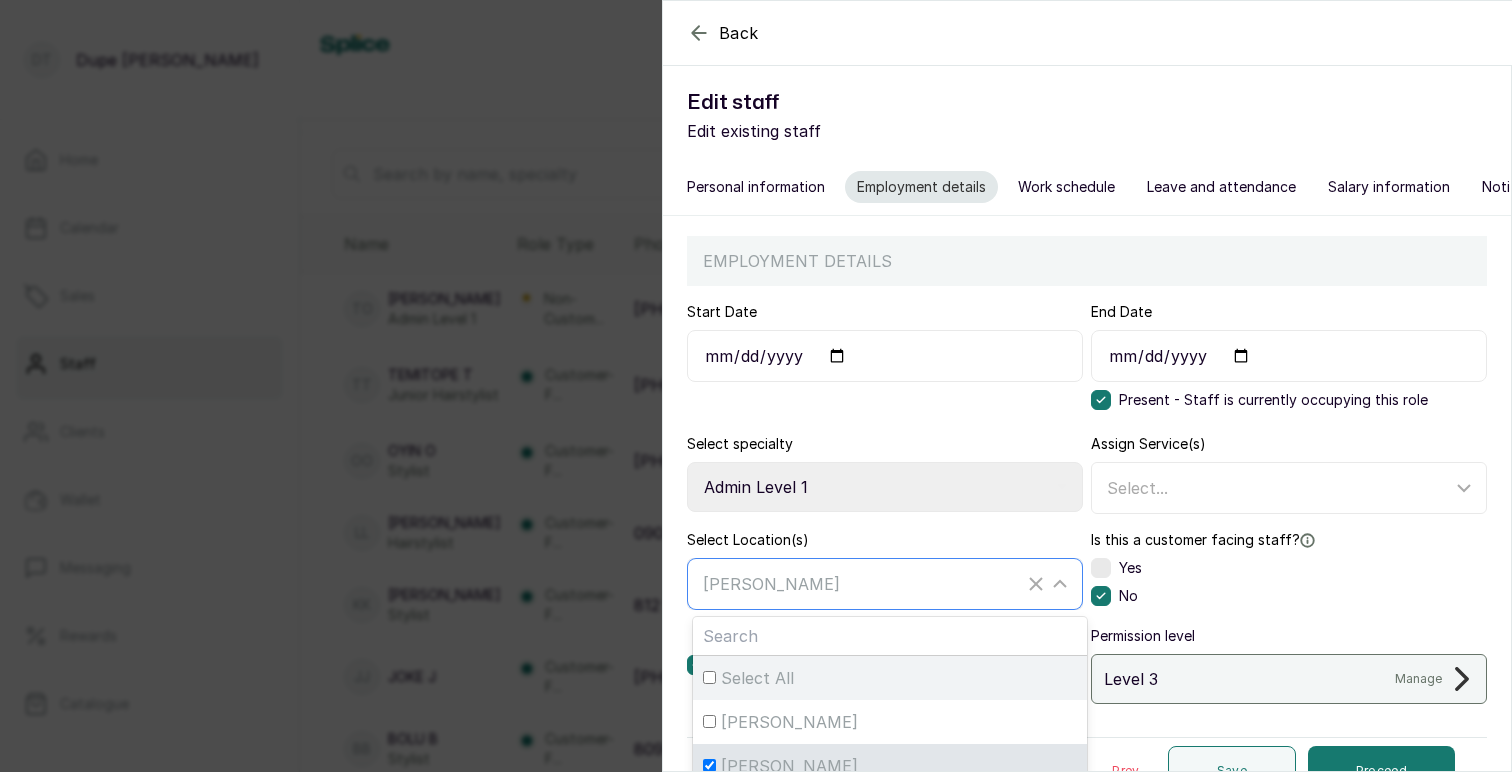 click on "Select All" at bounding box center (890, 678) 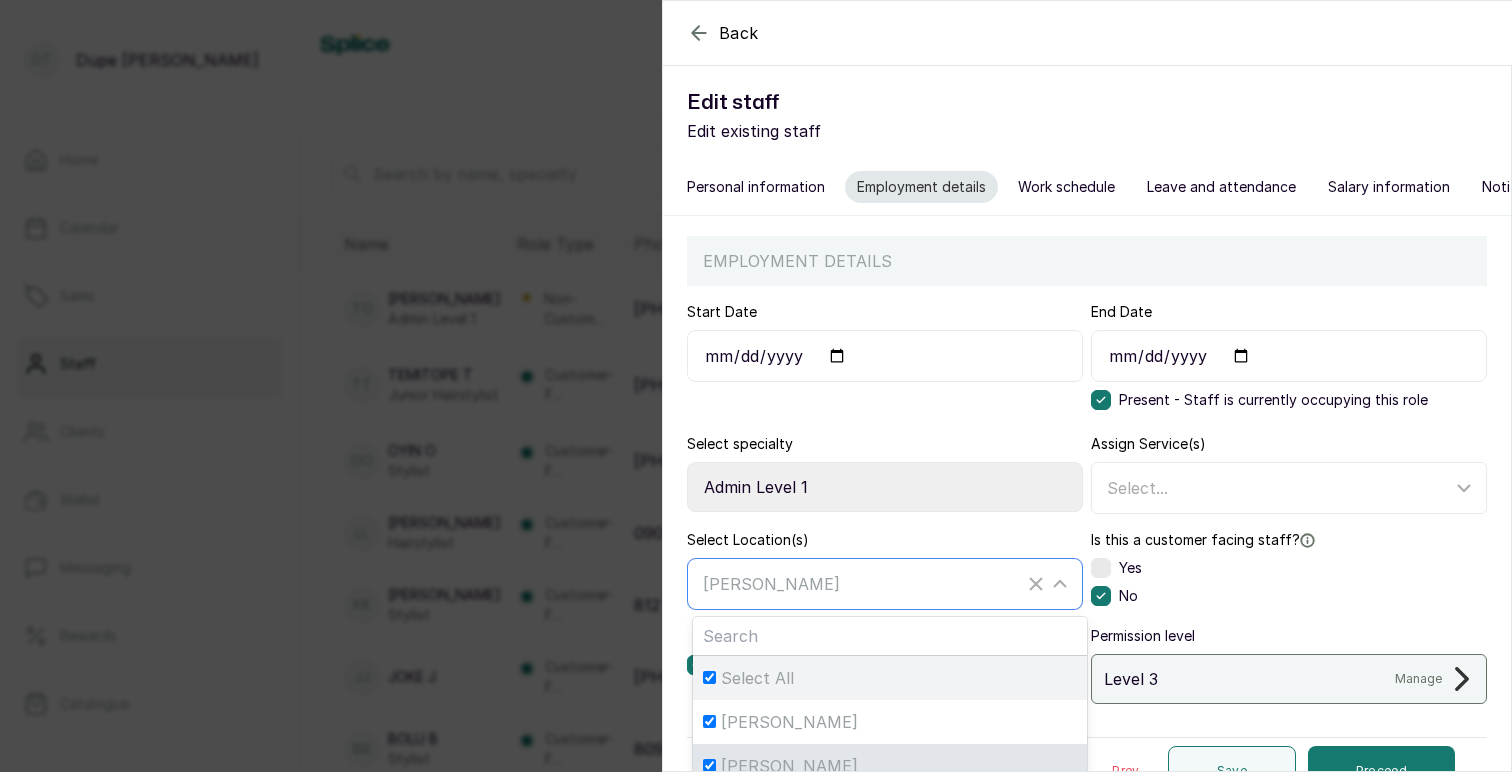 checkbox on "true" 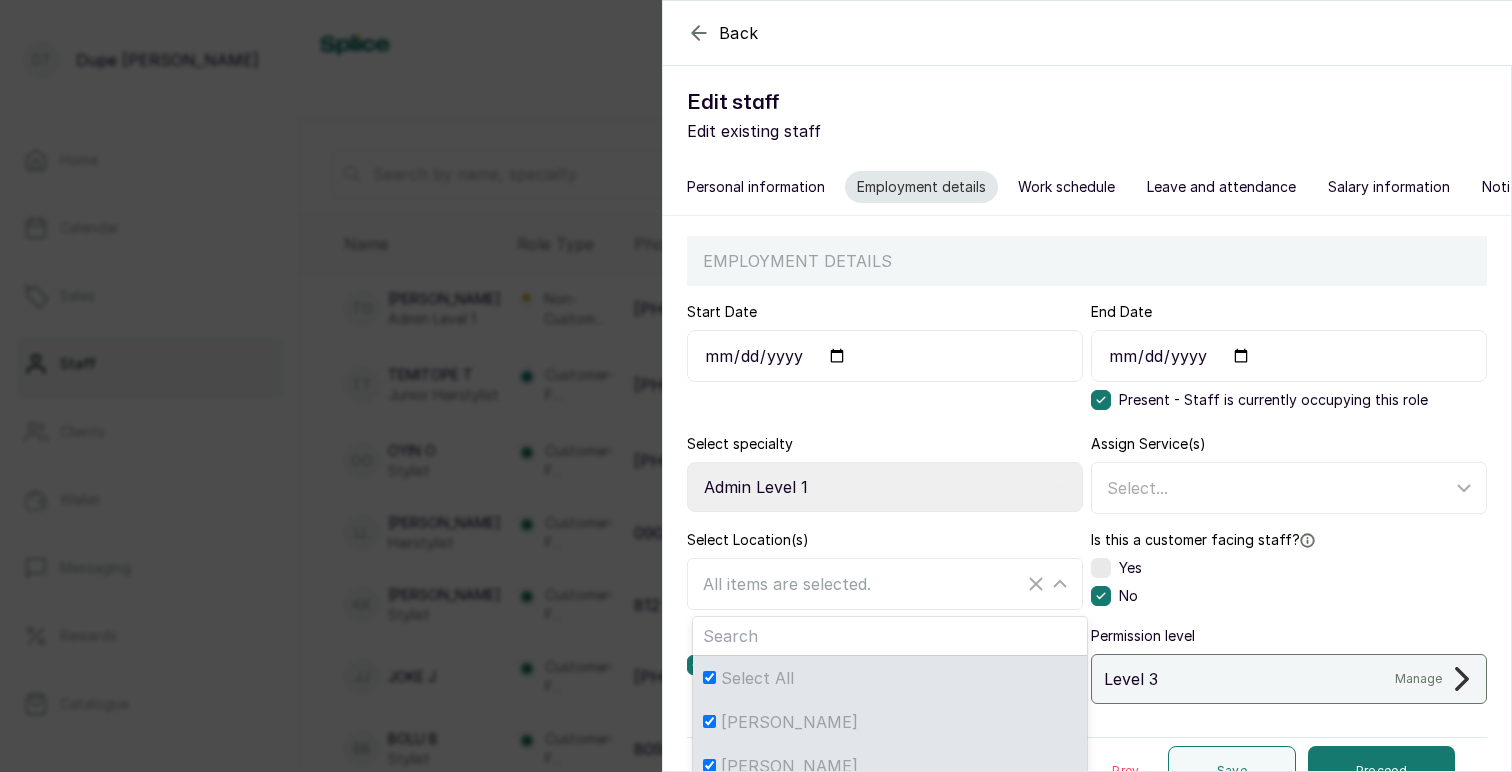 click on "Start Date   2022-01-01 End Date   Present - Staff is currently occupying this role Select specialty Select Specialty Accountant Admin Level 1 Admin Level 2 Aesthetic Nurse Aesthetician Assistant Hairstylist Beauty Therapist Braider CEO Chef Colourist Customer Service Dermatologist Drop-off Junior Stylist Level 1 Drop-off Junior Stylist Level 2 Drop-off Senior Stylist Level 1 Drop-off Senior Stylist Level 2 Head Brow Artist Hot Wax & Treatment Specialist Junior Barber Junior Brow Artist Junior Hairstylist Junior Lash Technician Junior Makeup Artist Junior Photographer Laser Tech Lash Tech Manicurist Master Brow Artist Mixologist Nail Tech Nail Technician Nail Technician - Acrylic Nail Technician - Acrylic Design Nail Technician - Dipping Powder Nail Technician - Gel Nurse Pastry Chef Pedicurist Salon Manager Salon Receptionist Senior Barber Senior Brow Artist Senior Hairstylist Senior Lash and Lamination Artist Senior Lash Artist Senior Lash Technician Senior Makeup Artist Senior Photographer Social Media Yes" at bounding box center [1087, 545] 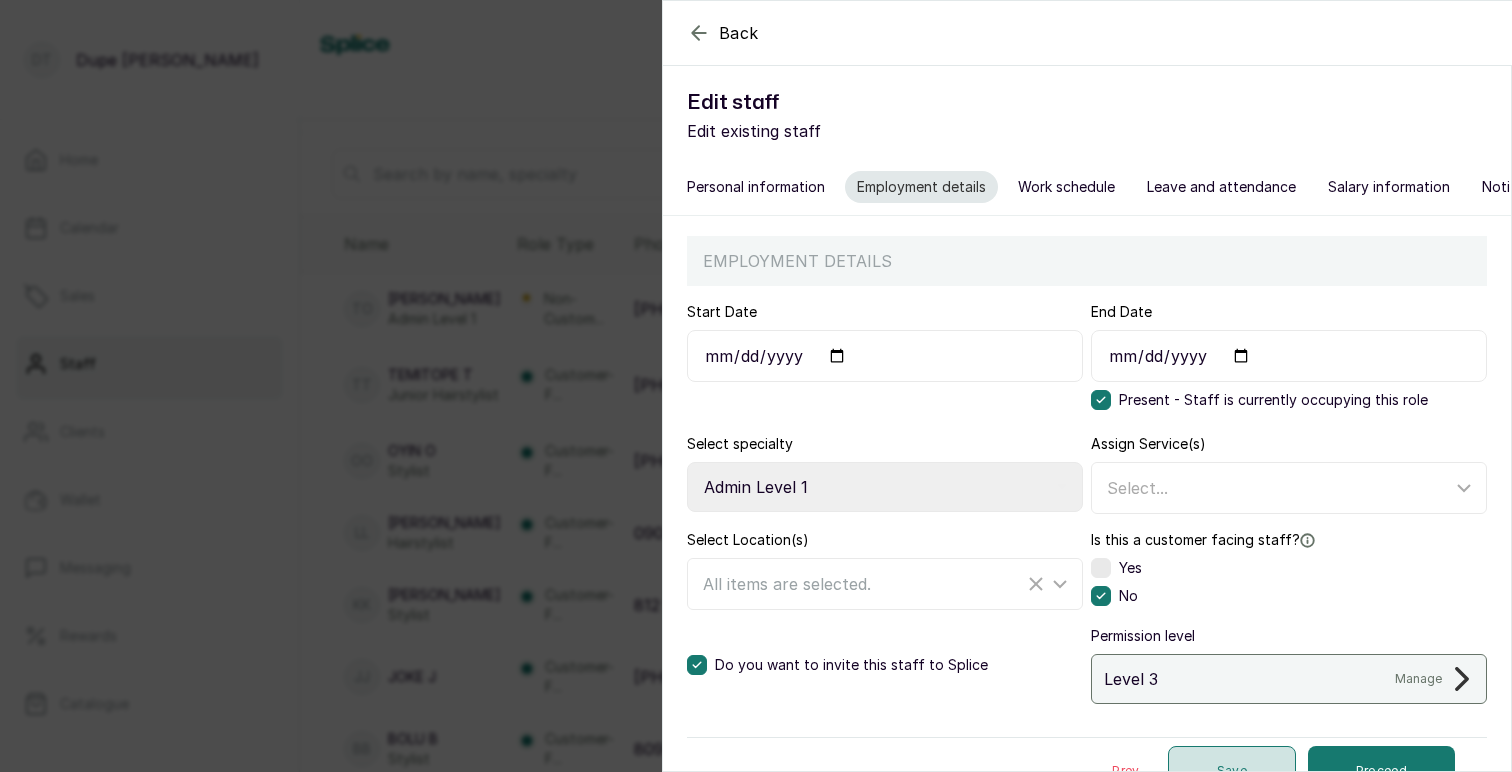click on "Save" at bounding box center [1232, 771] 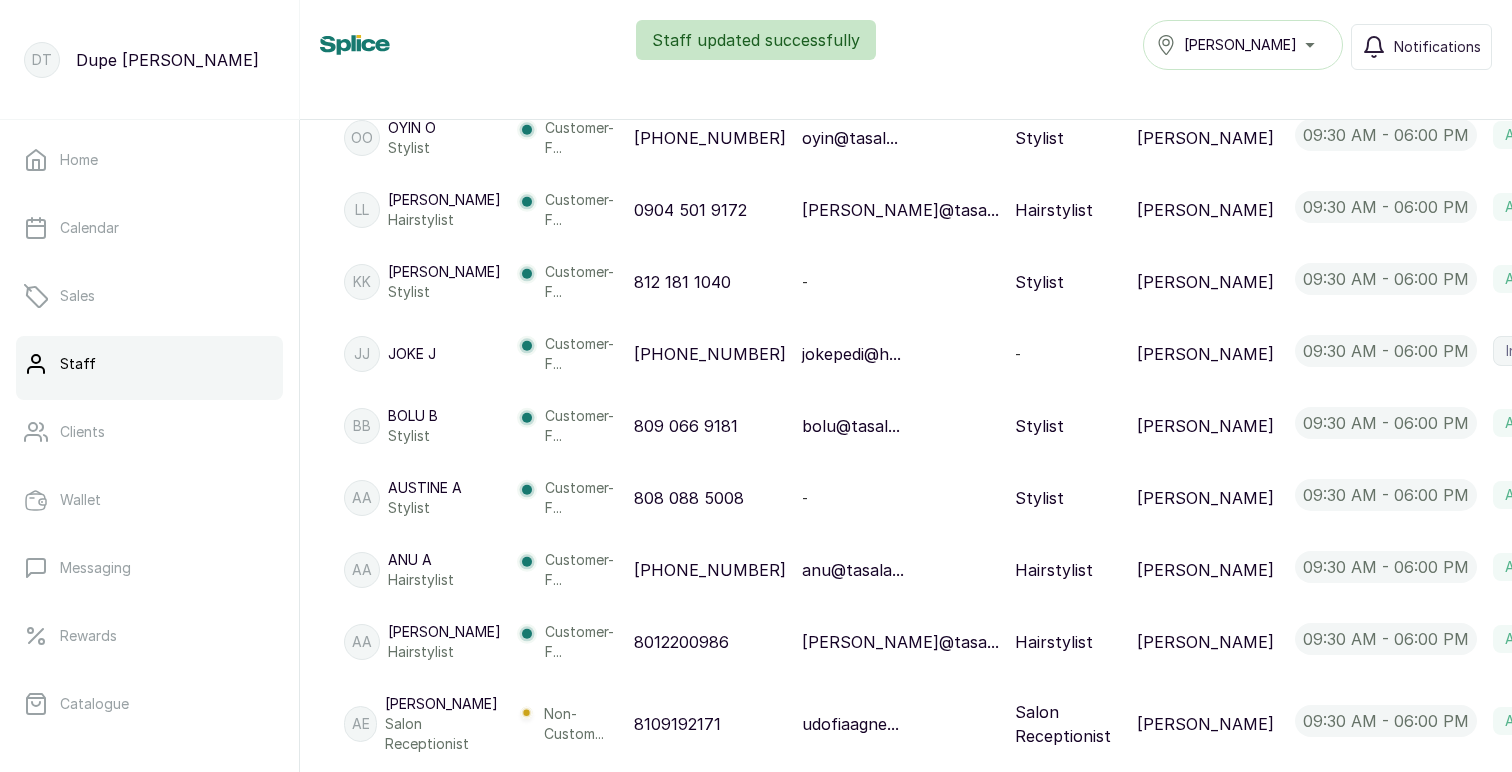 scroll, scrollTop: 853, scrollLeft: 0, axis: vertical 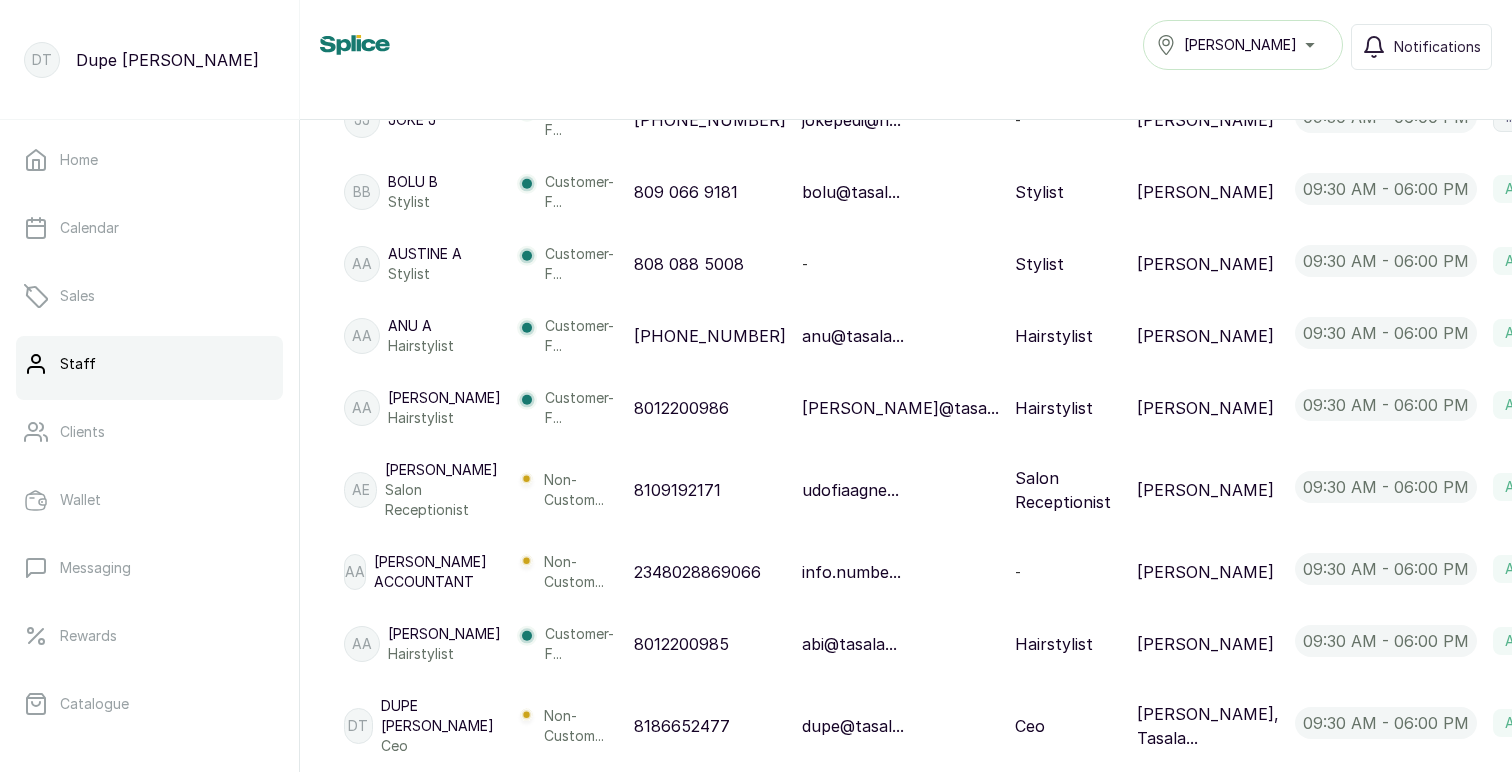 click 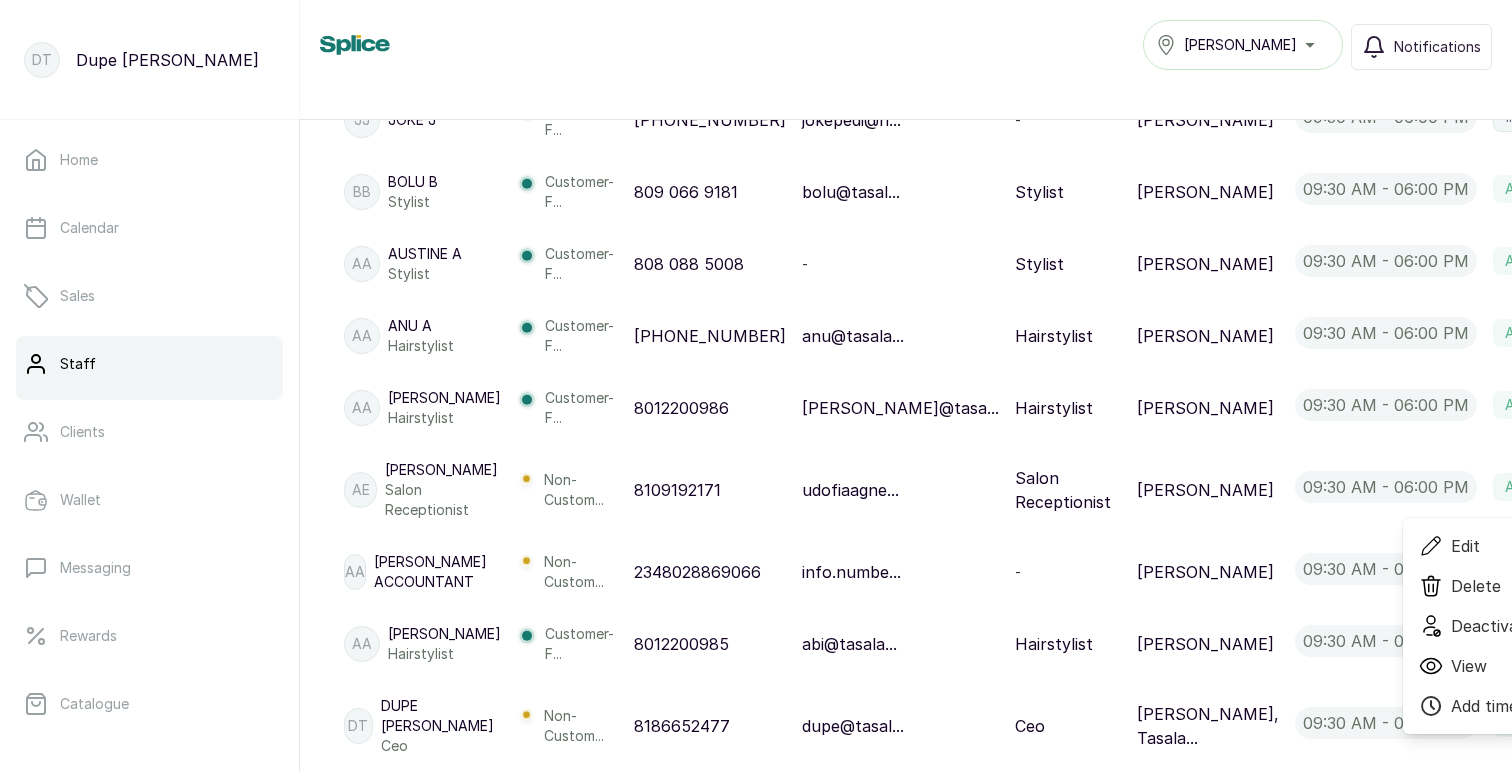 click on "Edit" at bounding box center (1465, 546) 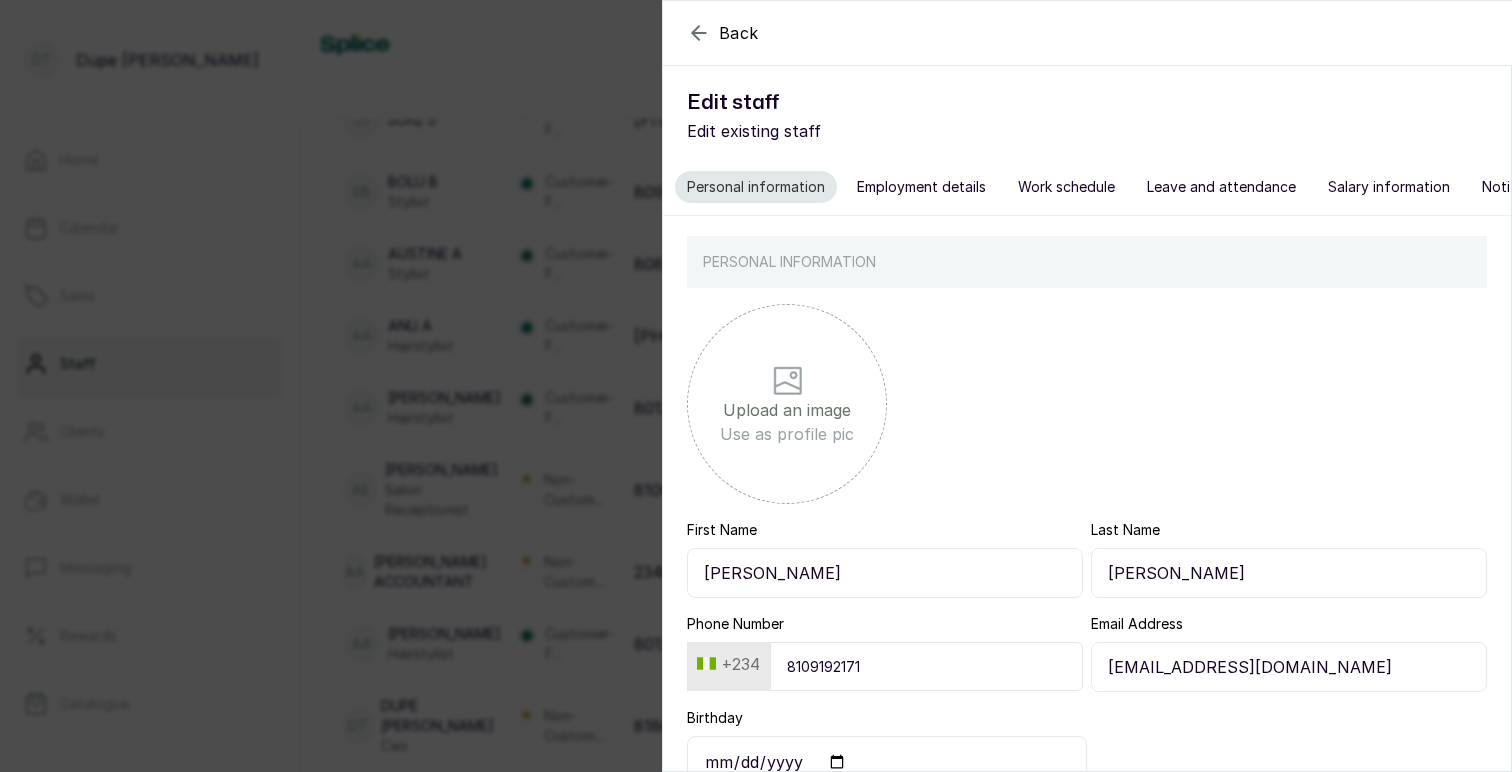 click on "Employment details" at bounding box center (921, 187) 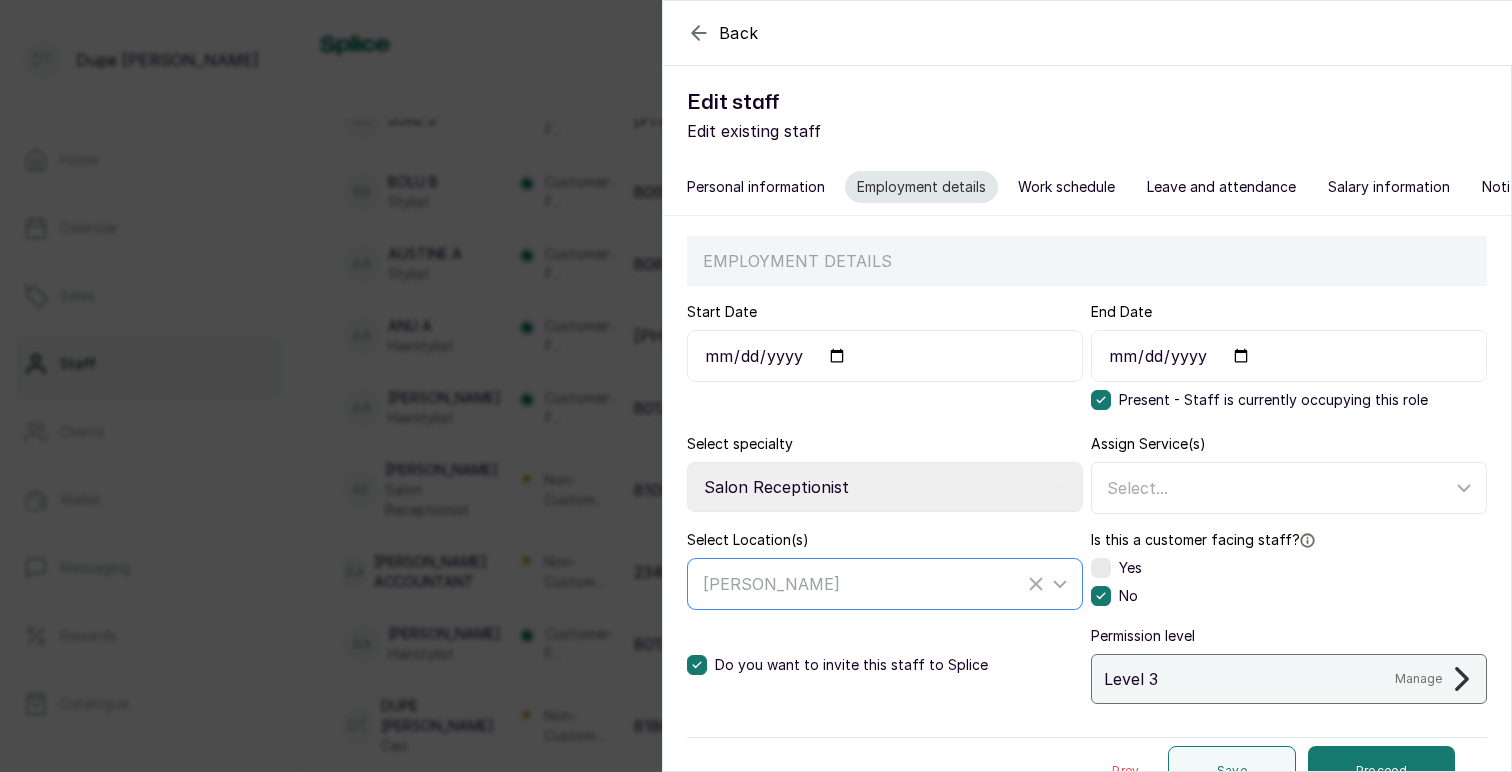 click 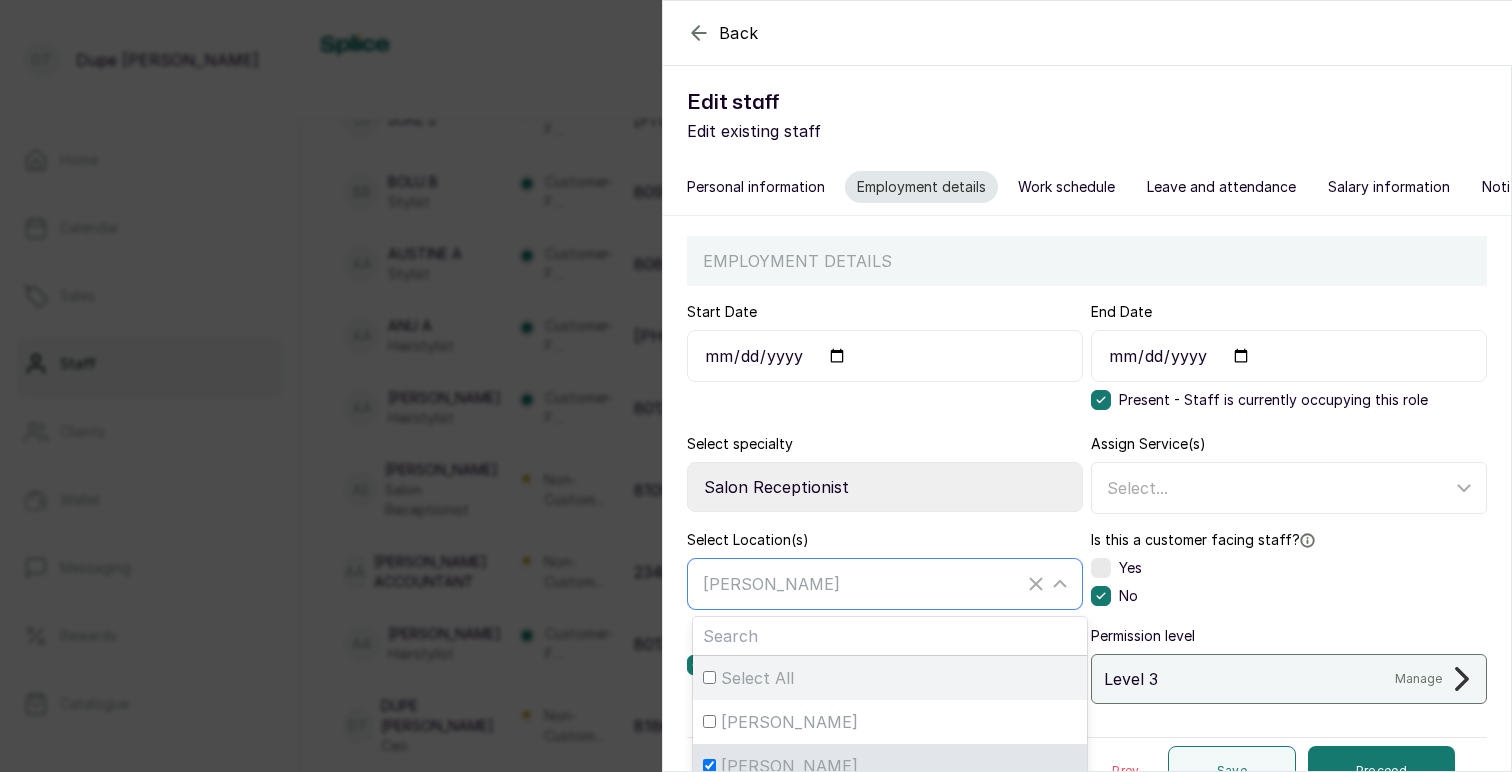 click on "Select All" at bounding box center [890, 678] 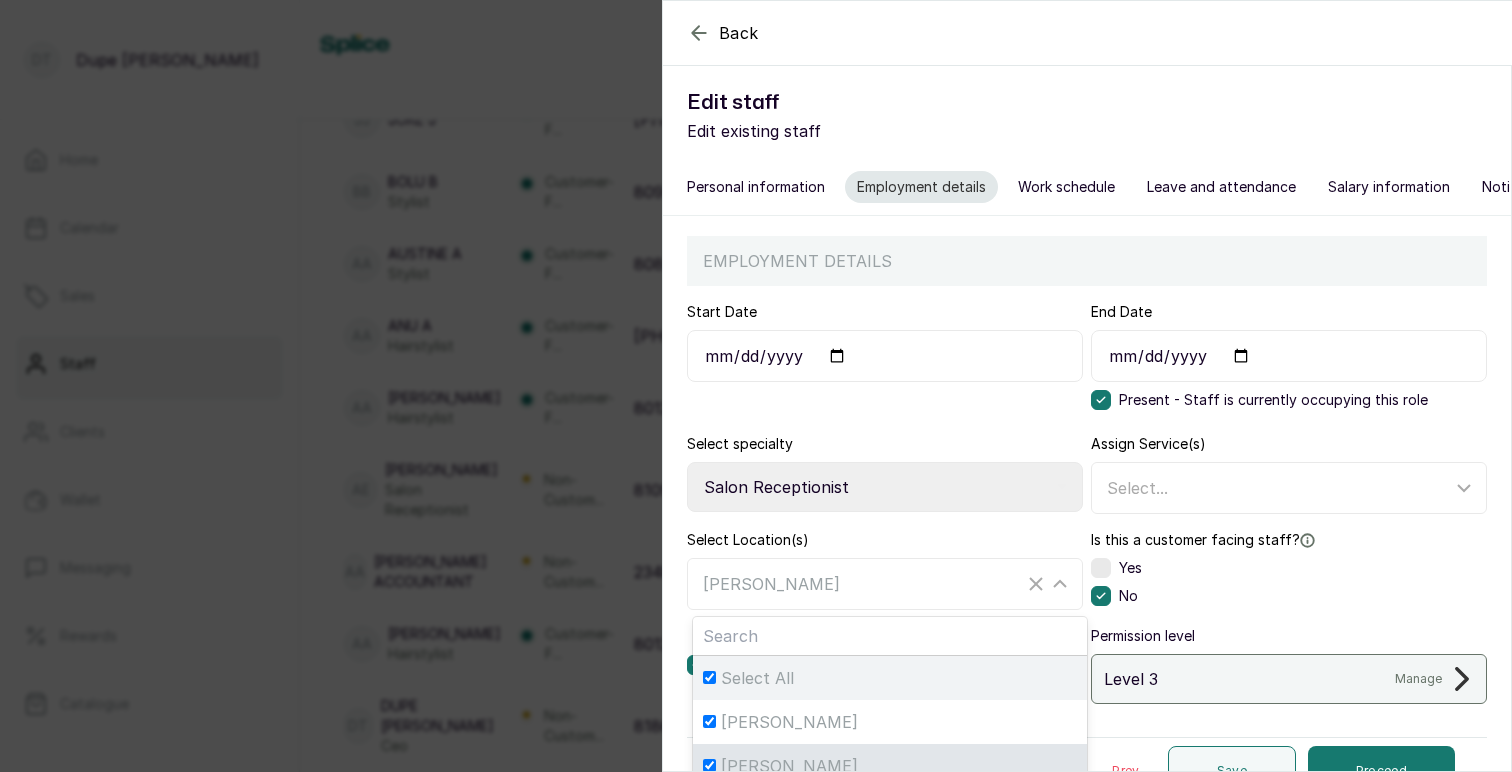 checkbox on "true" 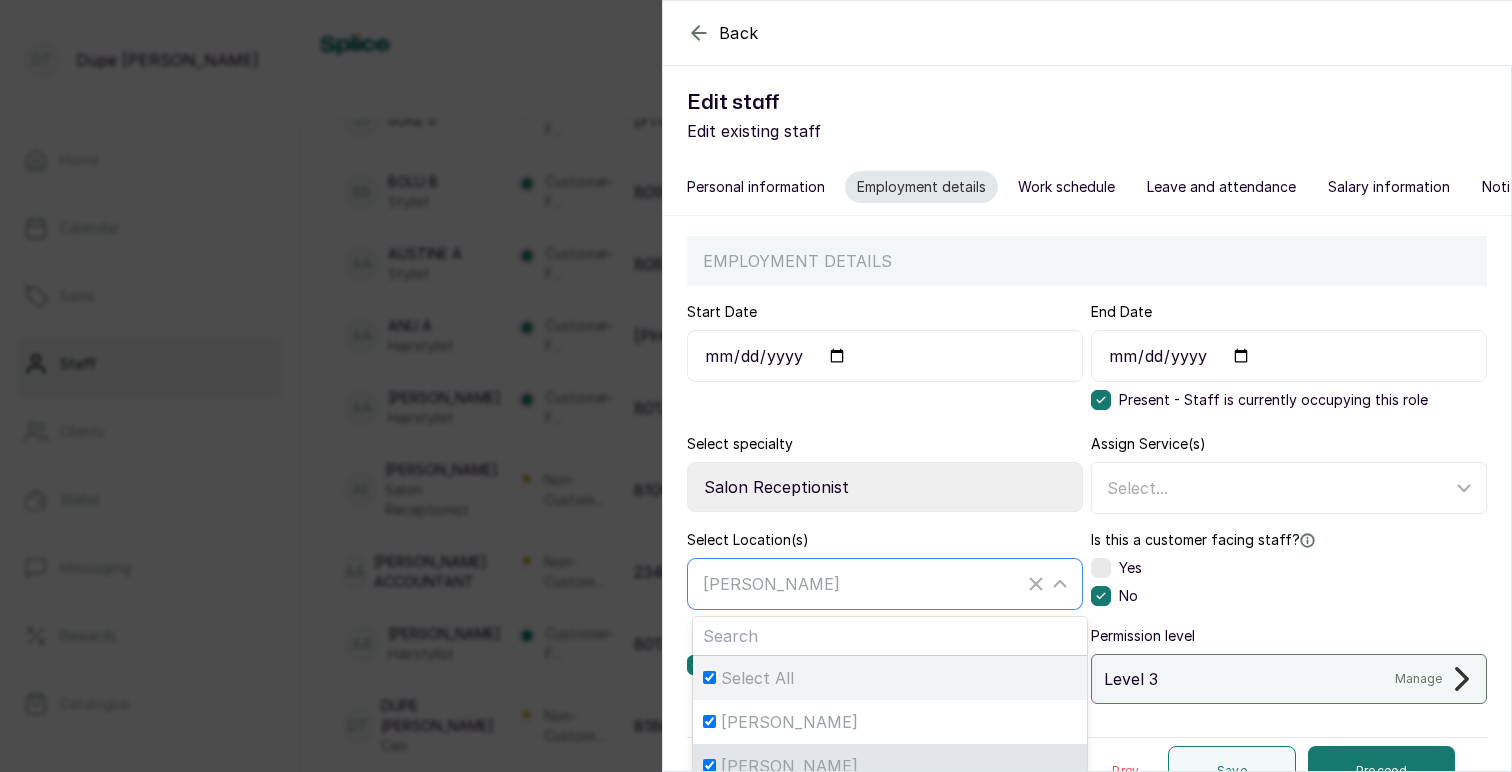 checkbox on "true" 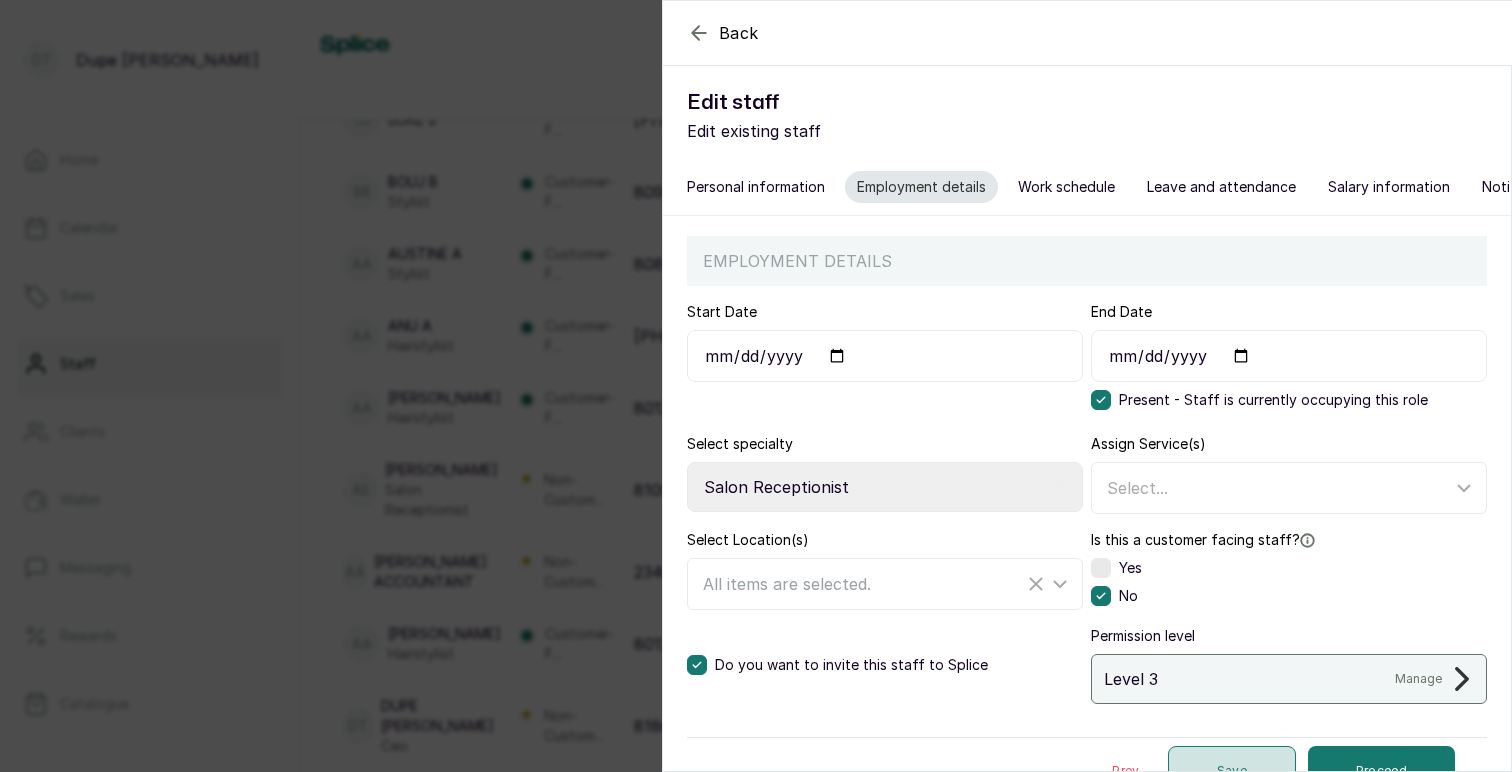 click on "Save" at bounding box center [1232, 771] 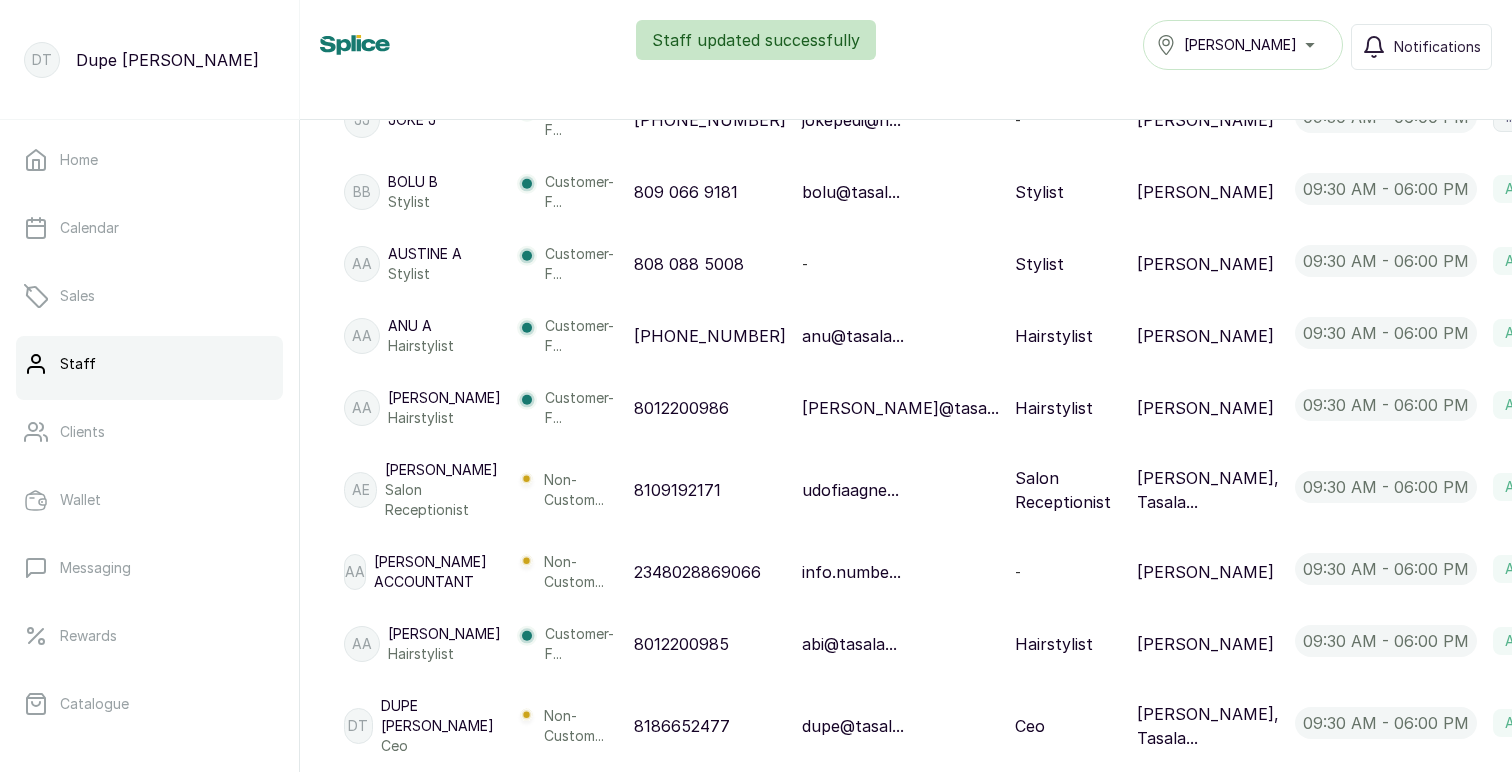 click 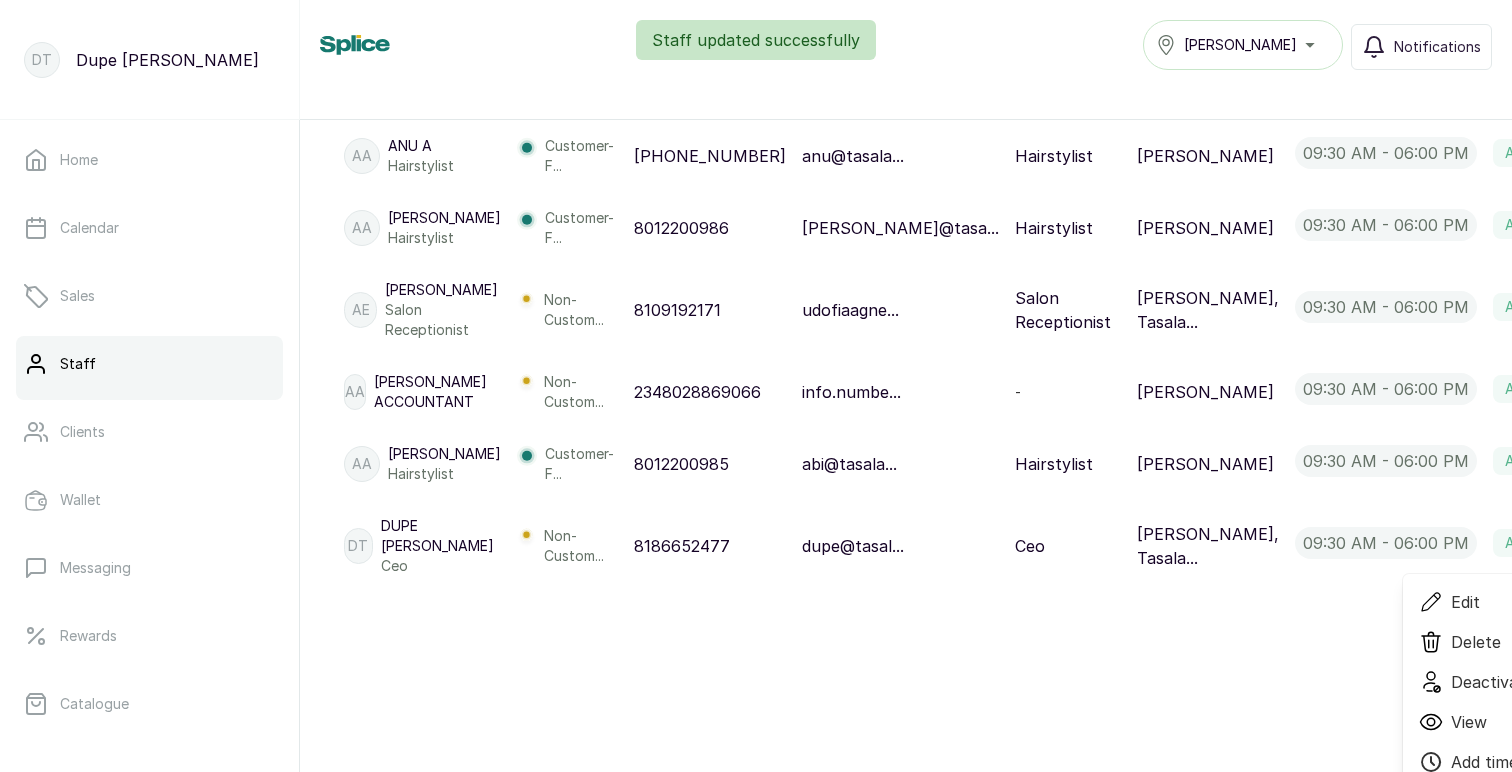 scroll, scrollTop: 1057, scrollLeft: 0, axis: vertical 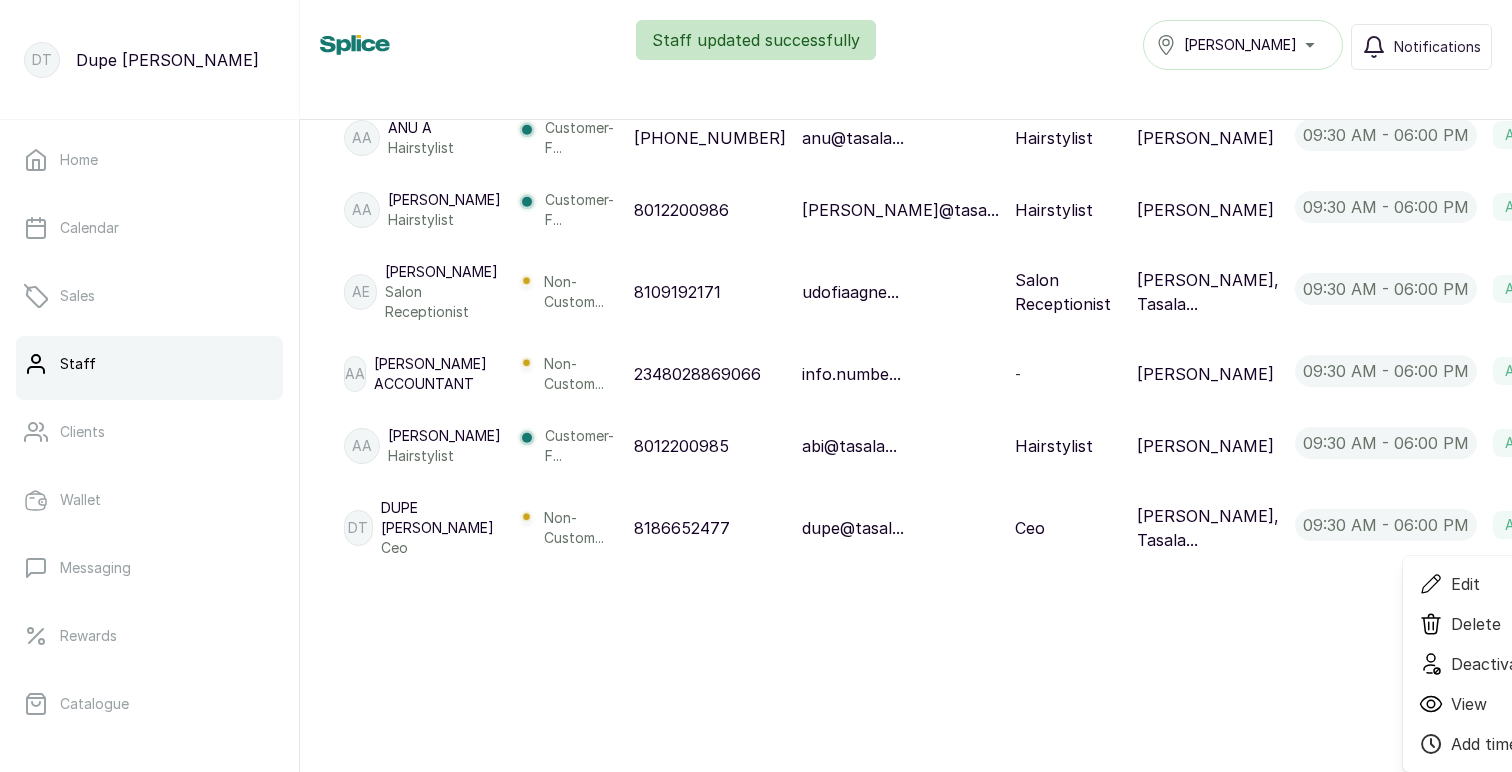 click on "Edit" at bounding box center (1465, 584) 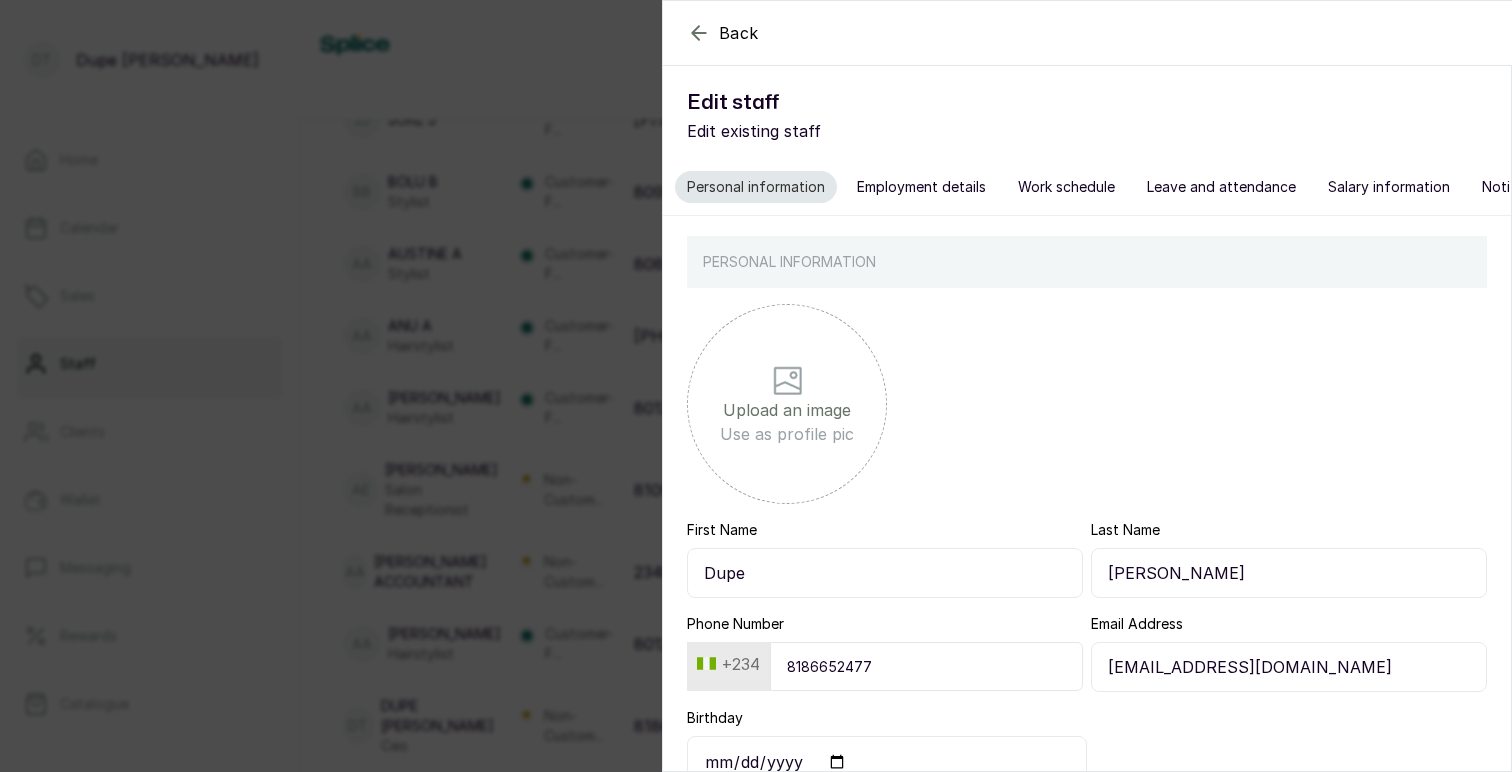 click on "Employment details" at bounding box center [921, 187] 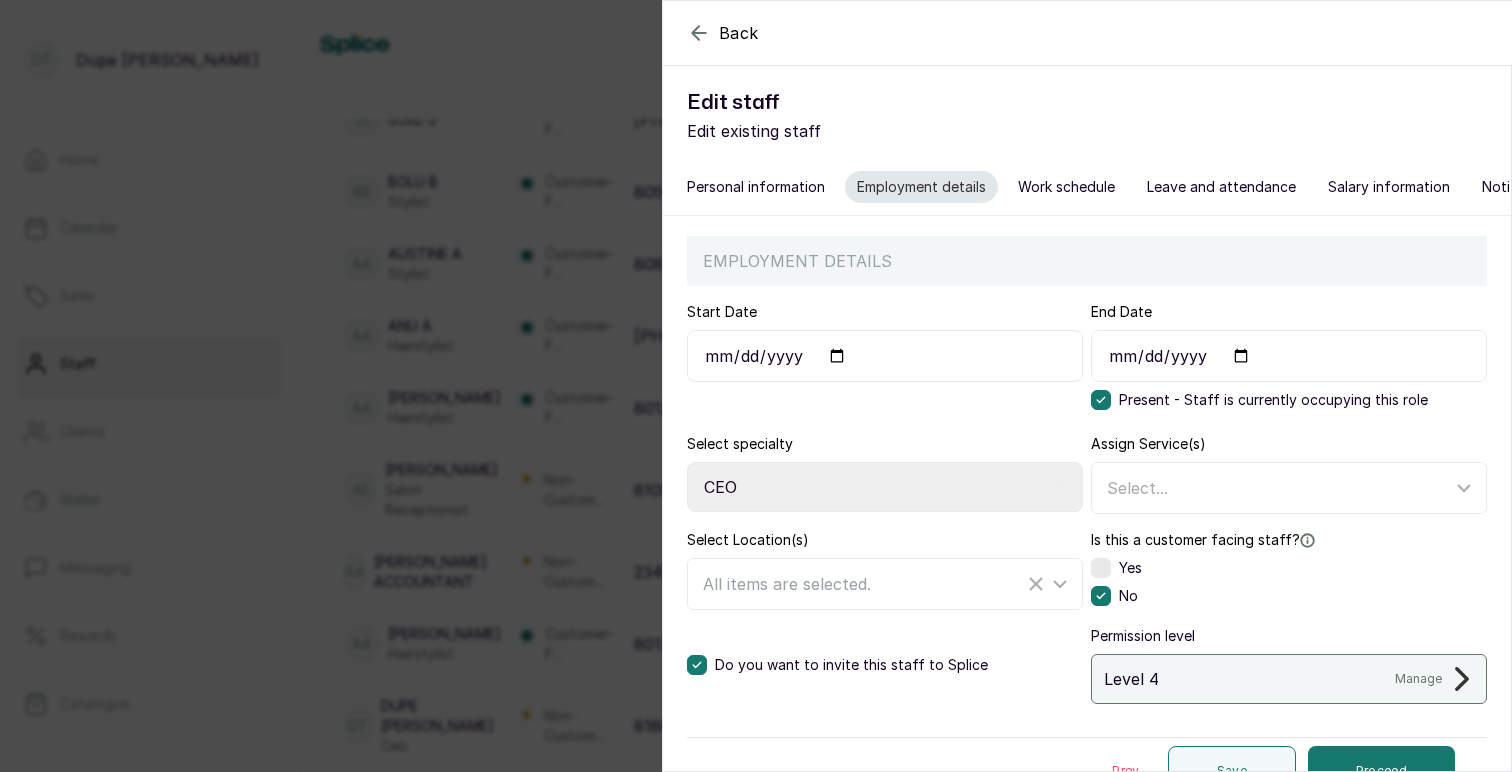 click on "Back Edit staff Edit existing staff Personal information Employment details Work schedule Leave and attendance Salary information Notifications and reminders EMPLOYMENT DETAILS Start Date   2015-10-01 End Date   Present - Staff is currently occupying this role Select specialty Select Specialty Accountant Admin Level 1 Admin Level 2 Aesthetic Nurse Aesthetician Assistant Hairstylist Beauty Therapist Braider CEO Chef Colourist Customer Service Dermatologist Drop-off Junior Stylist Level 1 Drop-off Junior Stylist Level 2 Drop-off Senior Stylist Level 1 Drop-off Senior Stylist Level 2 Head Brow Artist Hot Wax & Treatment Specialist Junior Barber Junior Brow Artist Junior Hairstylist Junior Lash Technician Junior Makeup Artist Junior Photographer Laser Tech Lash Tech Manicurist Master Brow Artist Mixologist Nail Tech Nail Technician Nail Technician - Acrylic Nail Technician - Acrylic Design Nail Technician - Dipping Powder Nail Technician - Gel Nurse Pastry Chef Pedicurist Salon Manager Salon Receptionist Yes No" at bounding box center (756, 386) 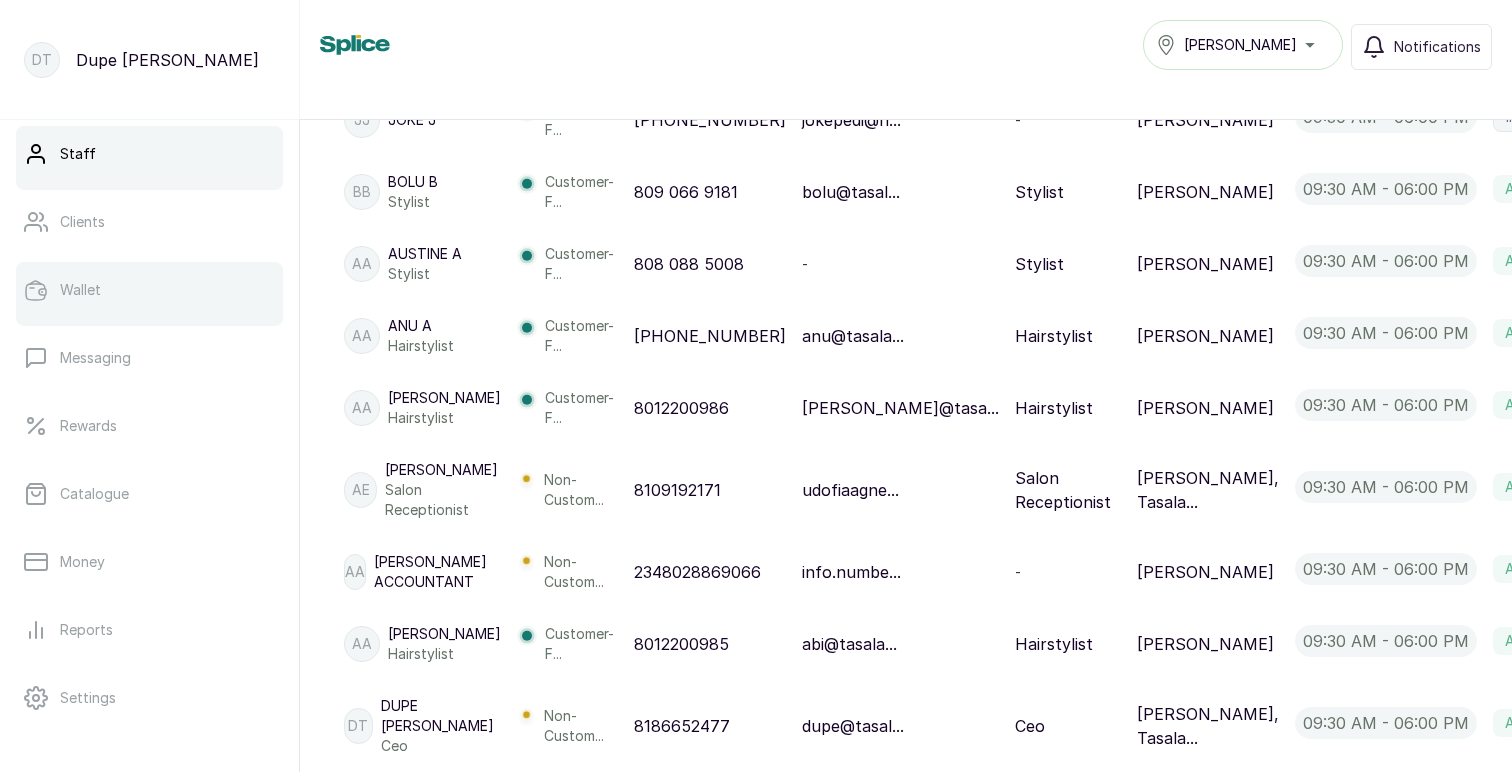 scroll, scrollTop: 0, scrollLeft: 0, axis: both 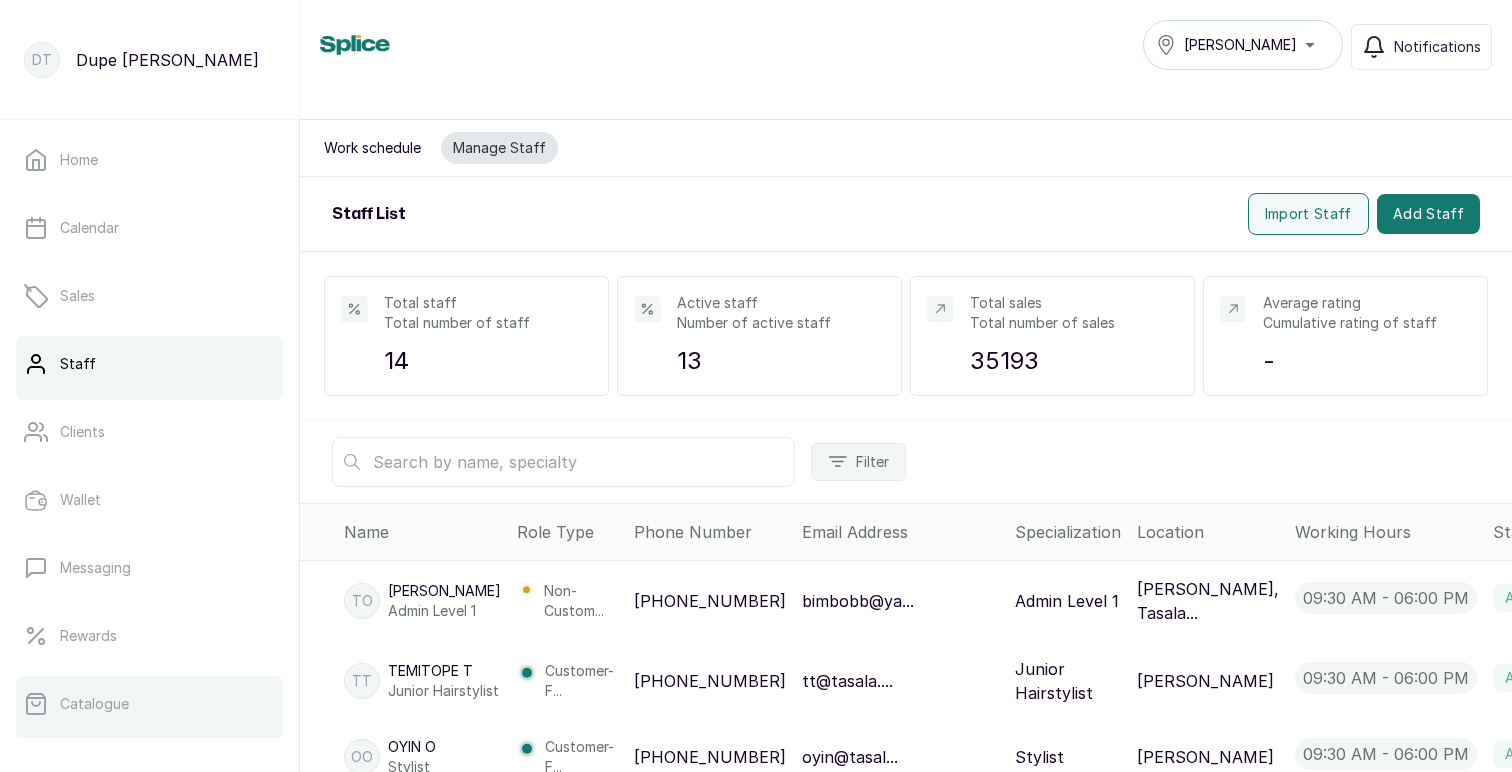 click on "Catalogue" at bounding box center (149, 704) 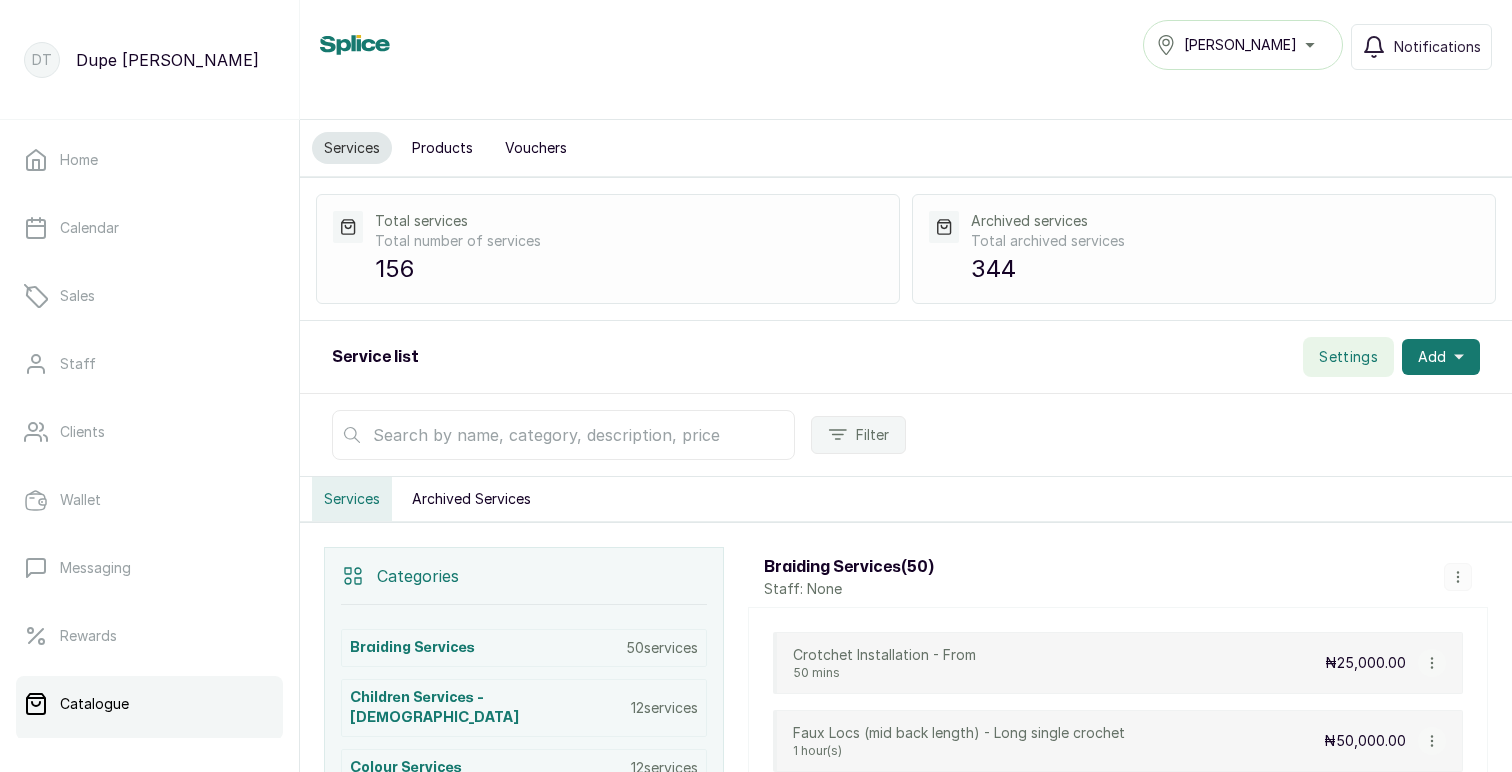 click on "Settings" at bounding box center [1348, 357] 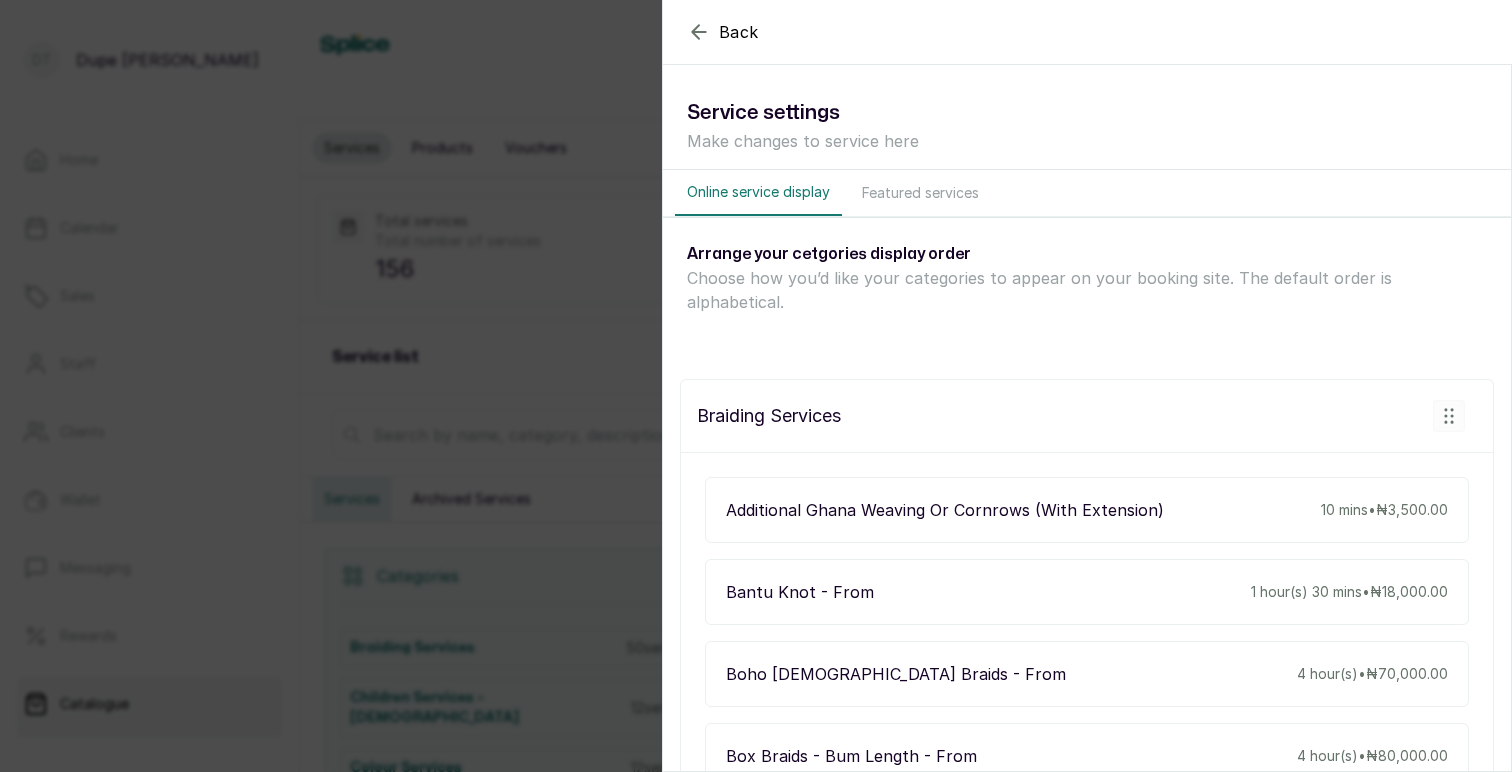 click 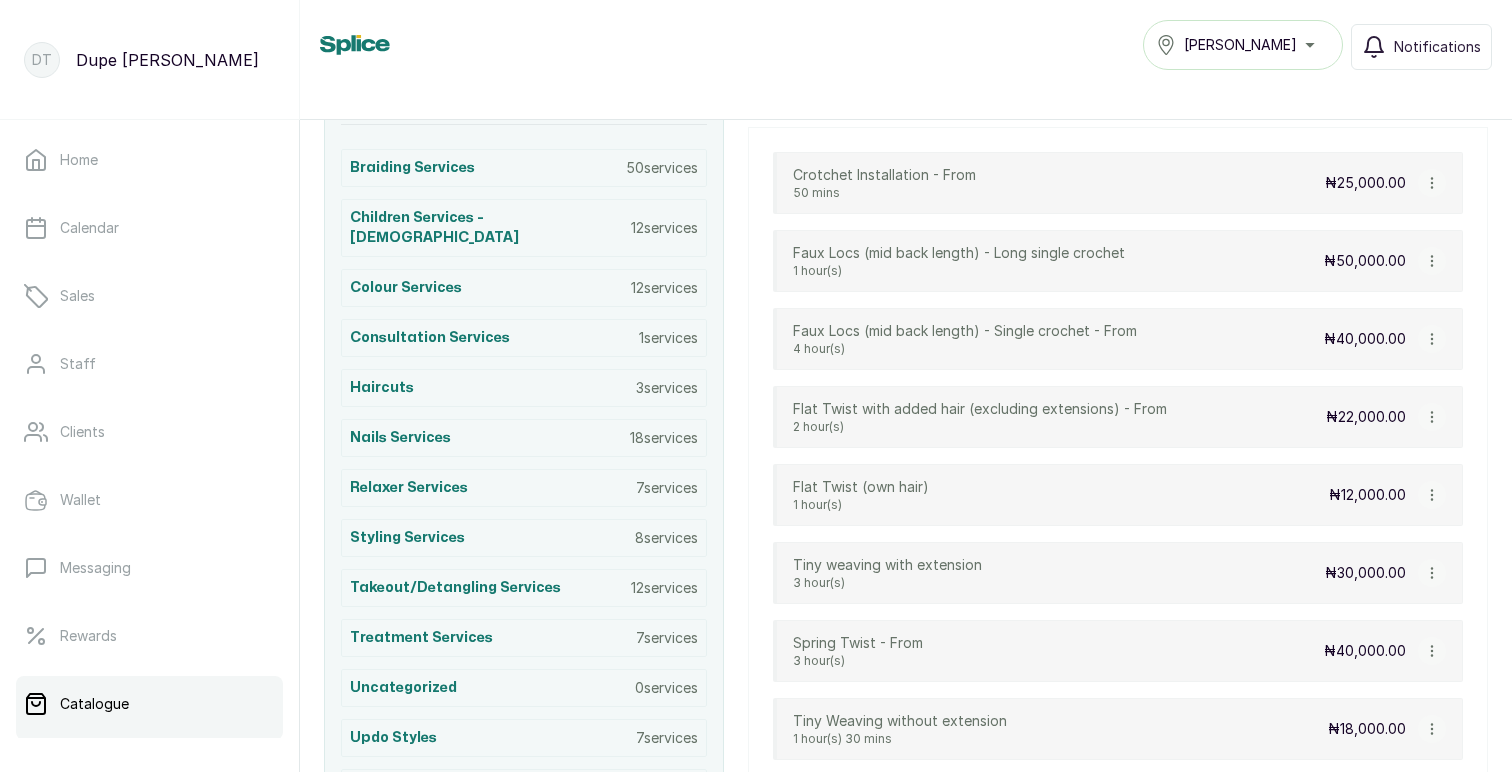 scroll, scrollTop: 483, scrollLeft: 0, axis: vertical 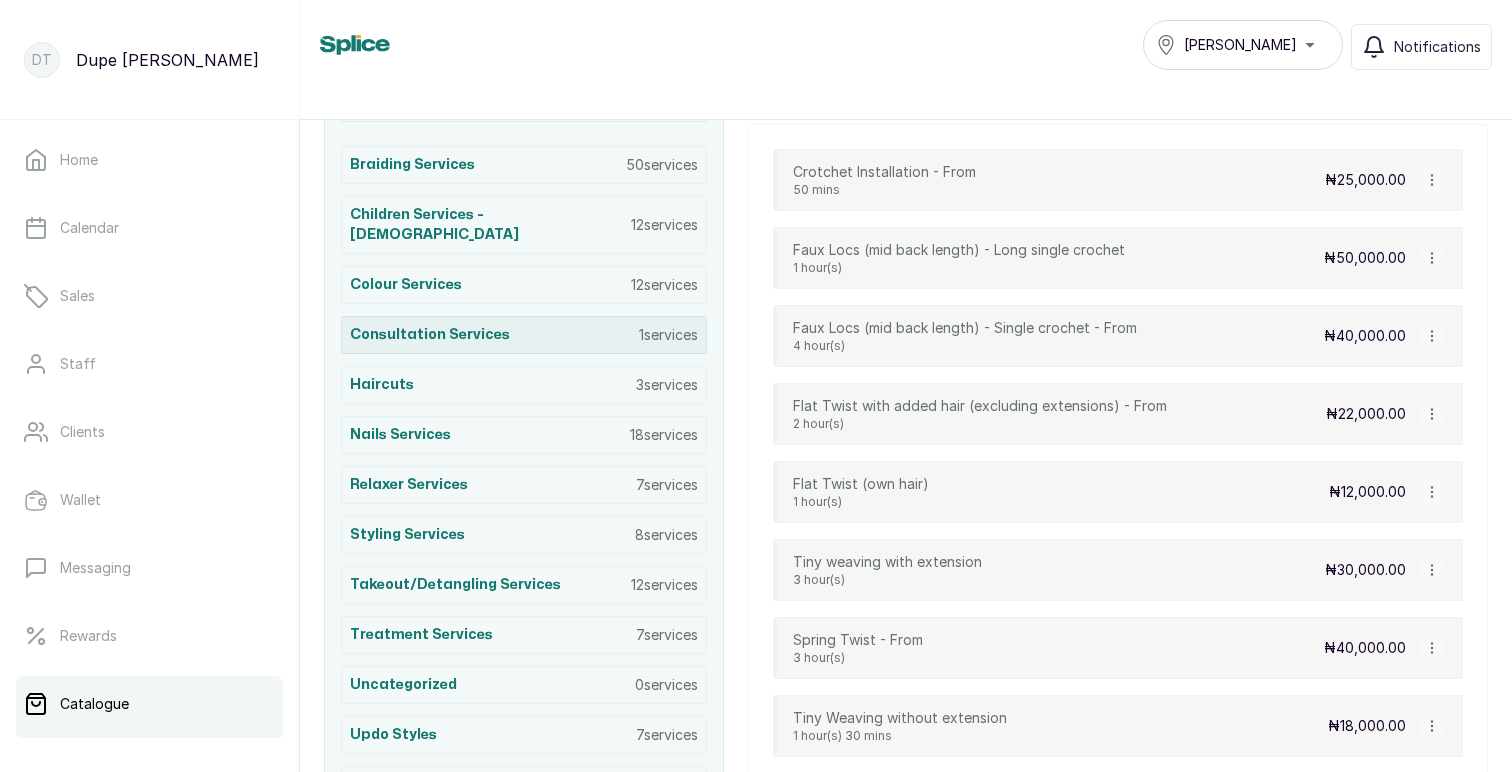 click on "Consultation Services 1  services" at bounding box center [524, 335] 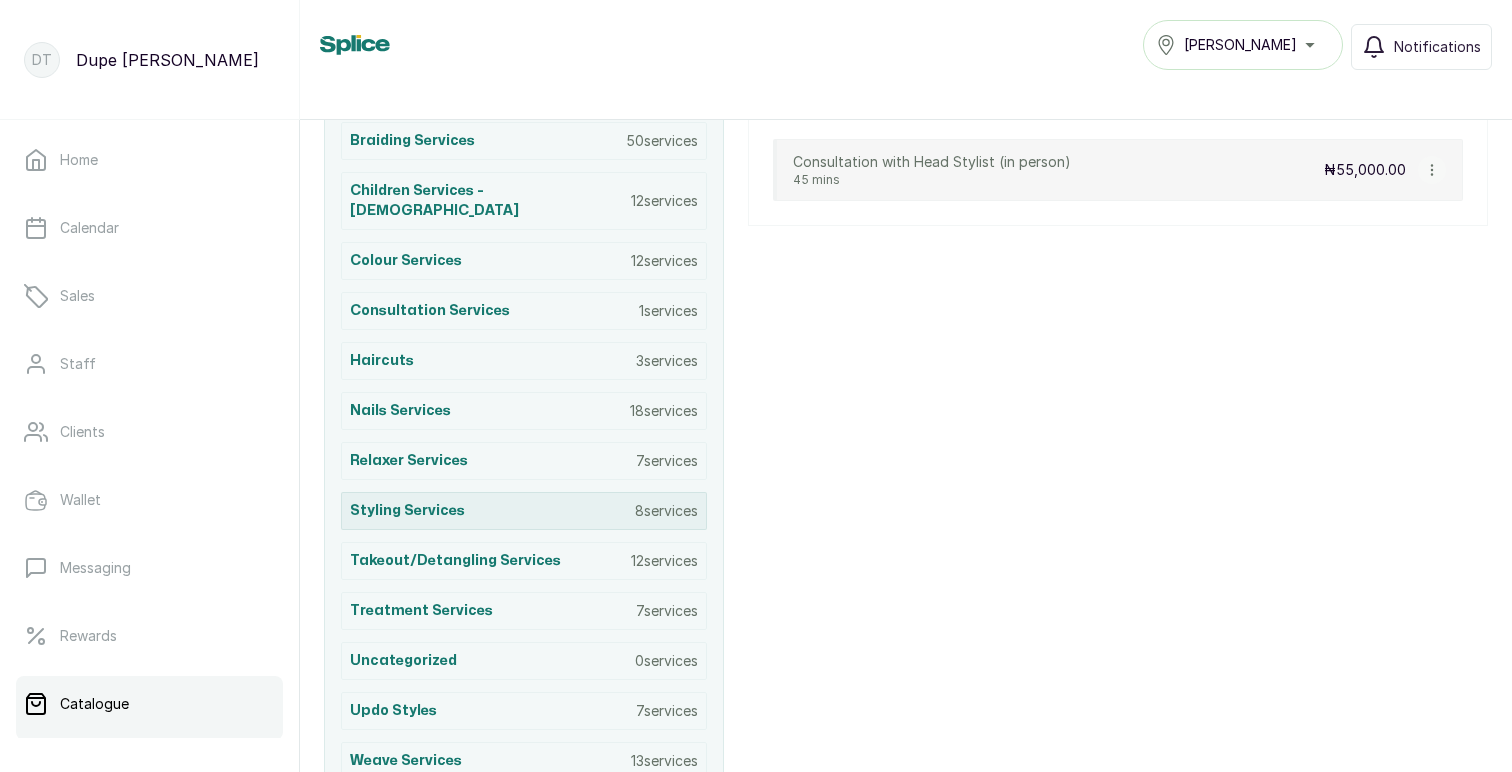 scroll, scrollTop: 515, scrollLeft: 0, axis: vertical 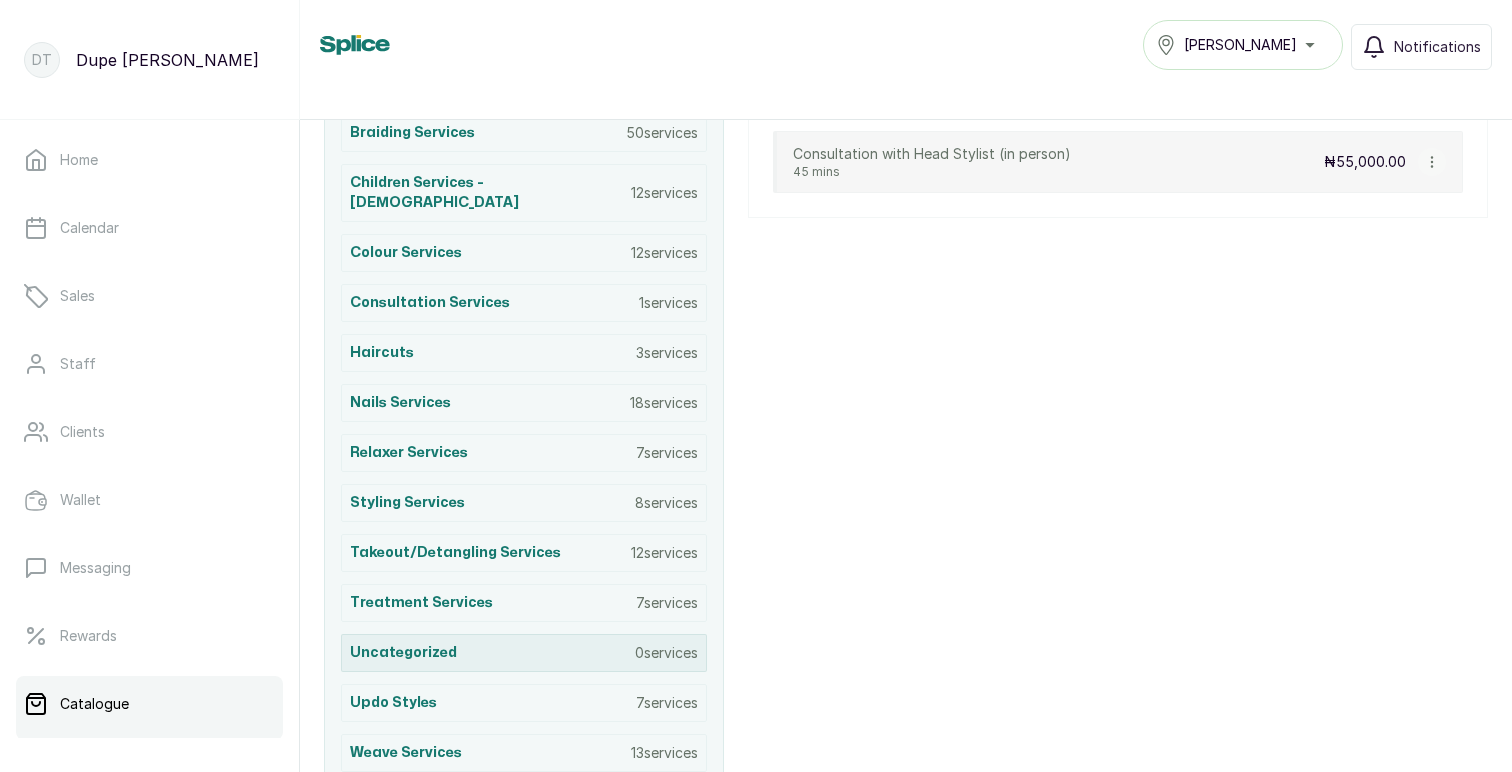 click on "Uncategorized 0  services" at bounding box center [524, 653] 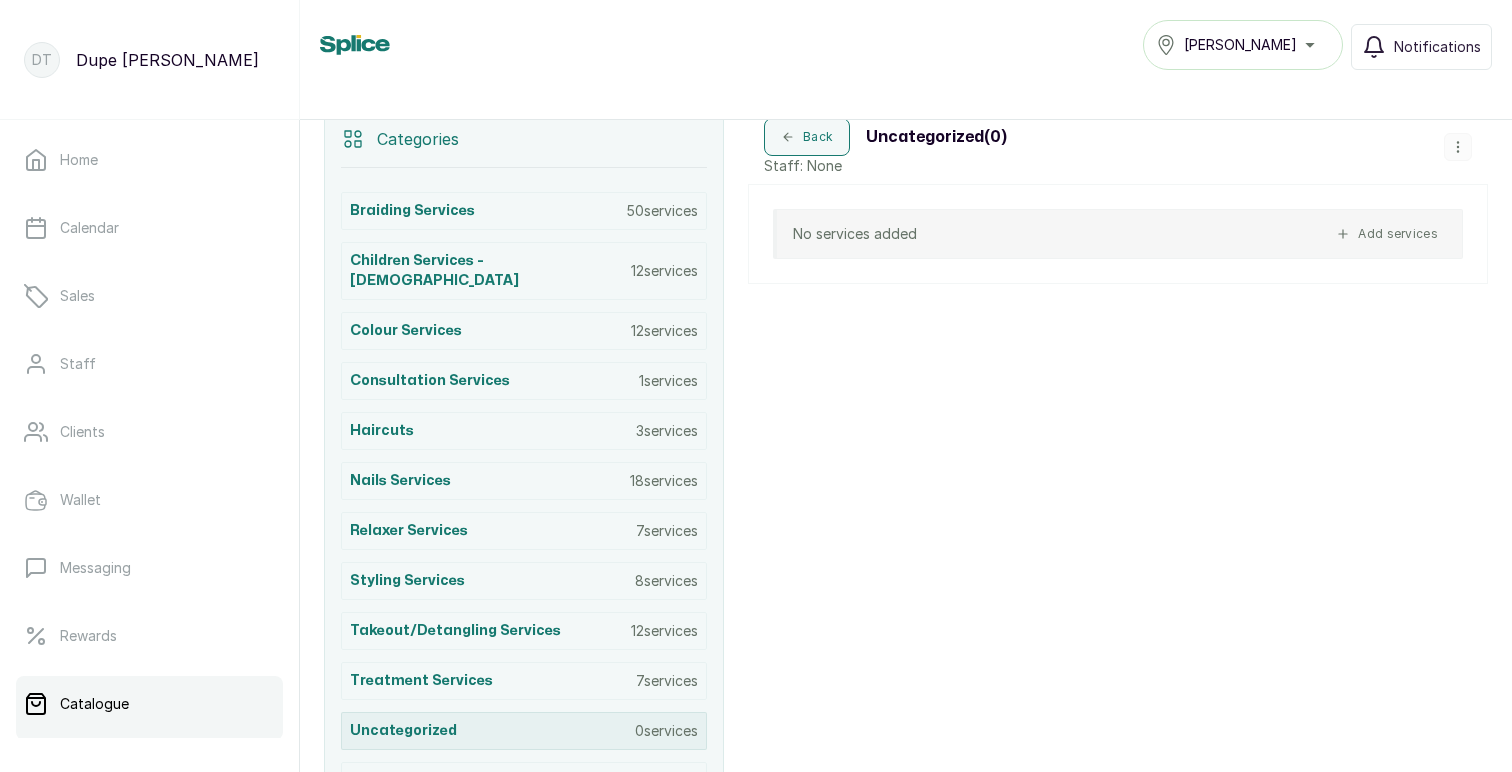 scroll, scrollTop: 427, scrollLeft: 0, axis: vertical 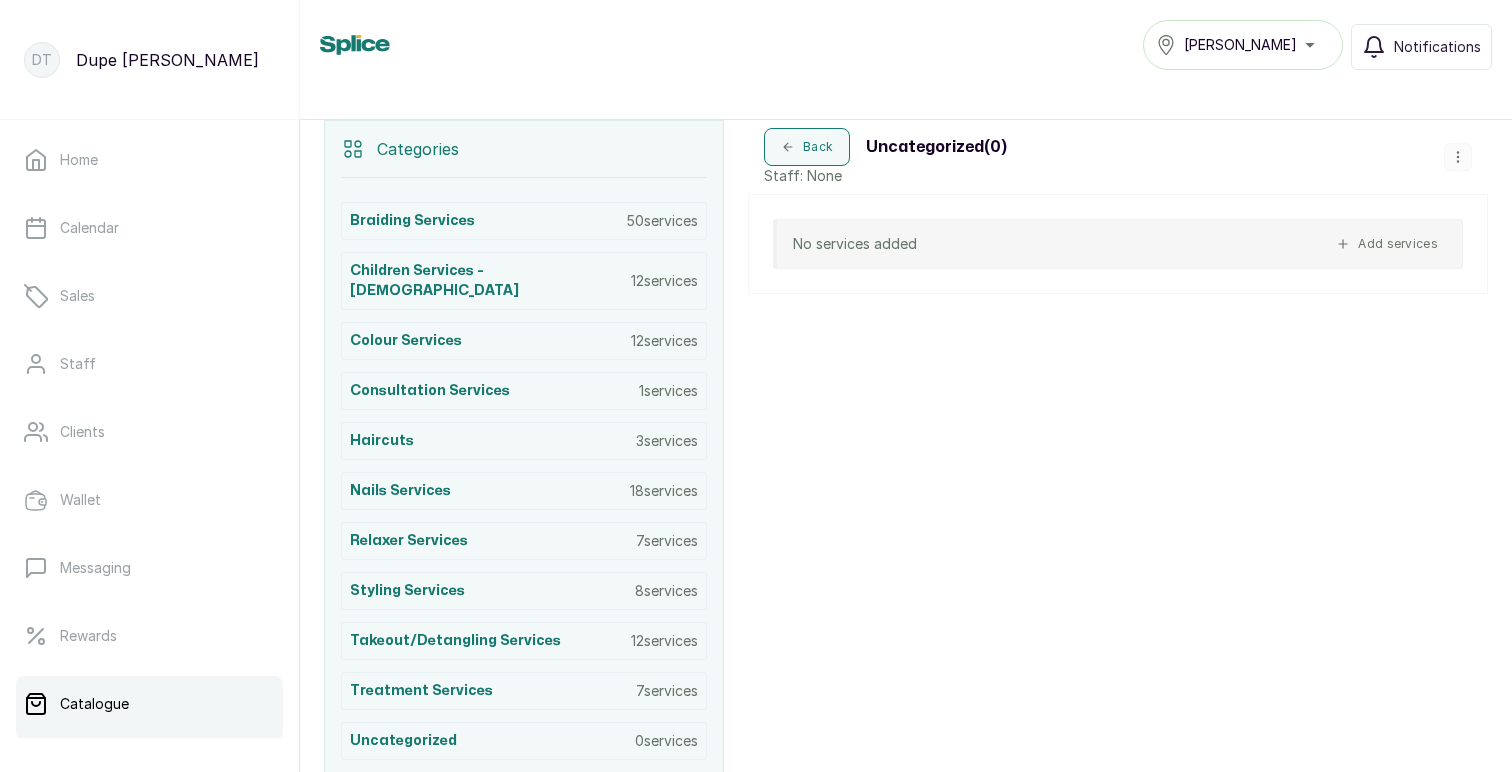 click 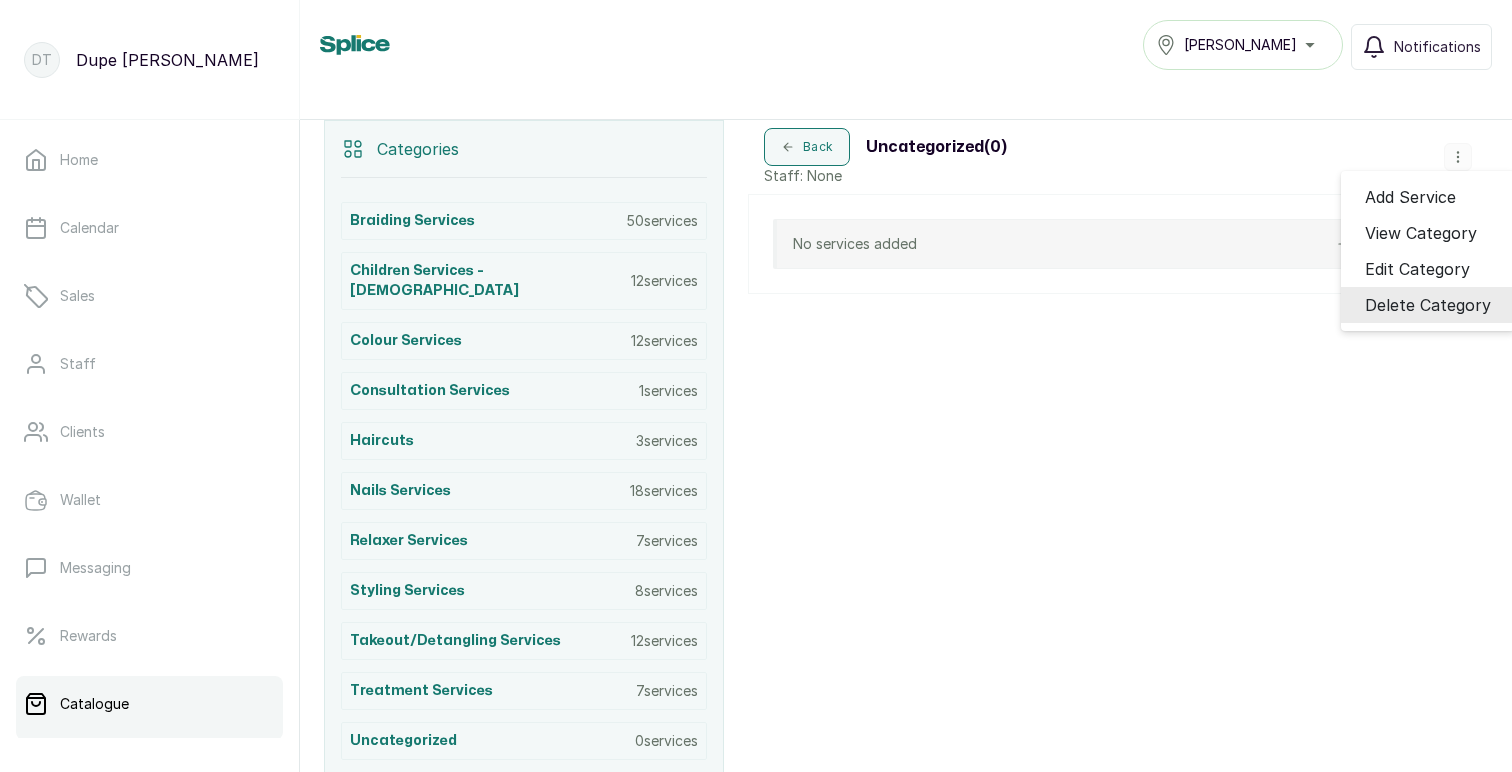 click on "Delete Category" at bounding box center [1428, 305] 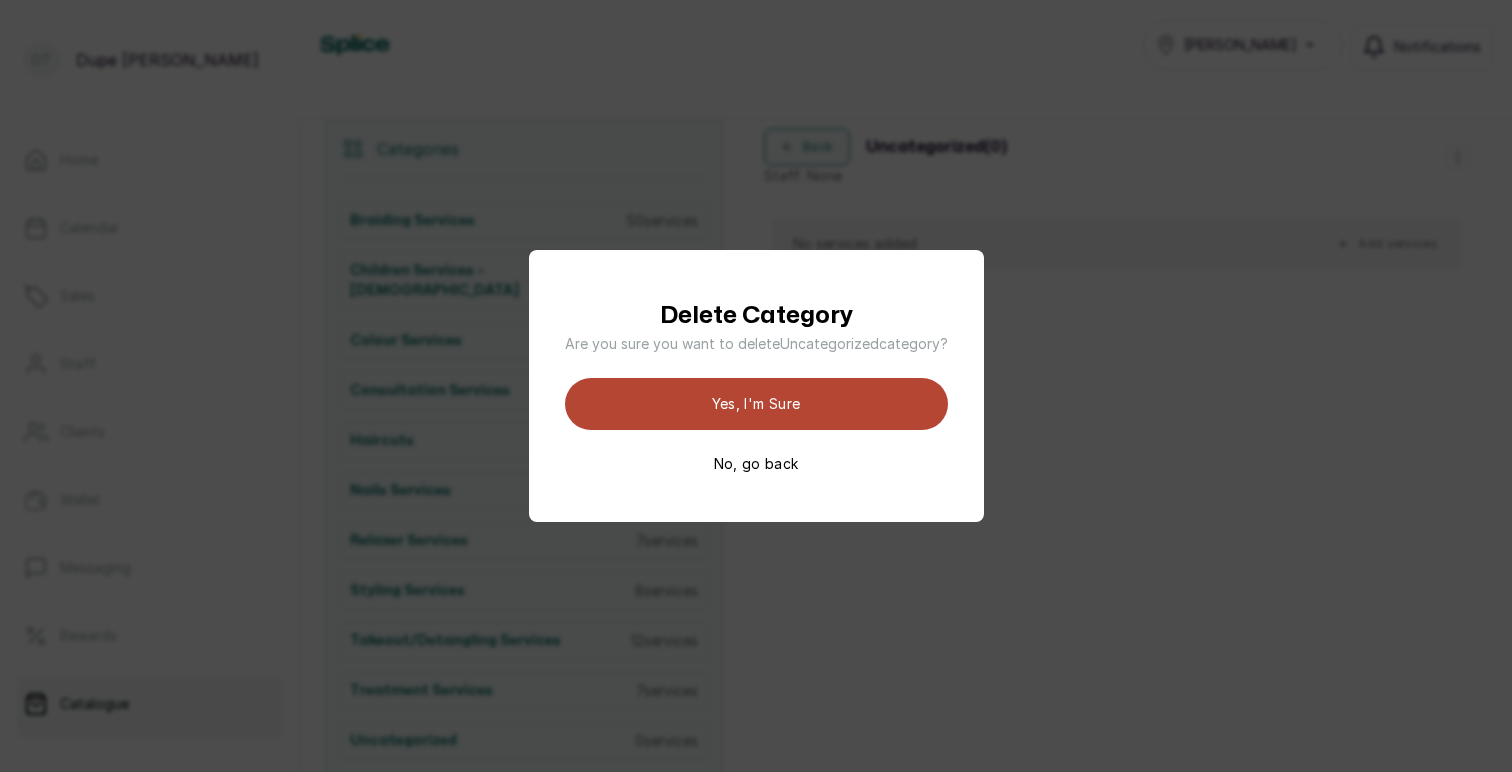 click on "Yes, I'm sure" at bounding box center [756, 404] 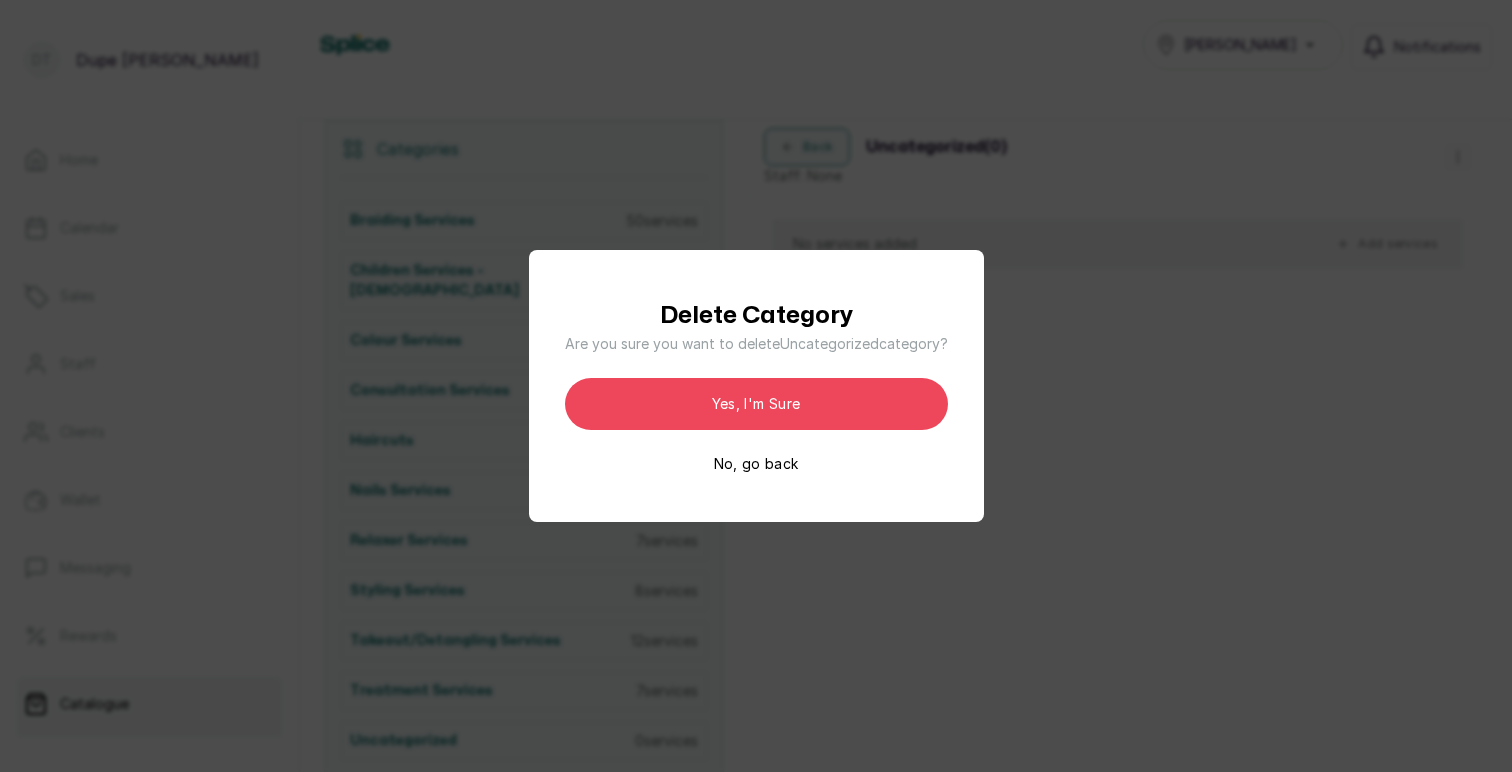 click on "No, go back" at bounding box center (756, 464) 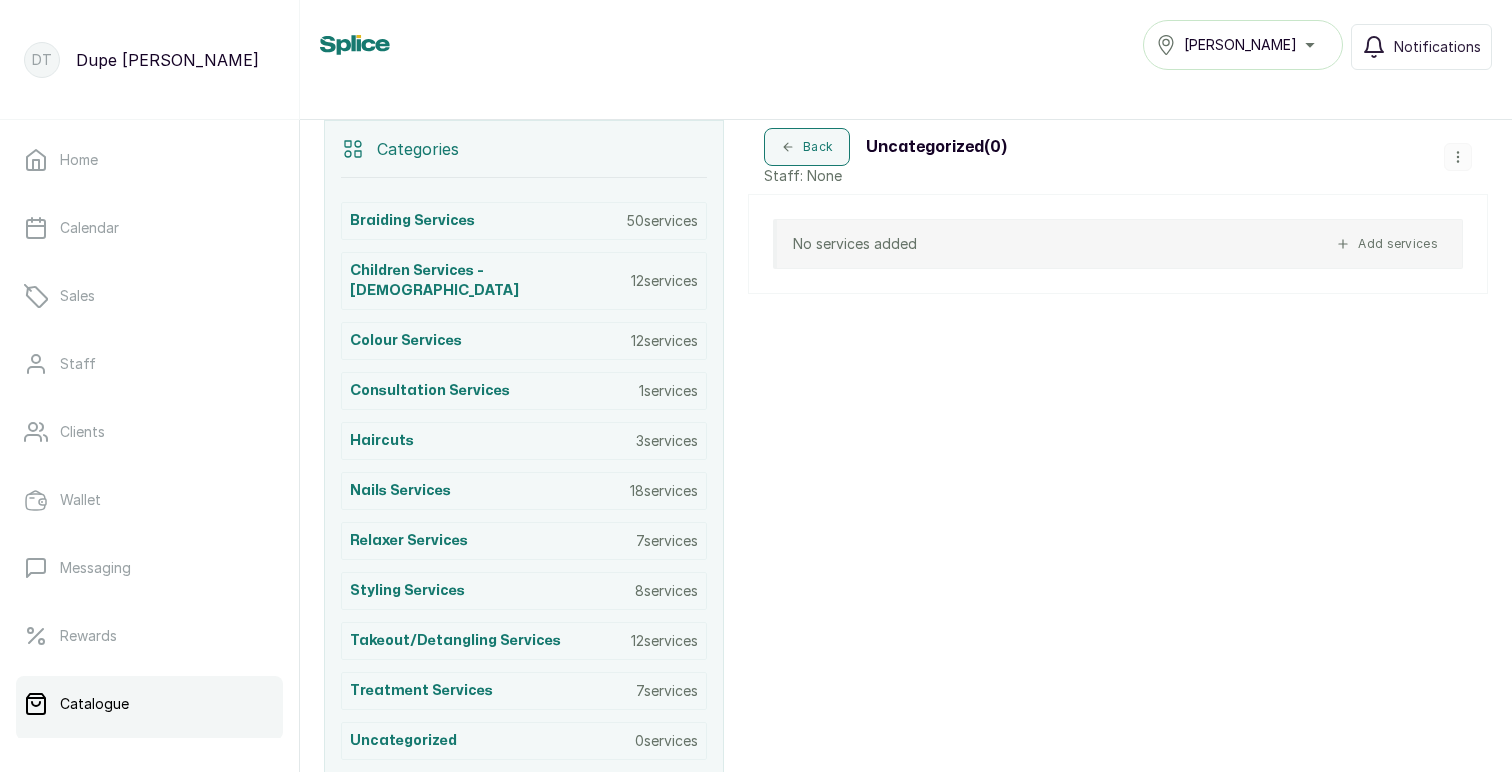 click 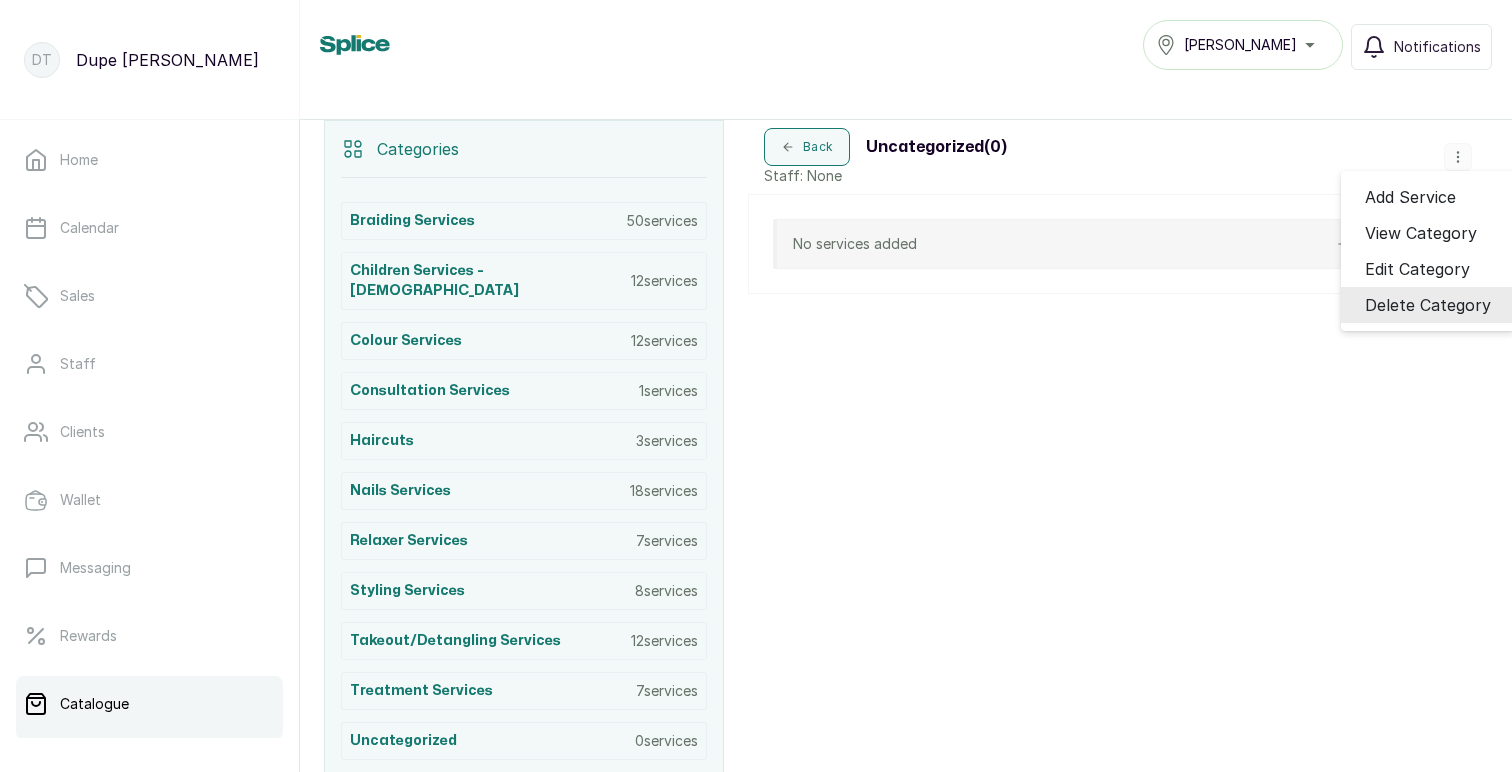 click on "Delete Category" at bounding box center (1428, 305) 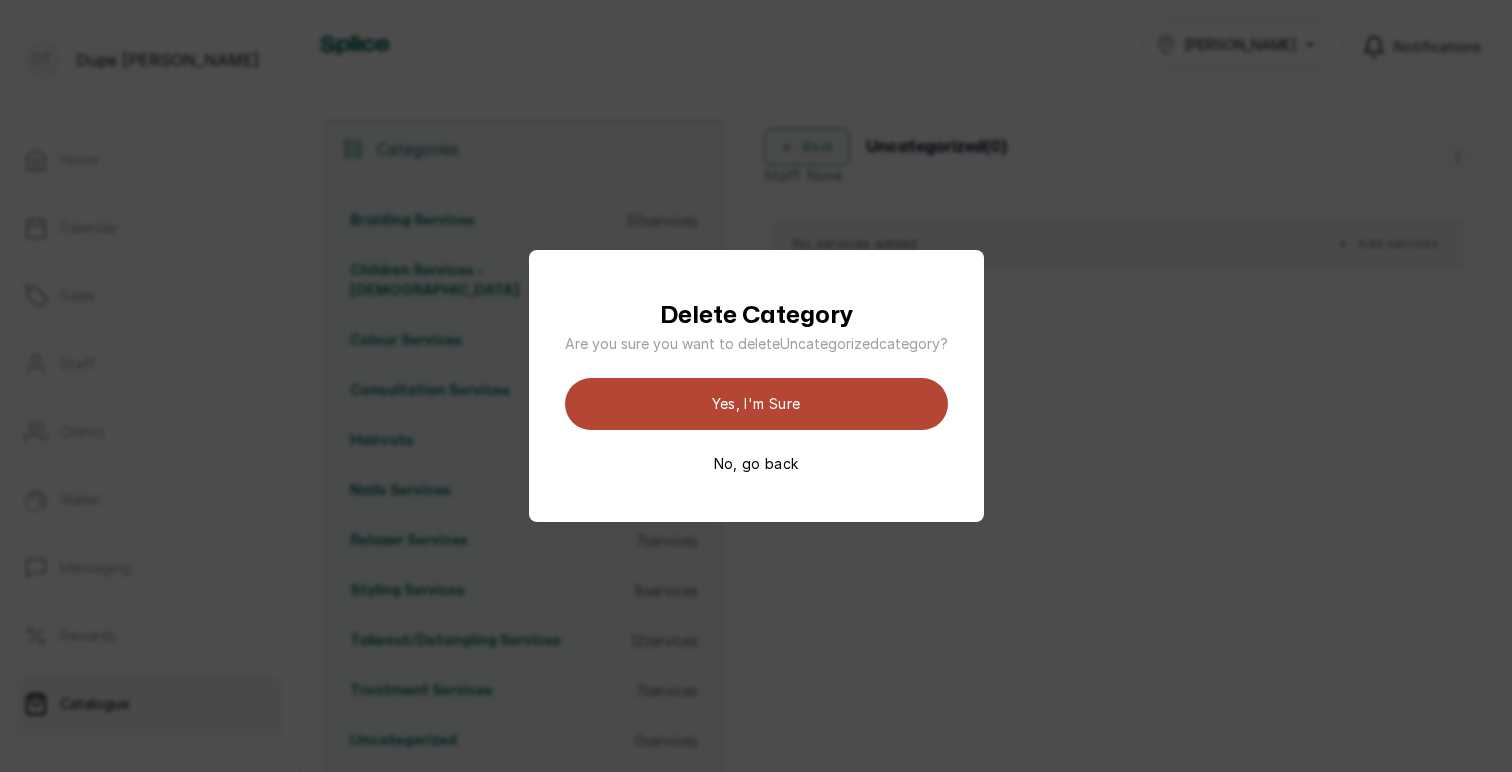 click on "Yes, I'm sure" at bounding box center (756, 404) 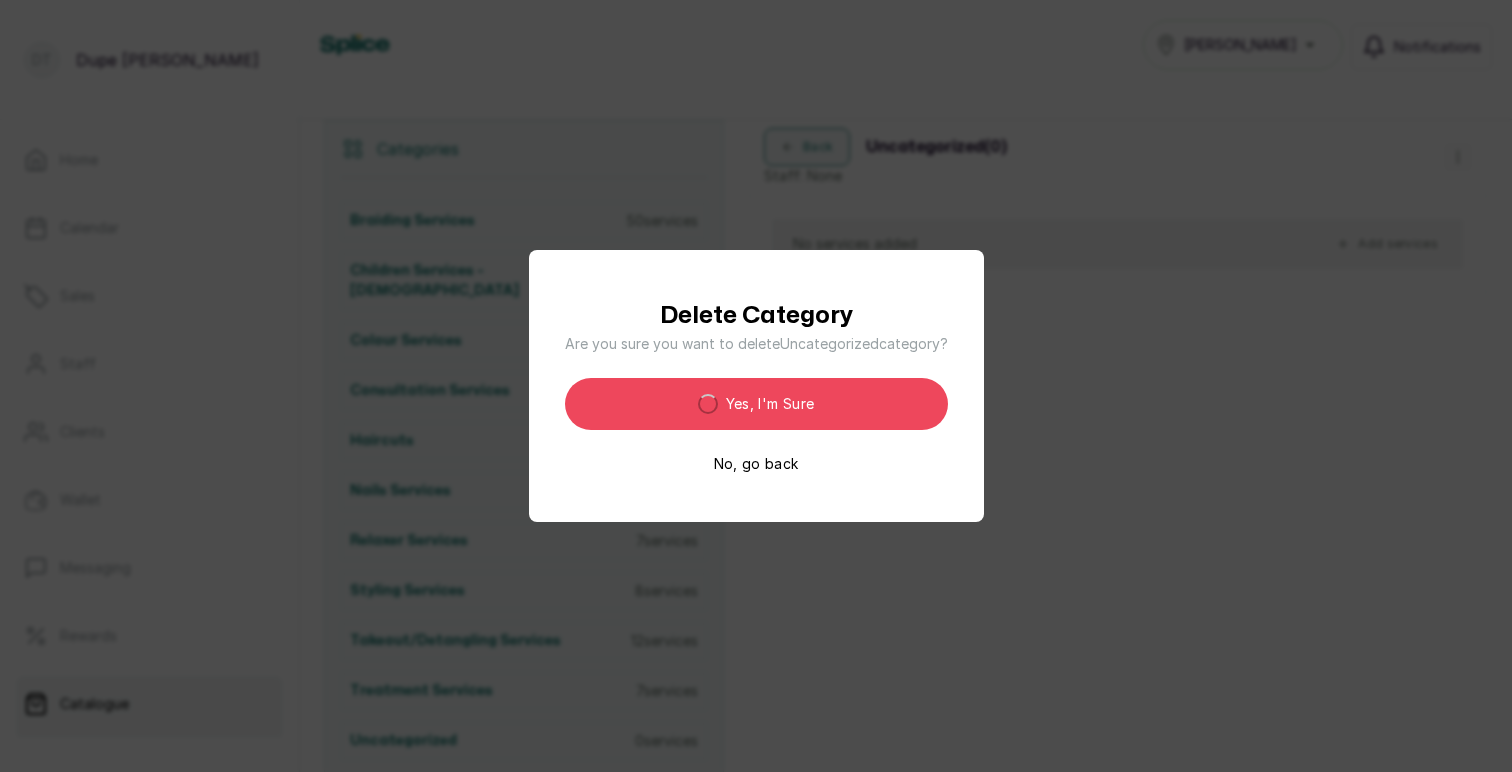 click on "Delete Category Are you sure you want to delete  Uncategorized  category? Yes, I'm sure No, go back" at bounding box center (756, 386) 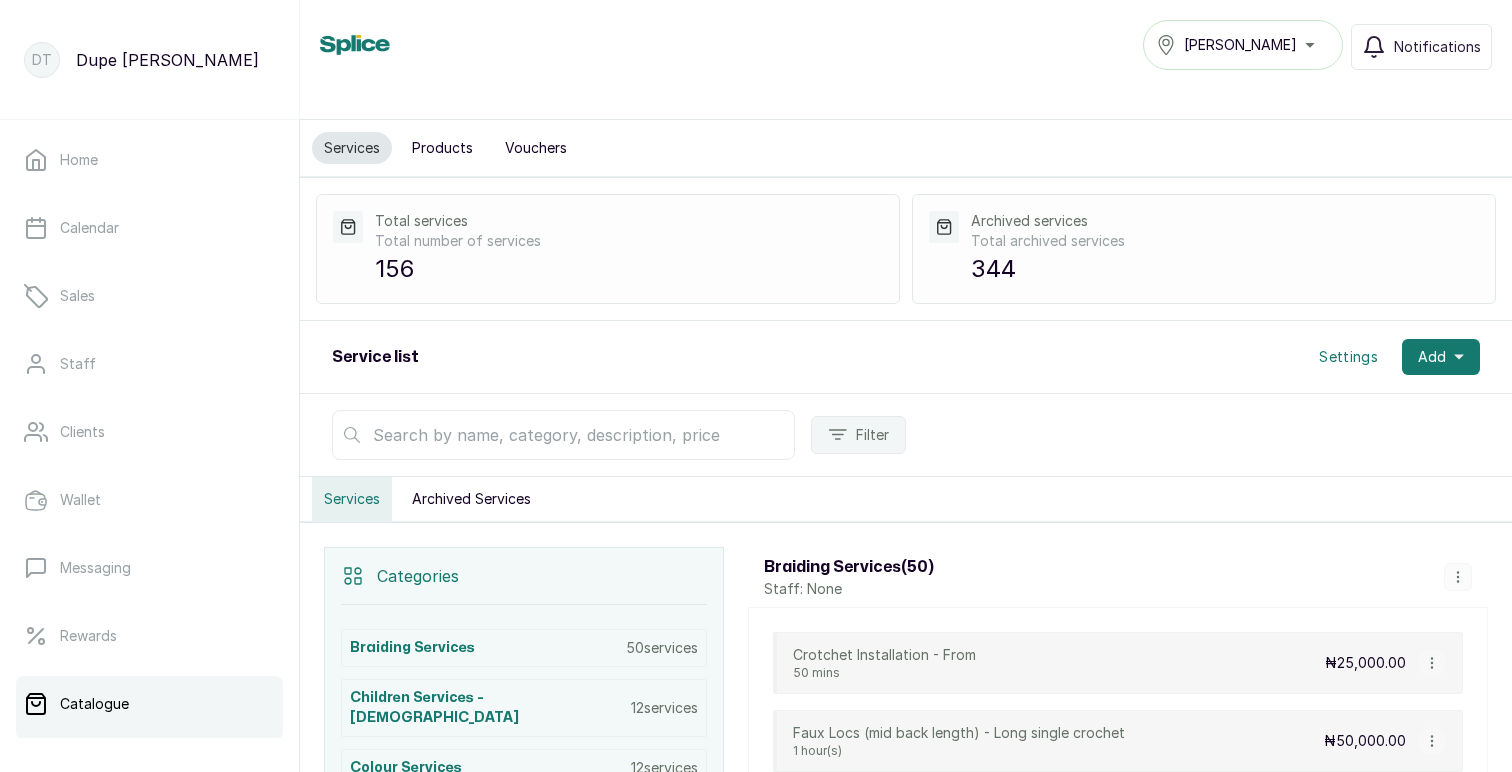 scroll, scrollTop: 0, scrollLeft: 0, axis: both 